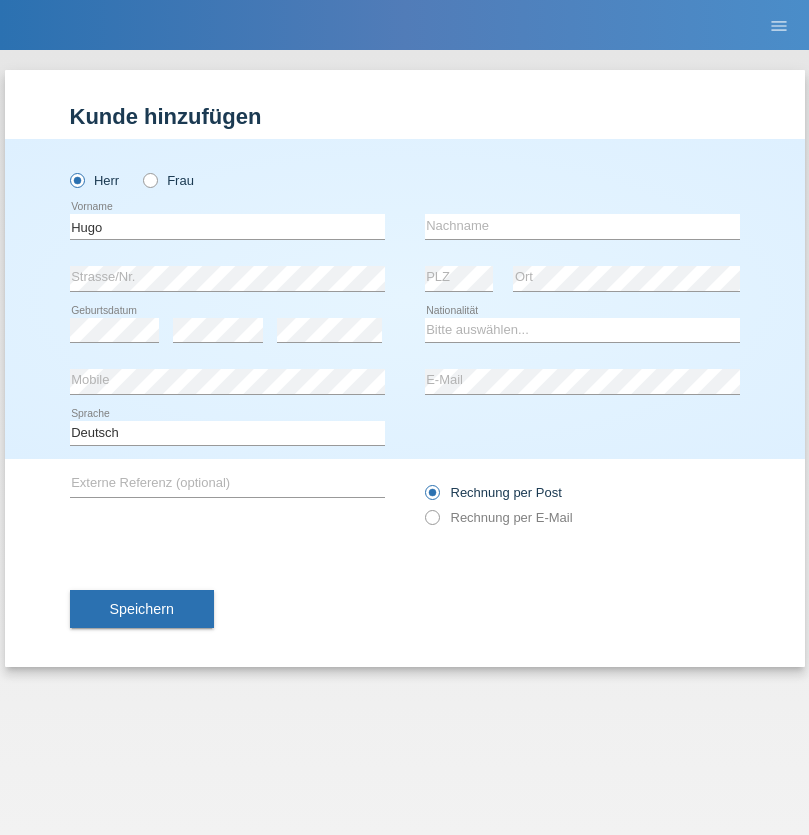 scroll, scrollTop: 0, scrollLeft: 0, axis: both 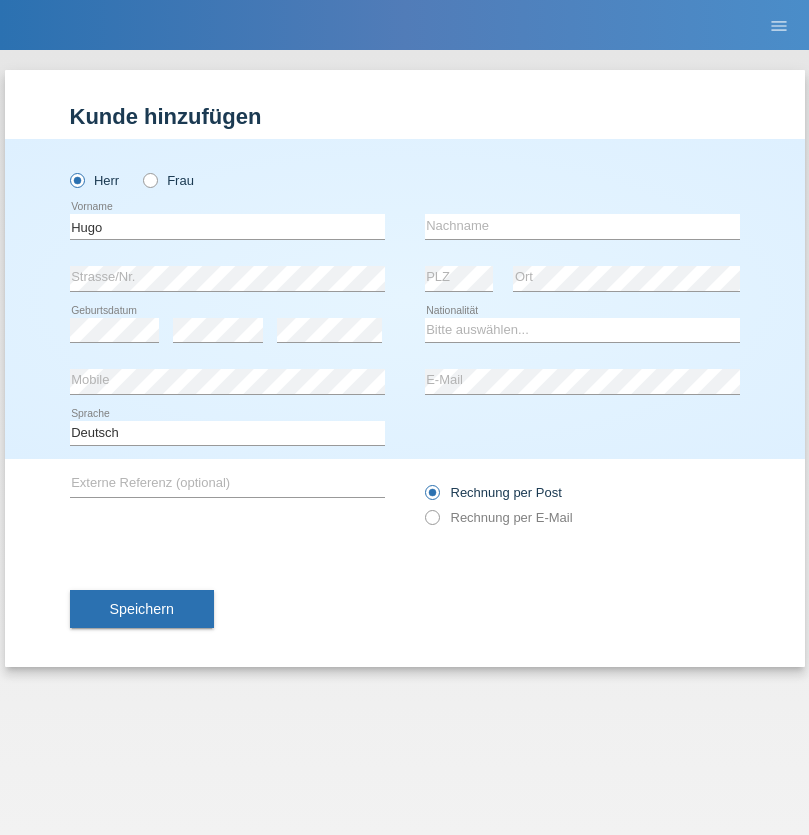type on "Hugo" 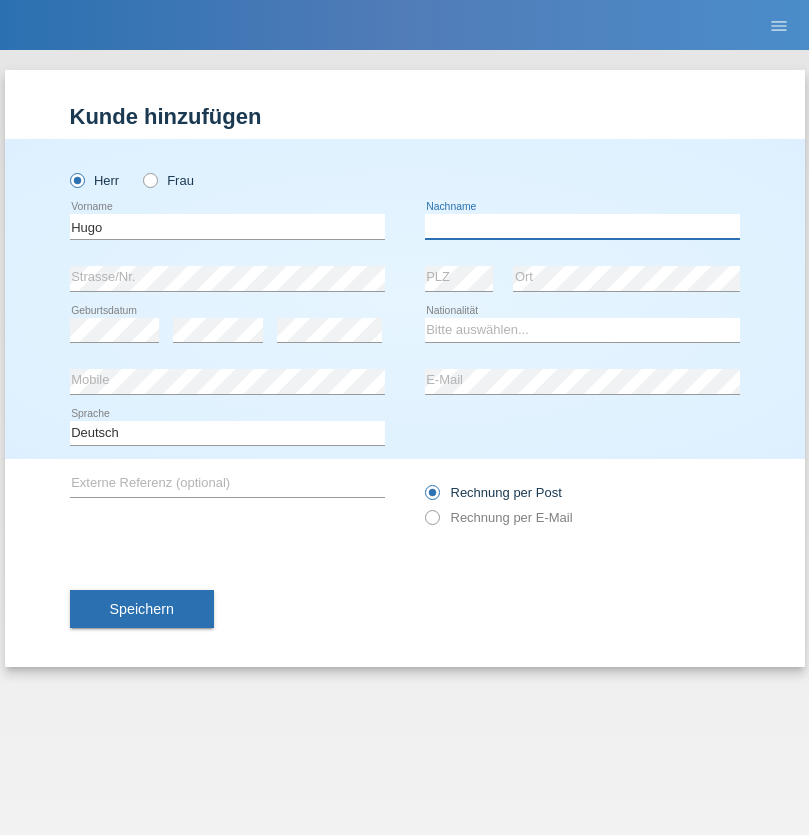 click at bounding box center (582, 226) 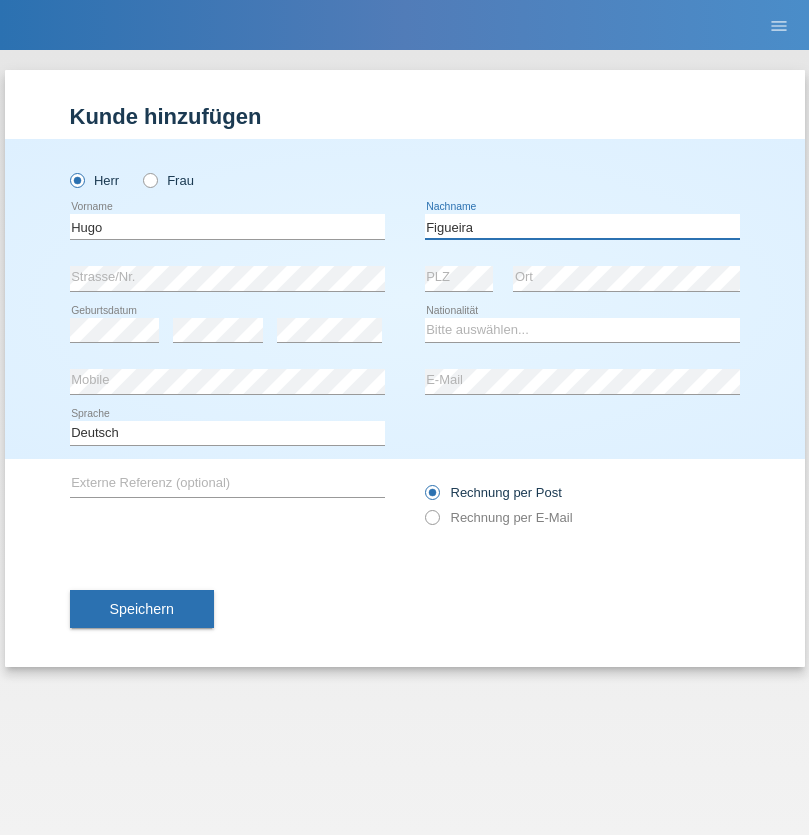 type on "Figueira" 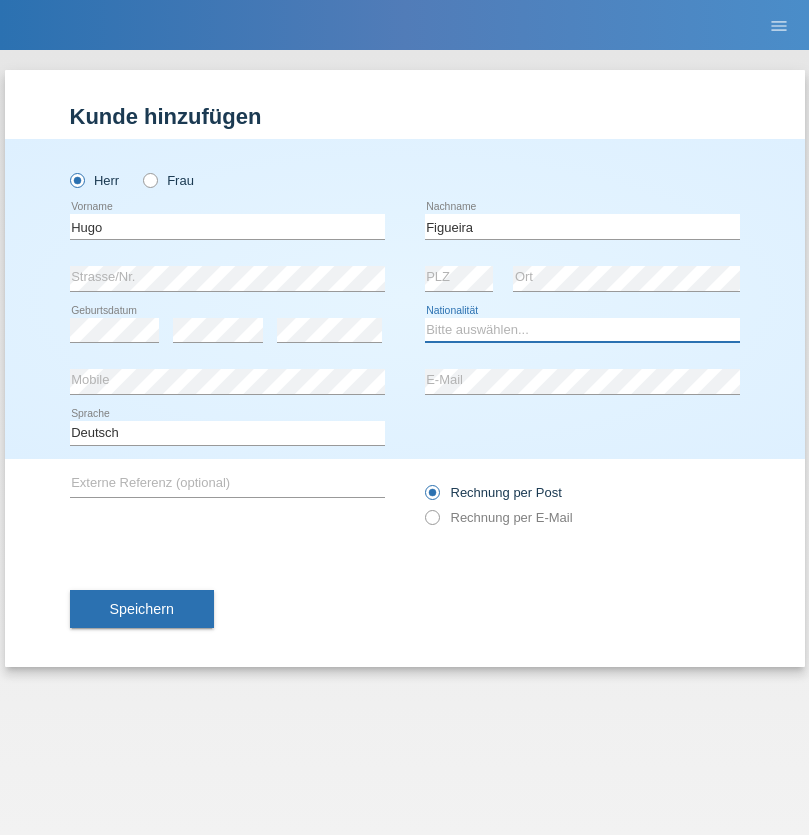 select on "PT" 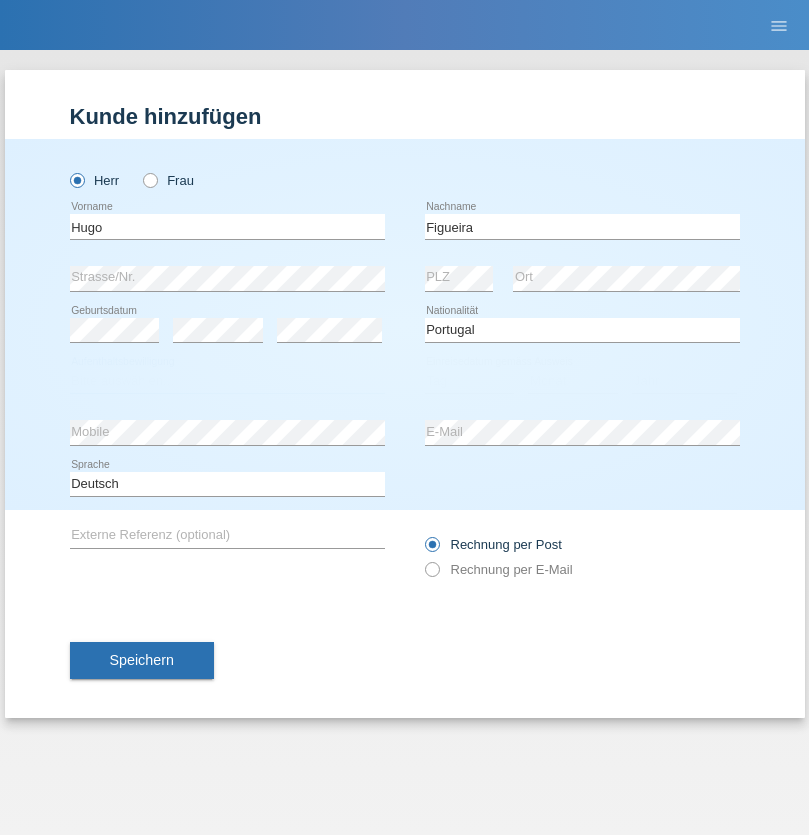 select on "C" 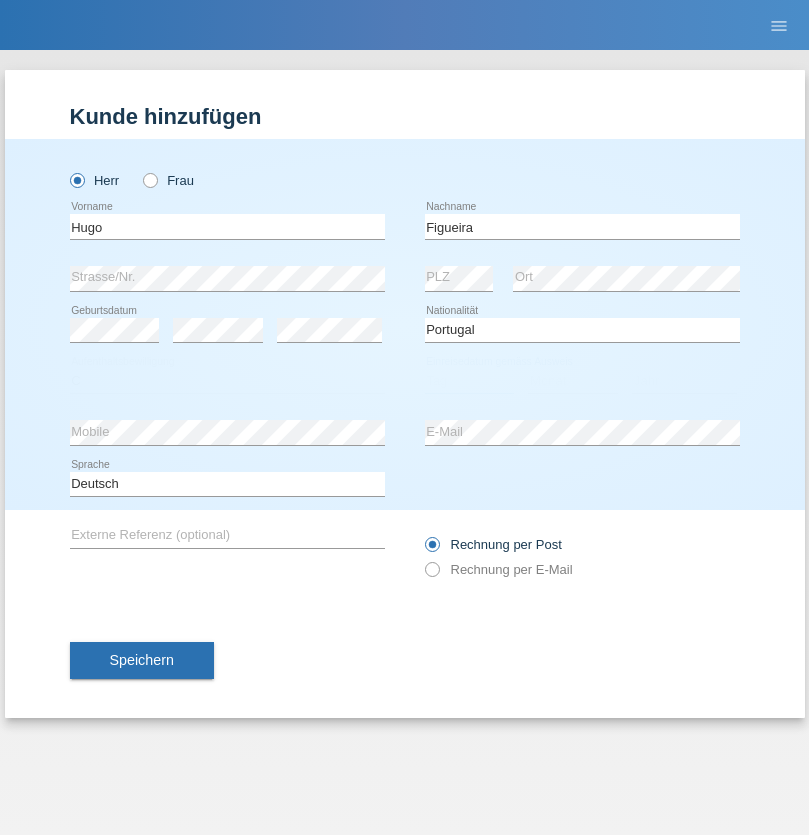 select on "04" 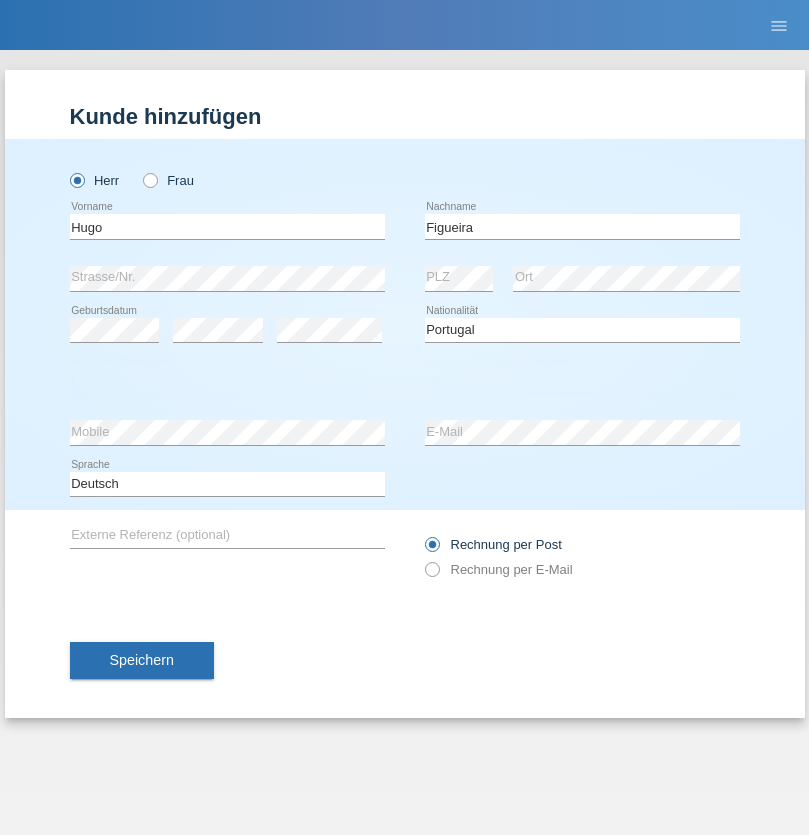 select on "02" 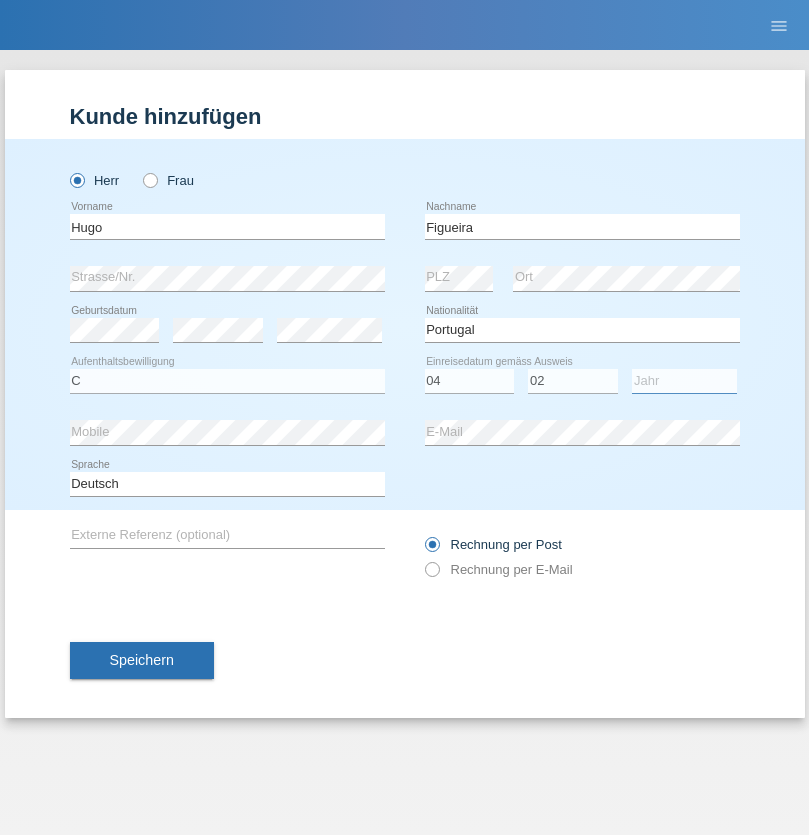 select on "2012" 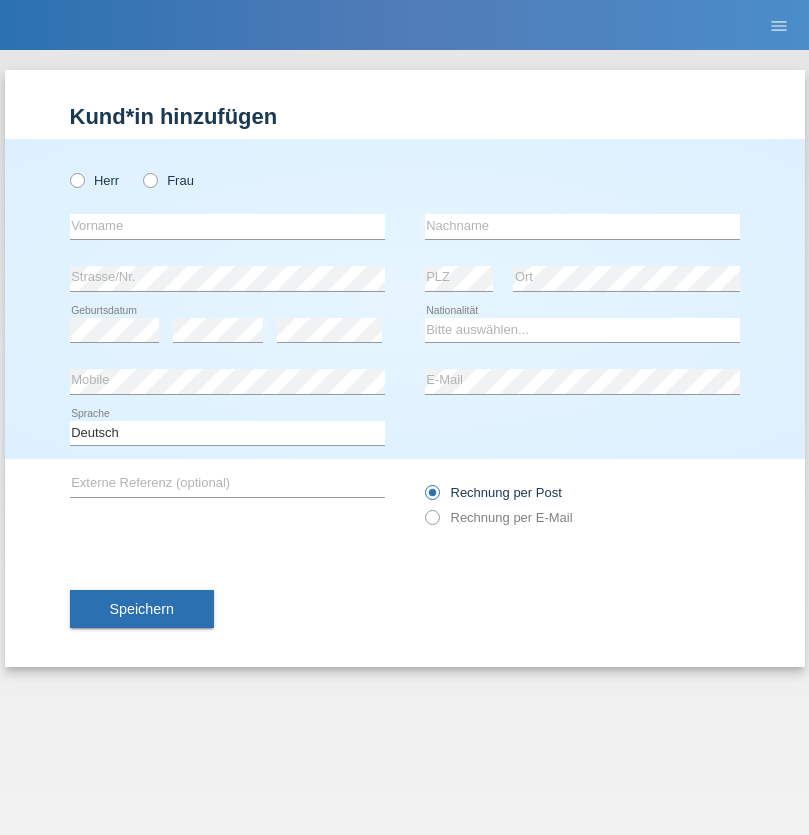 scroll, scrollTop: 0, scrollLeft: 0, axis: both 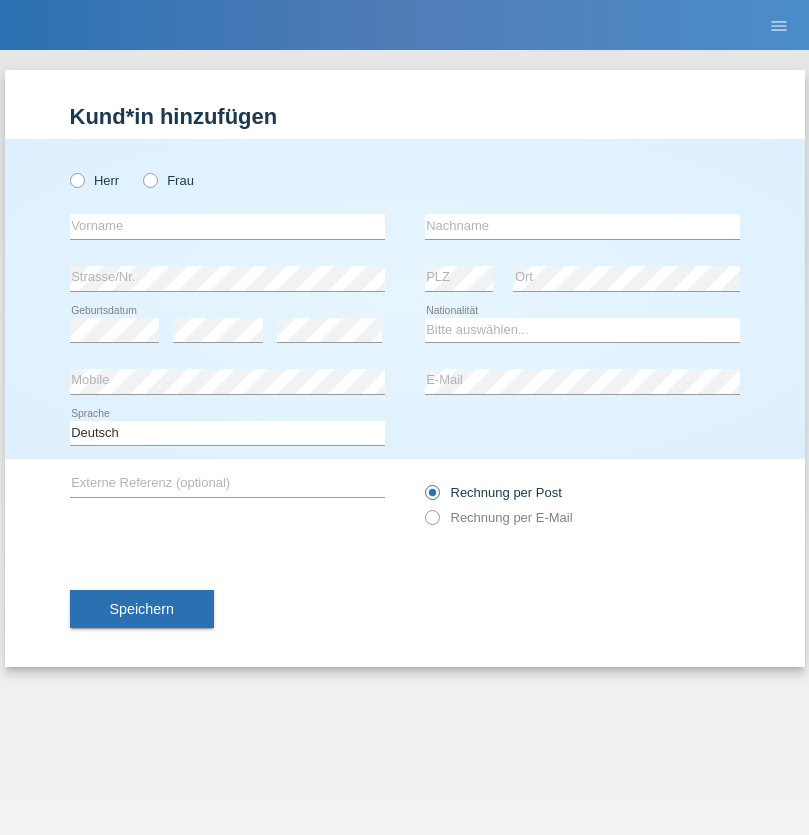 radio on "true" 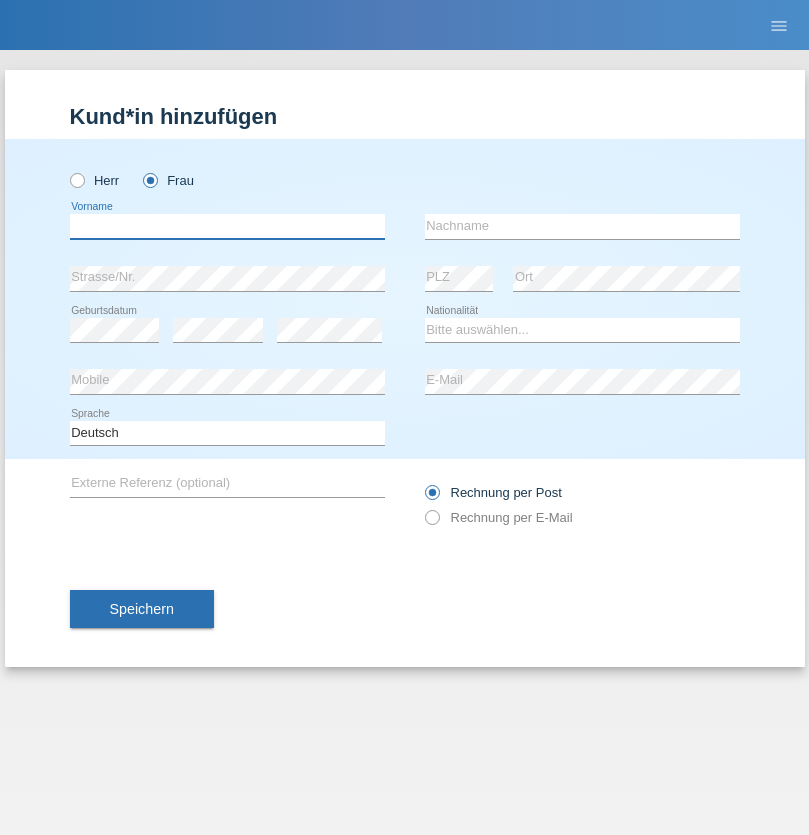 click at bounding box center [227, 226] 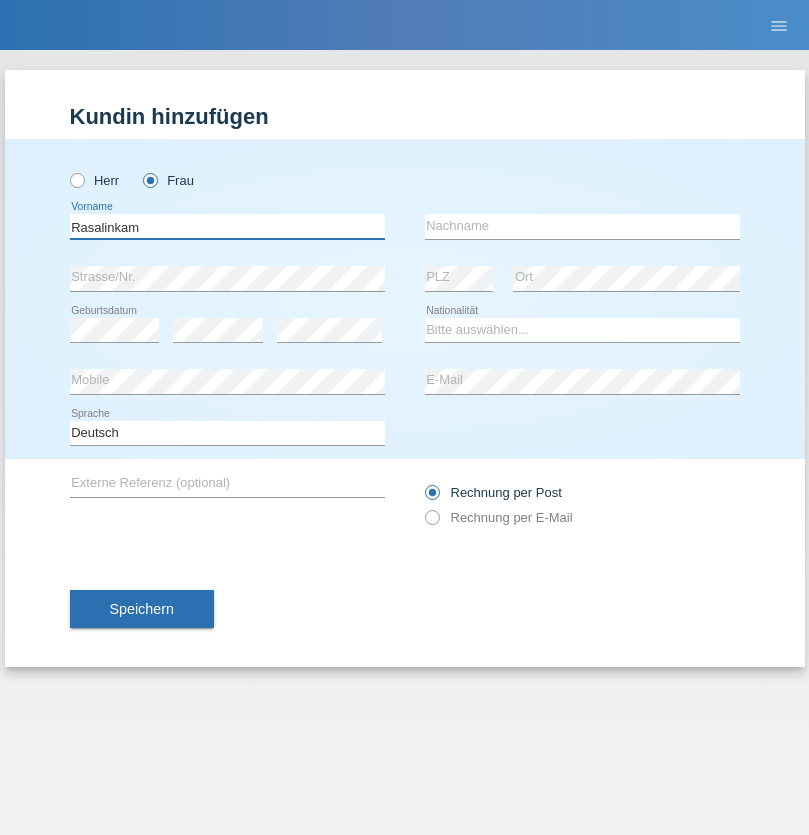 type on "Rasalinkam" 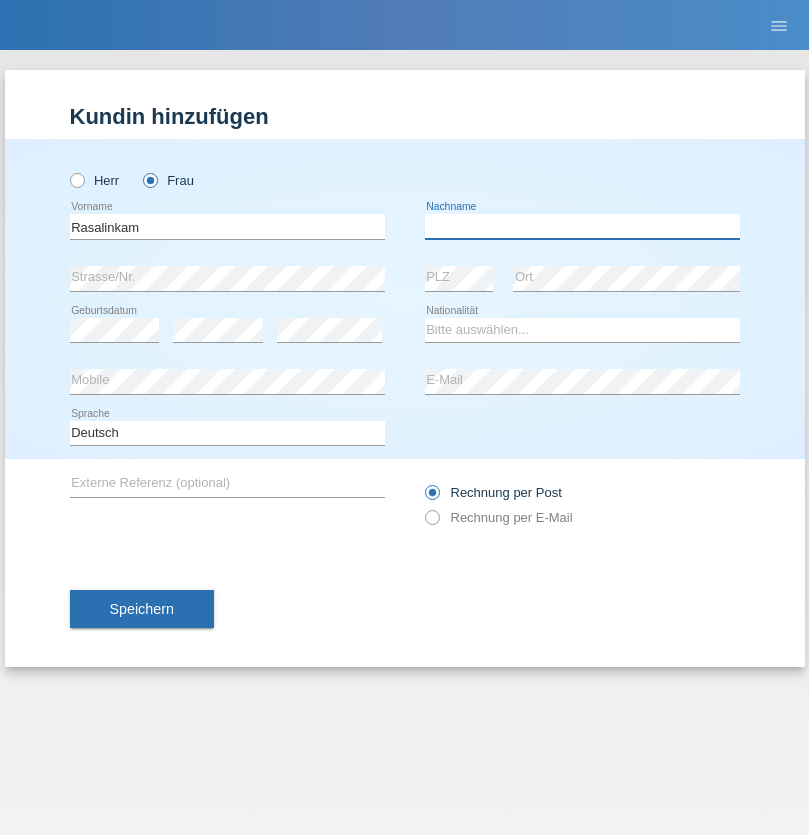 click at bounding box center [582, 226] 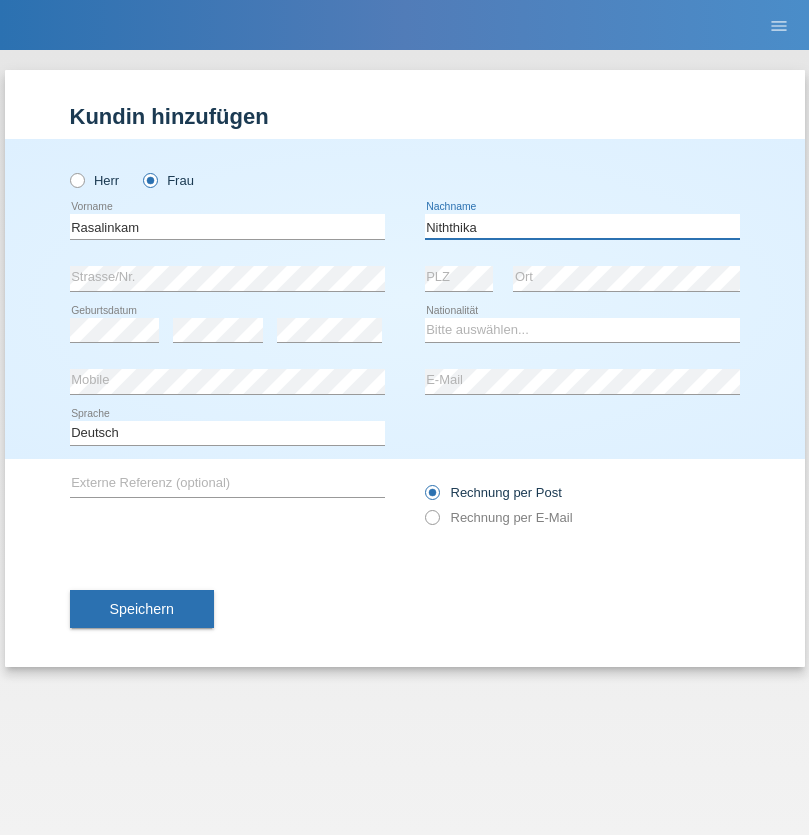 type on "Niththika" 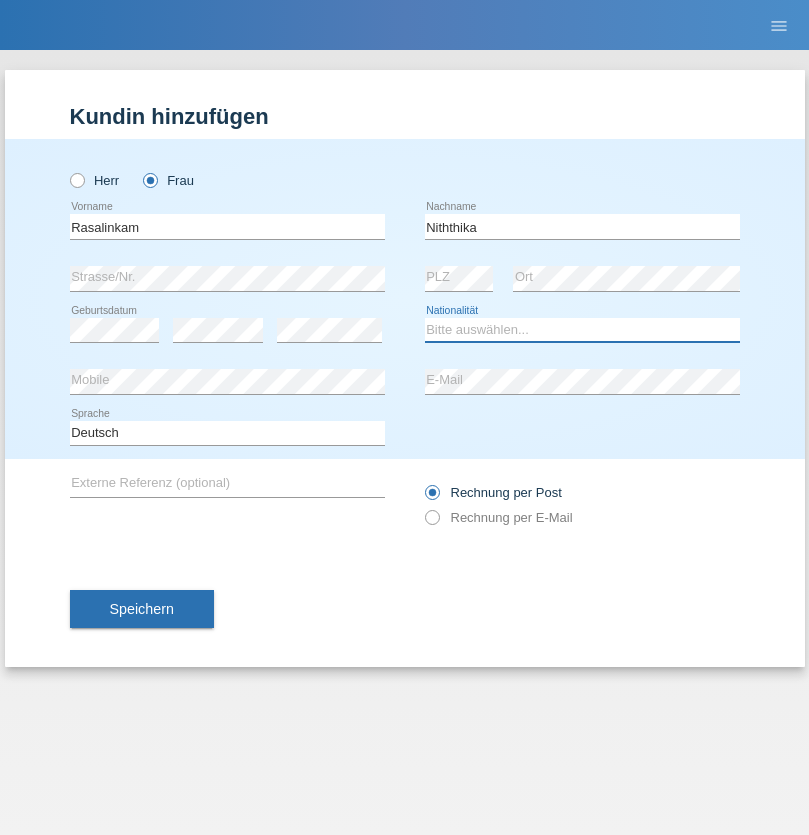 select on "LK" 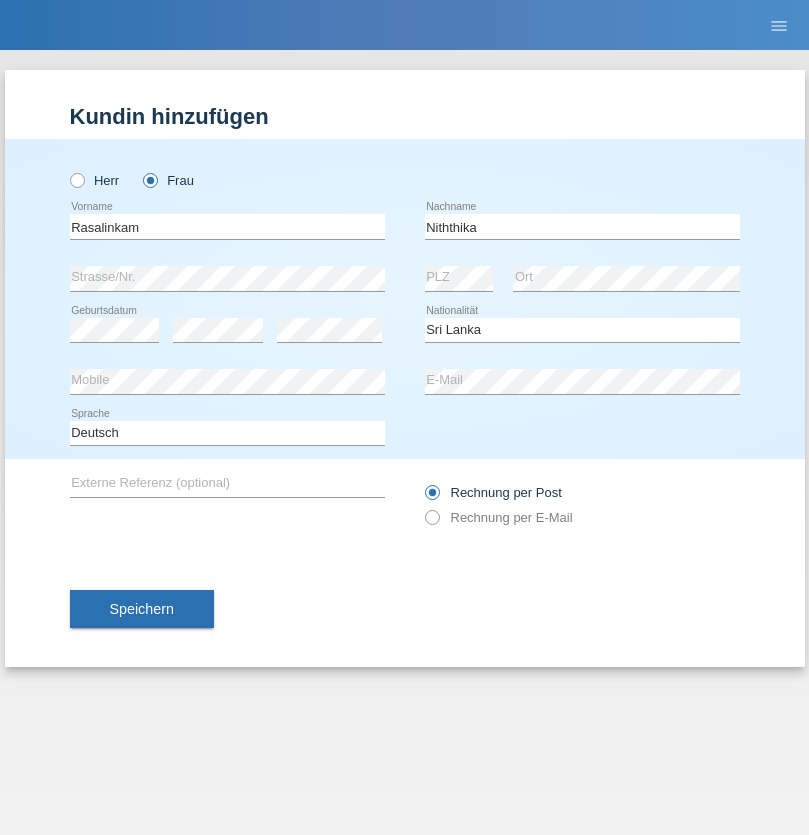 select on "C" 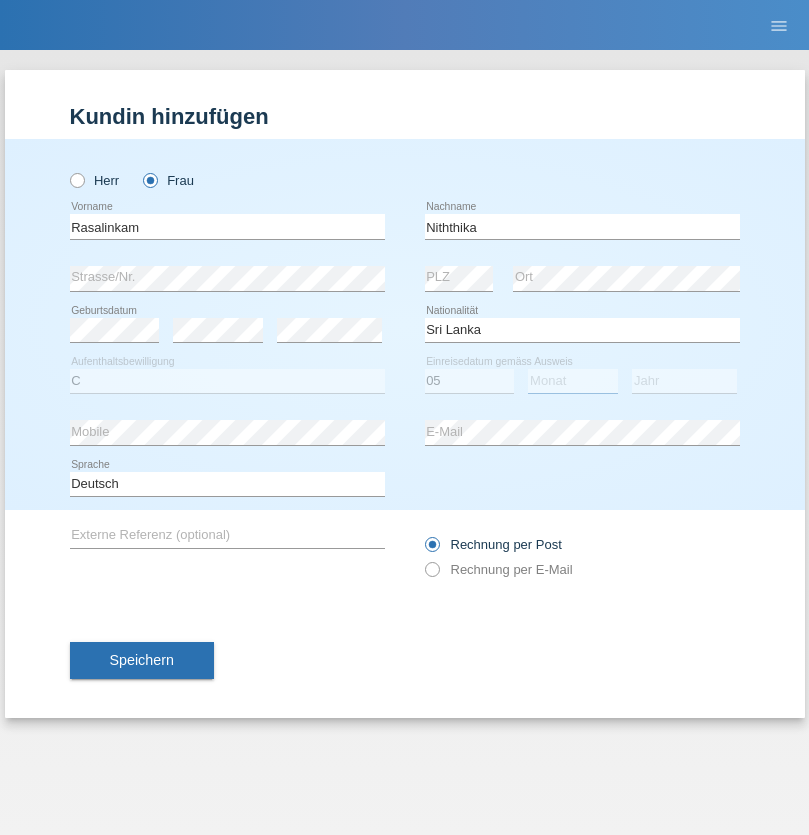 select on "08" 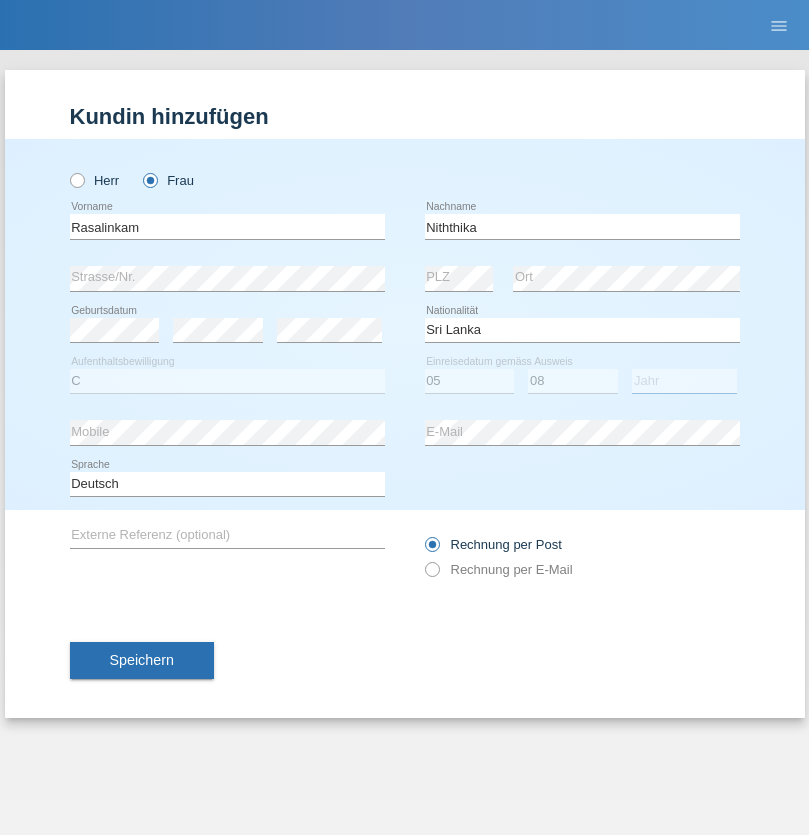 select on "2021" 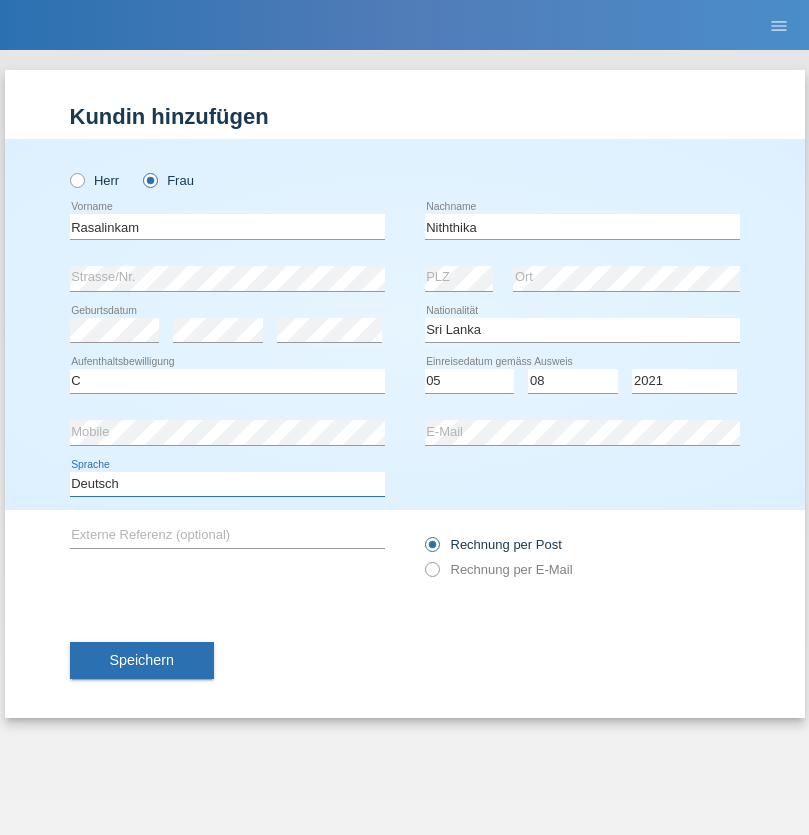 select on "en" 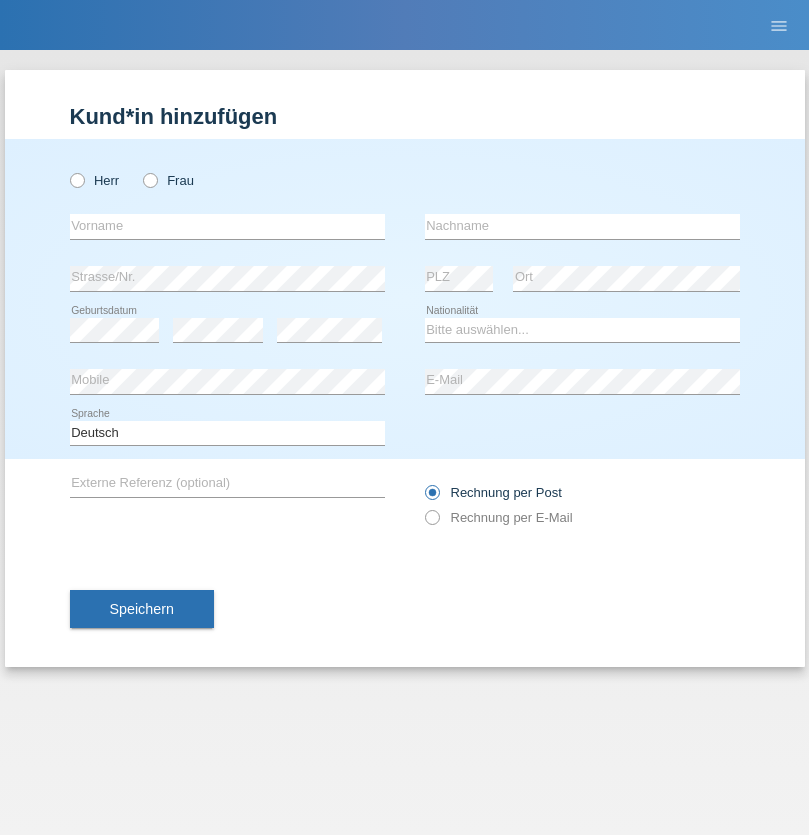 scroll, scrollTop: 0, scrollLeft: 0, axis: both 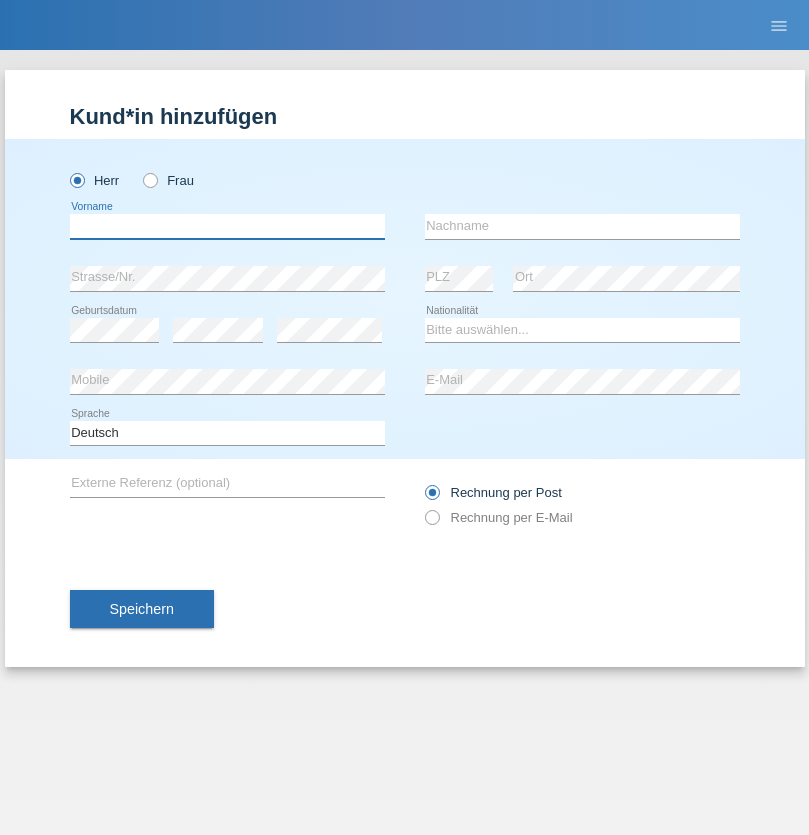 click at bounding box center [227, 226] 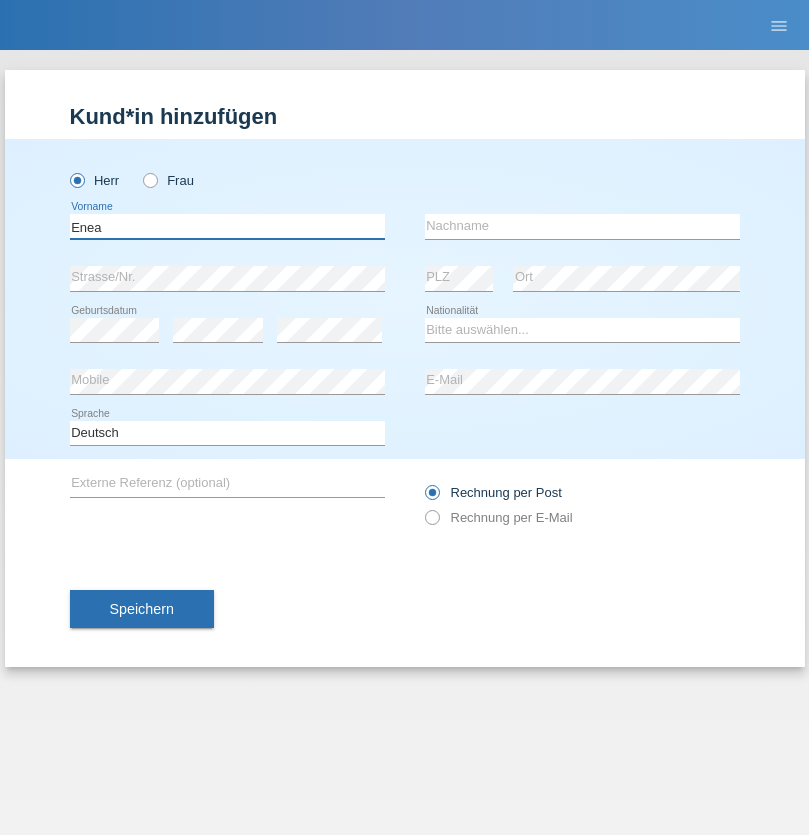 type on "Enea" 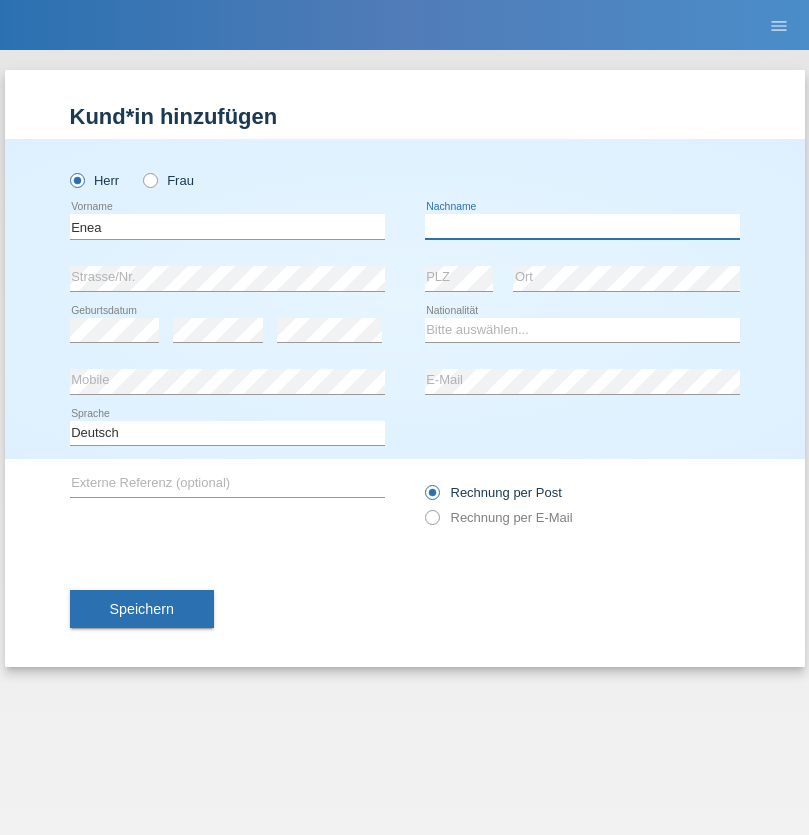 click at bounding box center [582, 226] 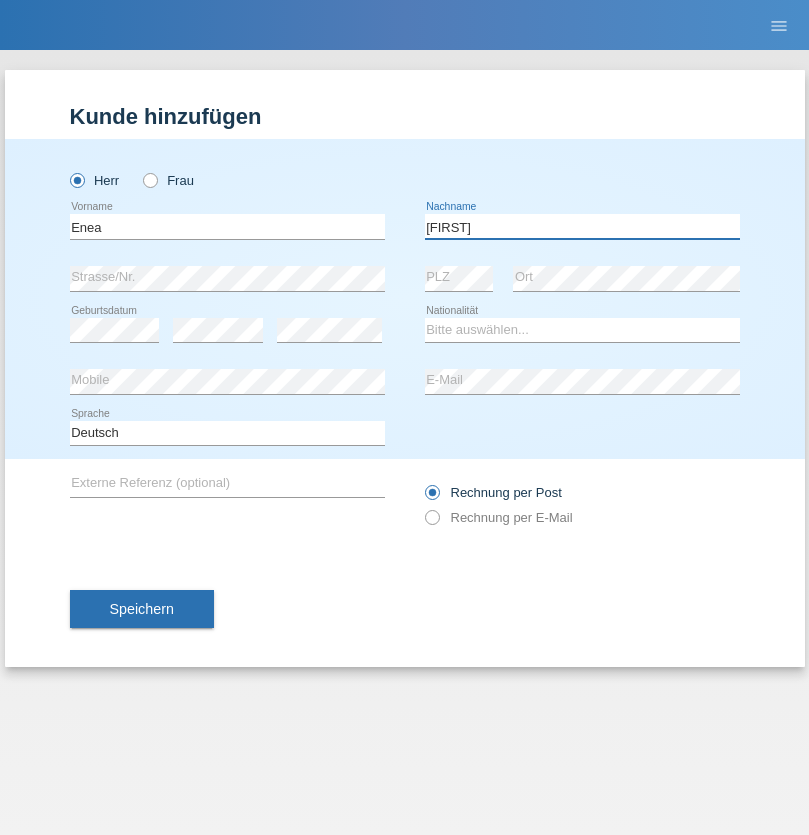type on "Andrei" 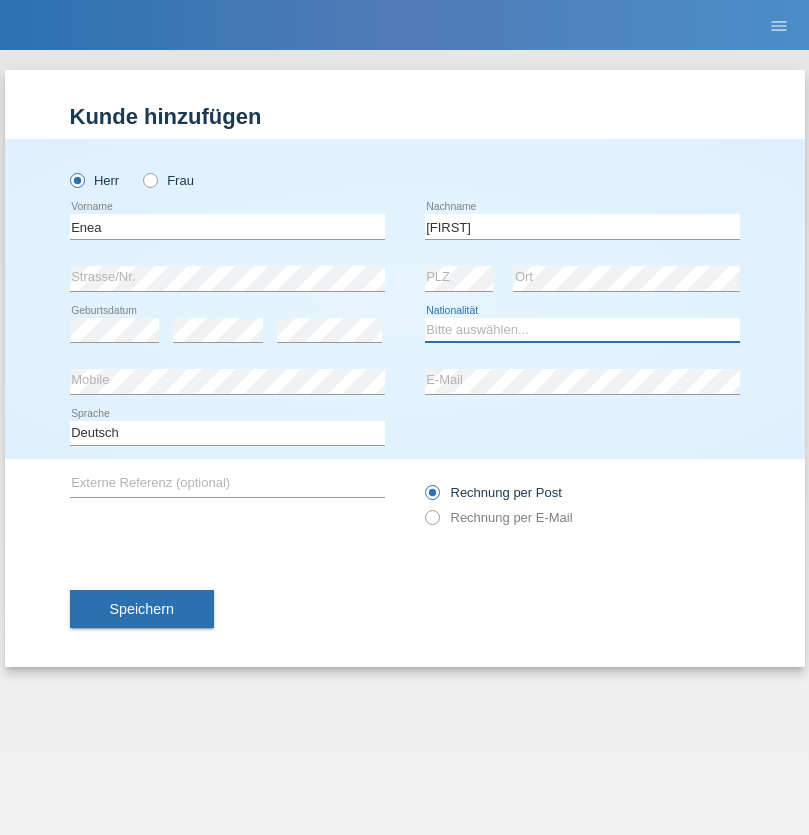select on "OM" 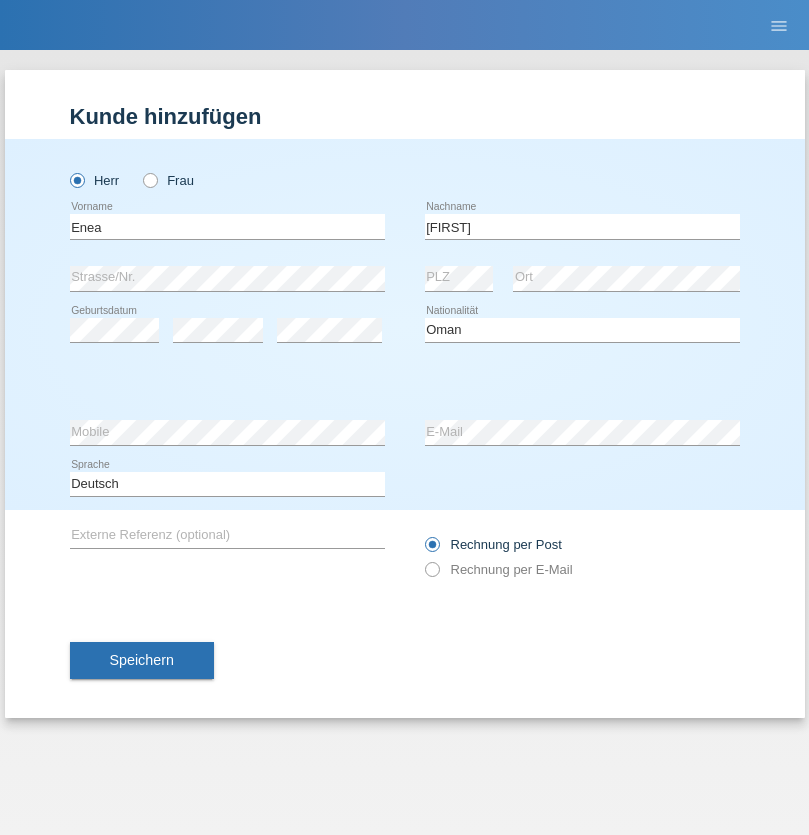 select on "C" 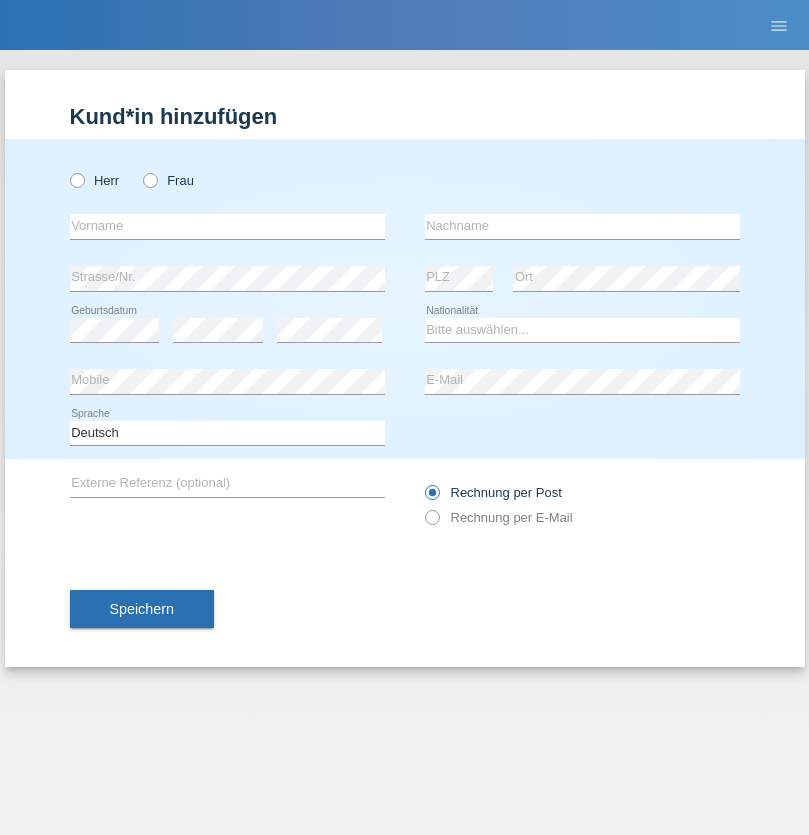 scroll, scrollTop: 0, scrollLeft: 0, axis: both 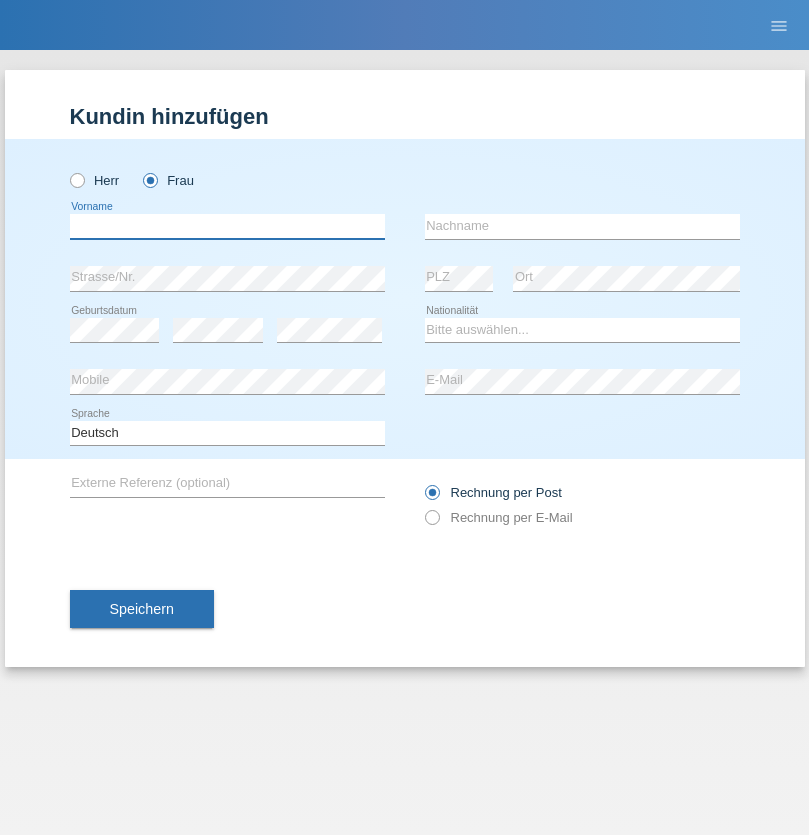 click at bounding box center (227, 226) 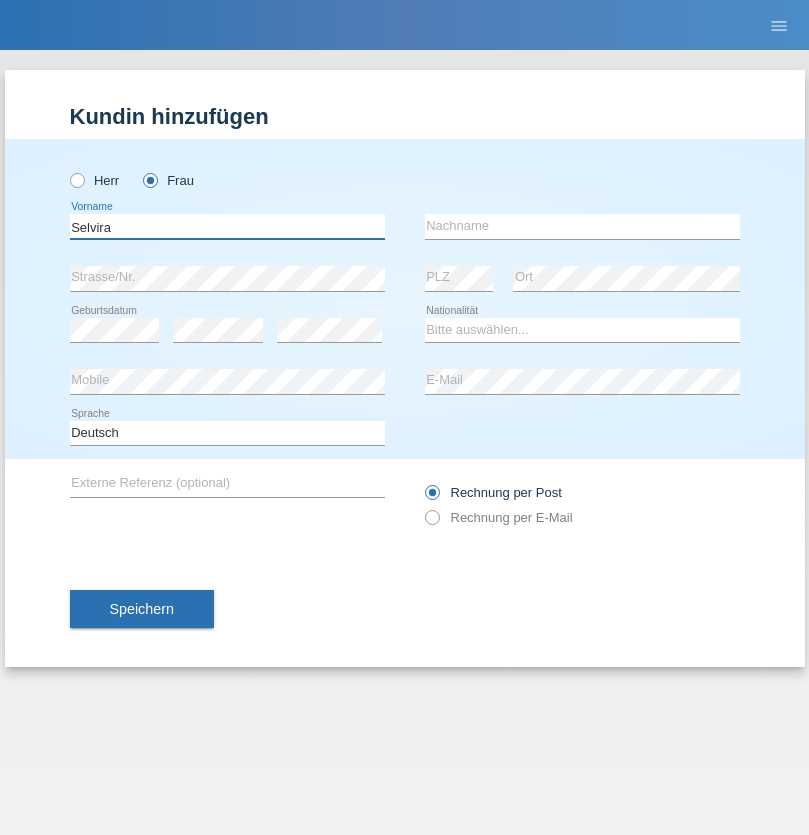 type on "Selvira" 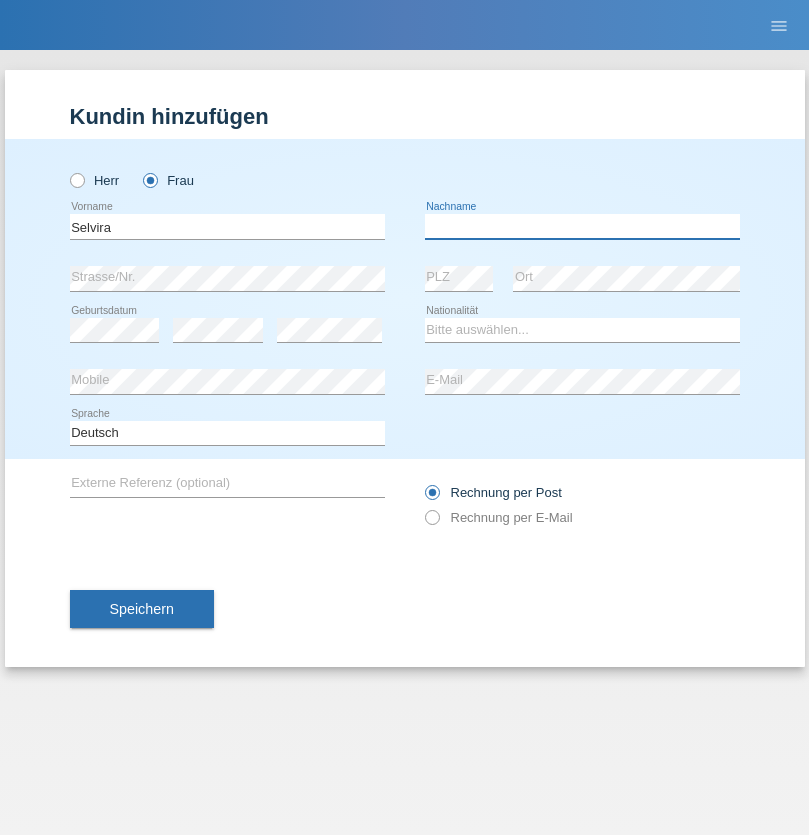 click at bounding box center (582, 226) 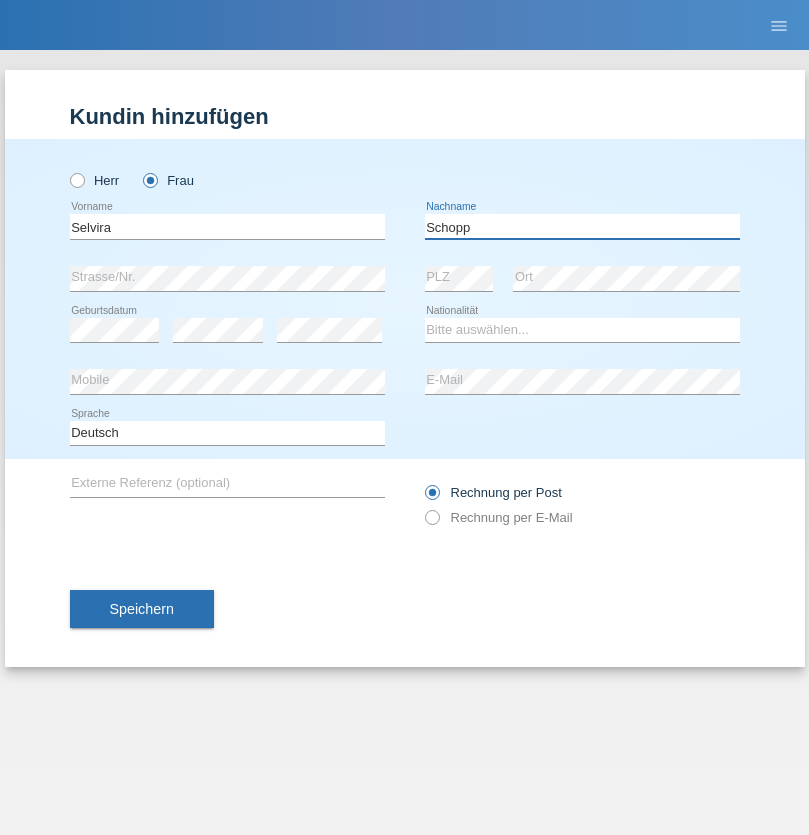 type on "Schopp" 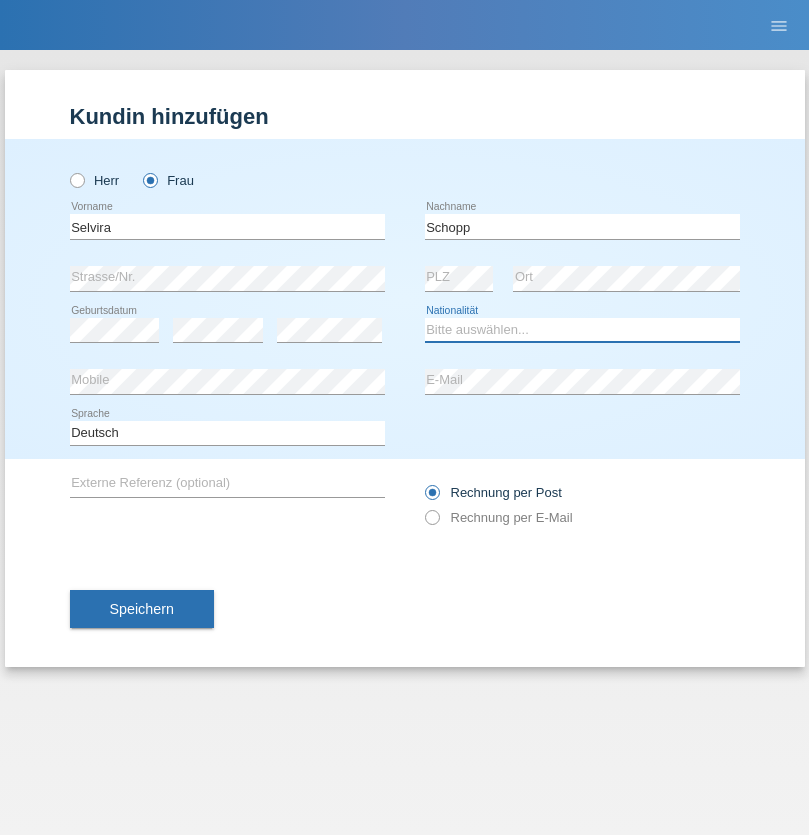 select on "CH" 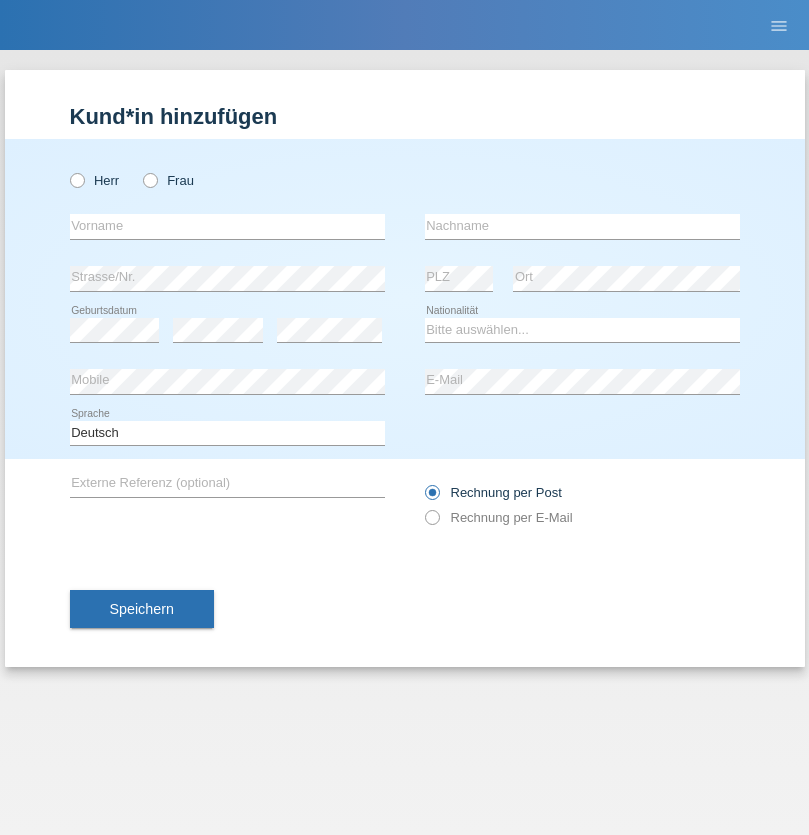 scroll, scrollTop: 0, scrollLeft: 0, axis: both 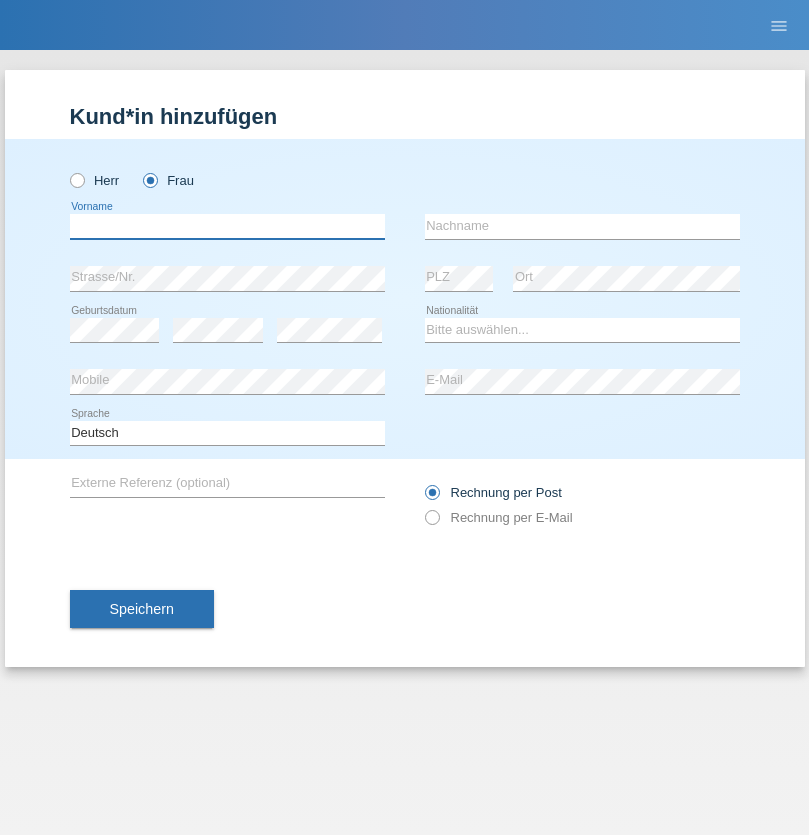 click at bounding box center (227, 226) 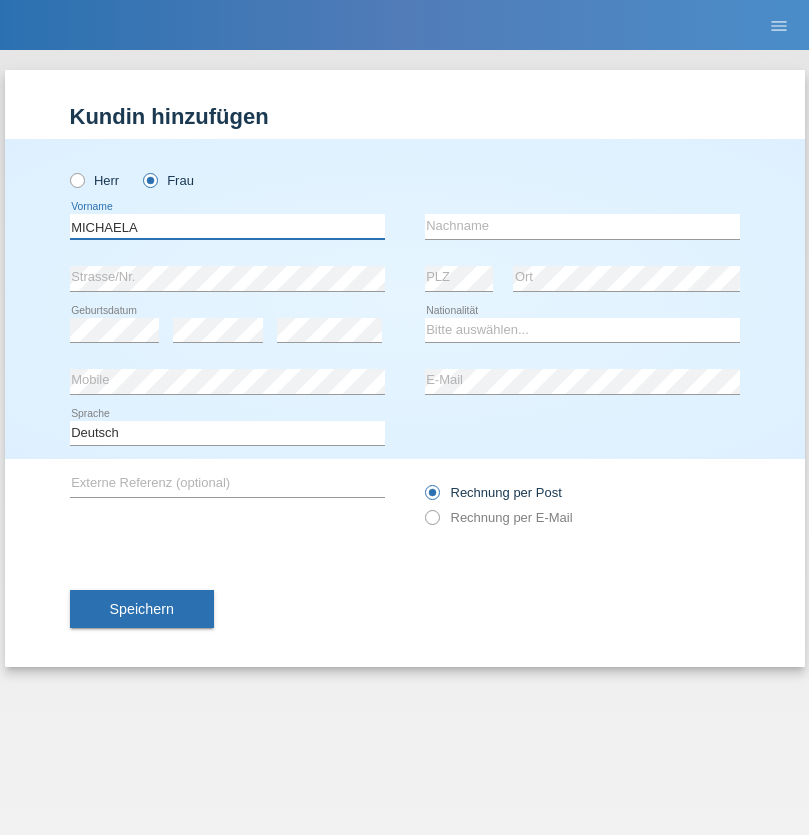 type on "MICHAELA" 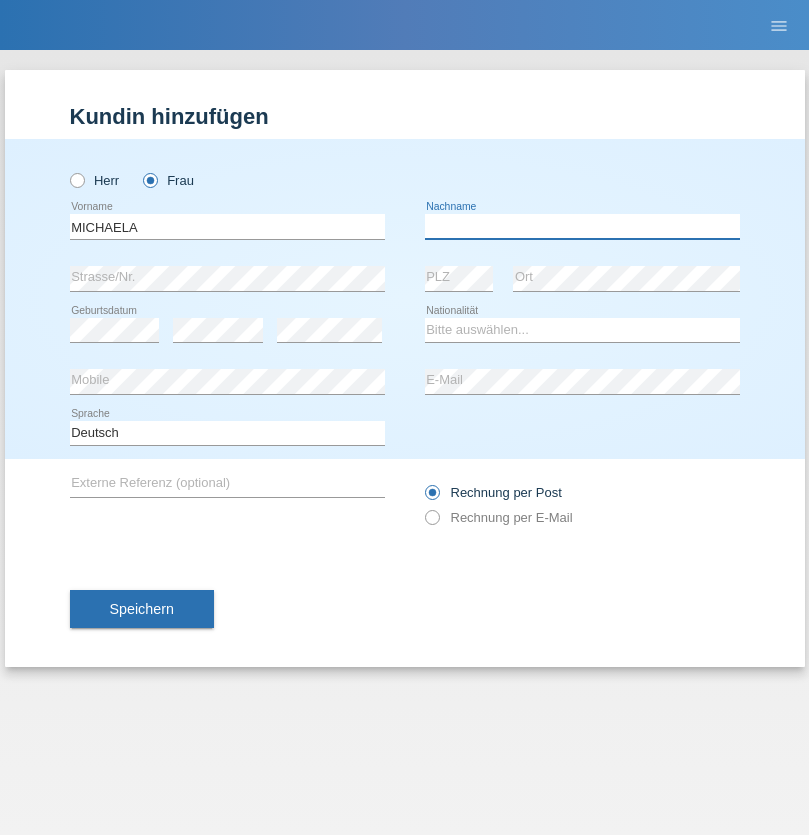 click at bounding box center [582, 226] 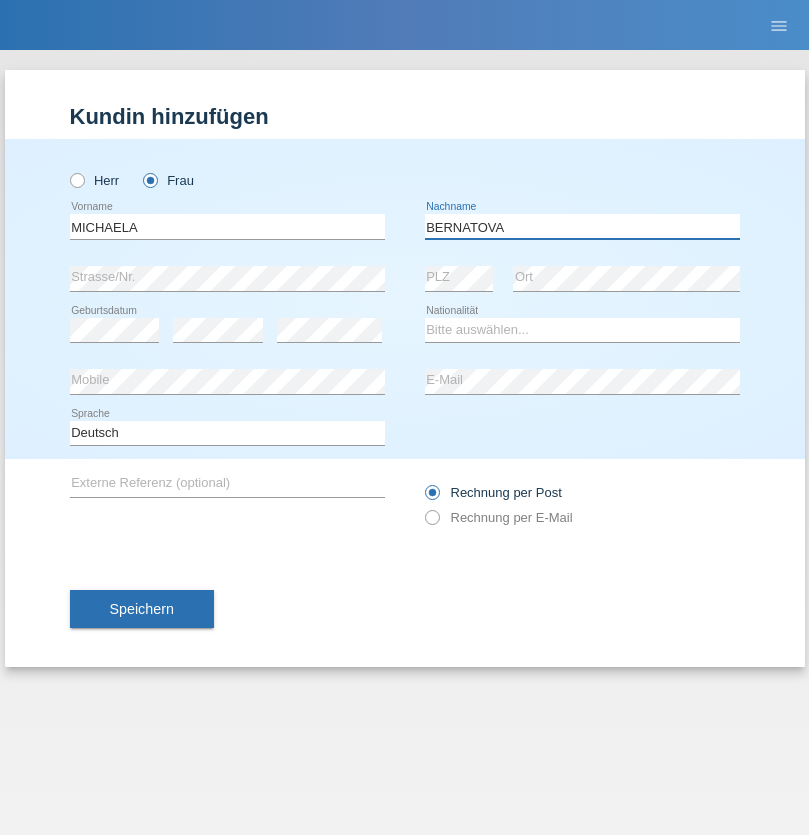 type on "BERNATOVA" 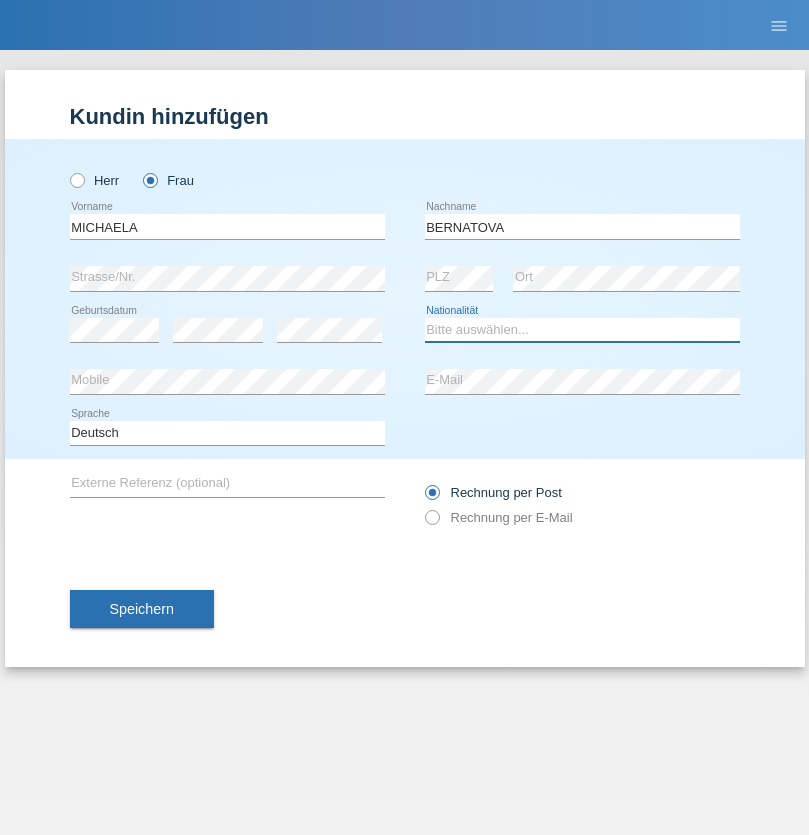 select on "SK" 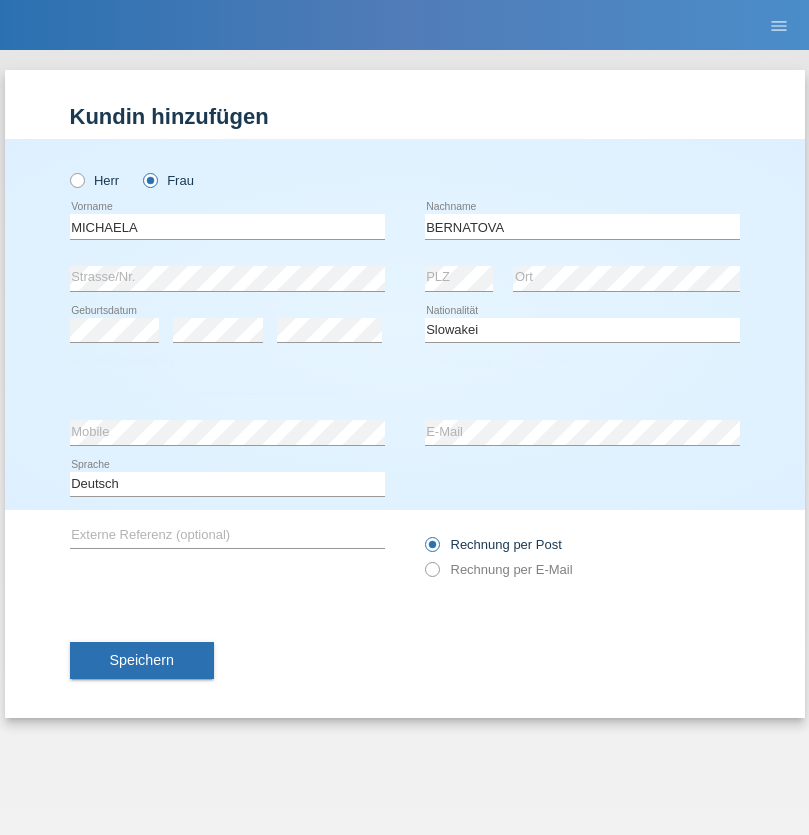 select on "C" 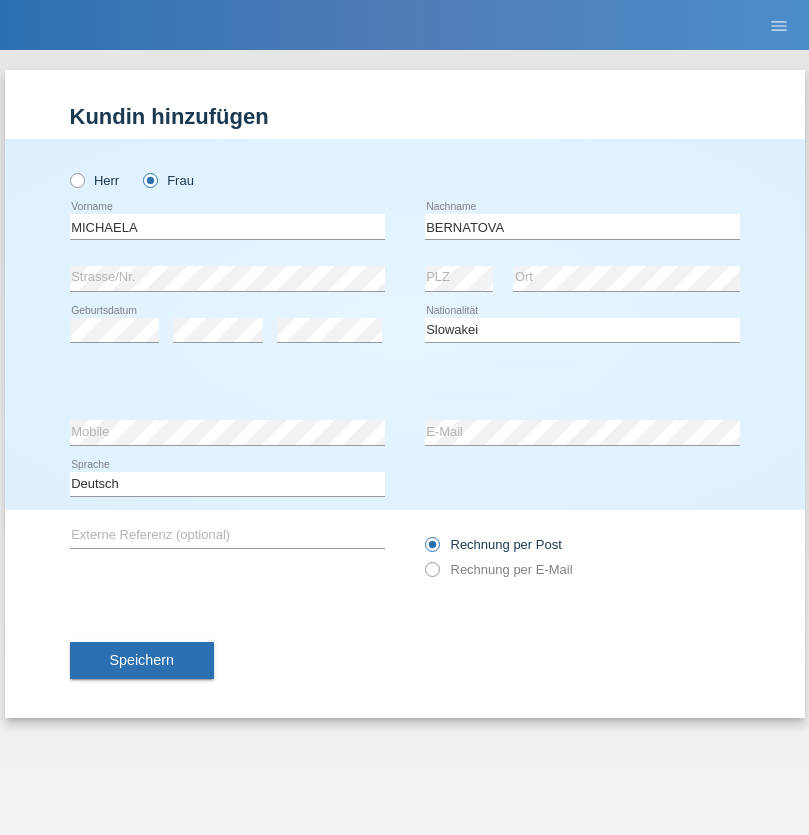 select on "05" 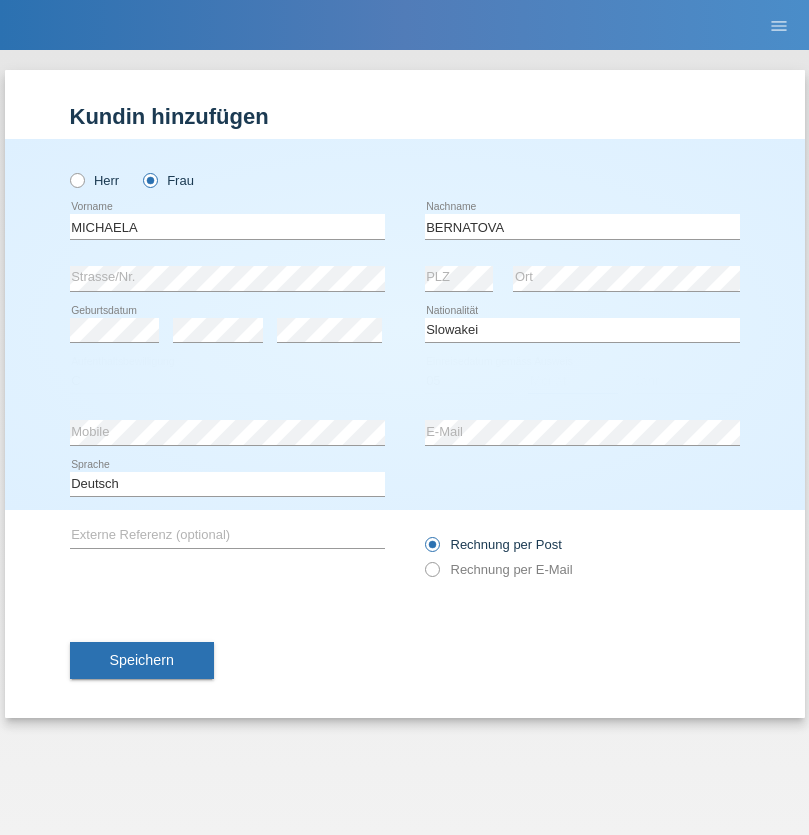 select on "04" 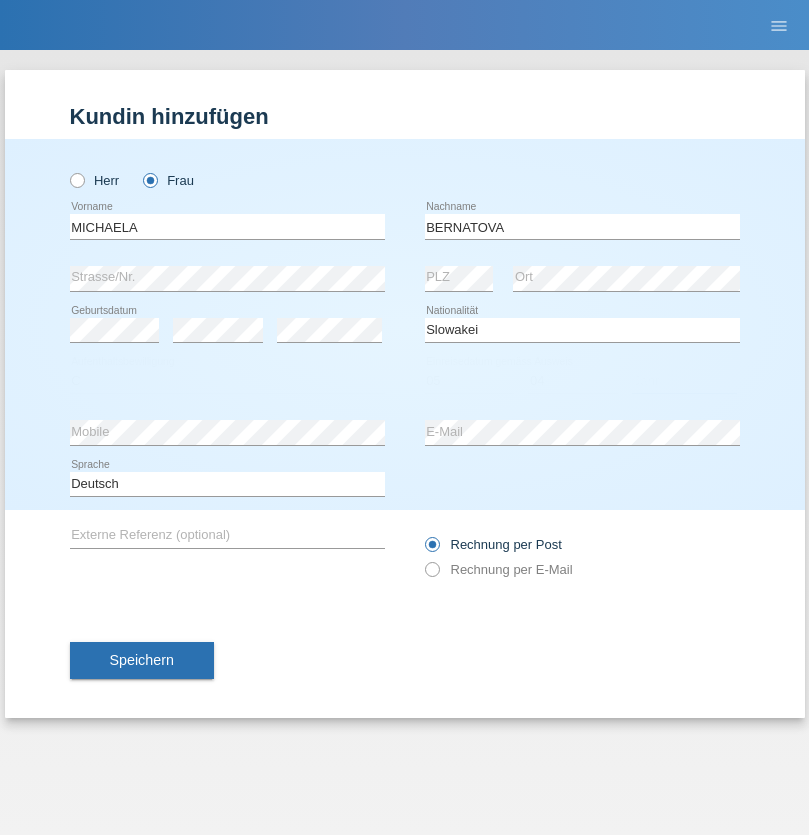 select on "2014" 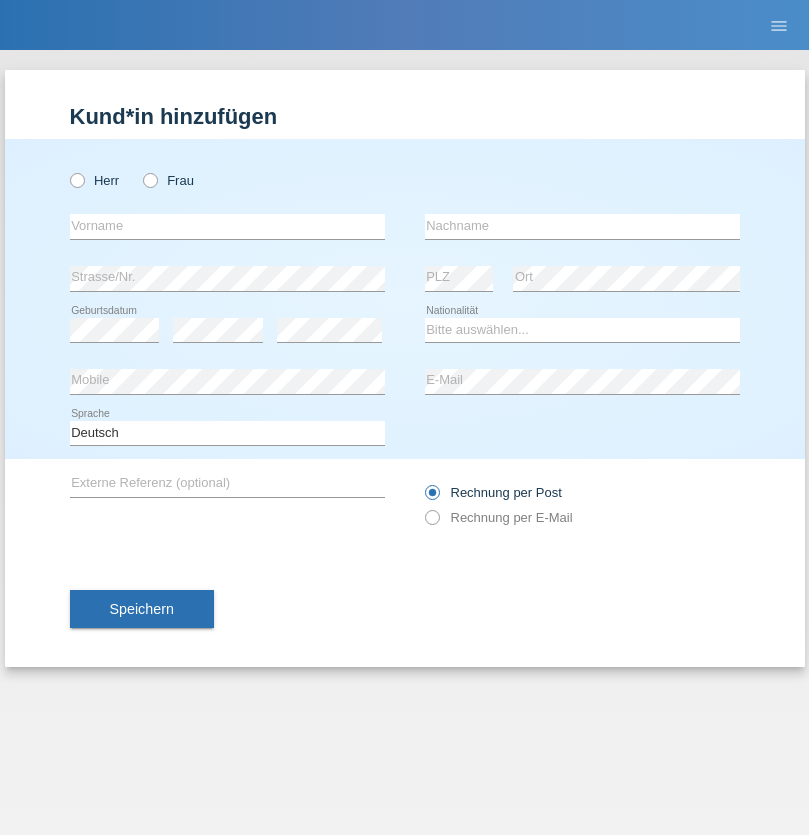 scroll, scrollTop: 0, scrollLeft: 0, axis: both 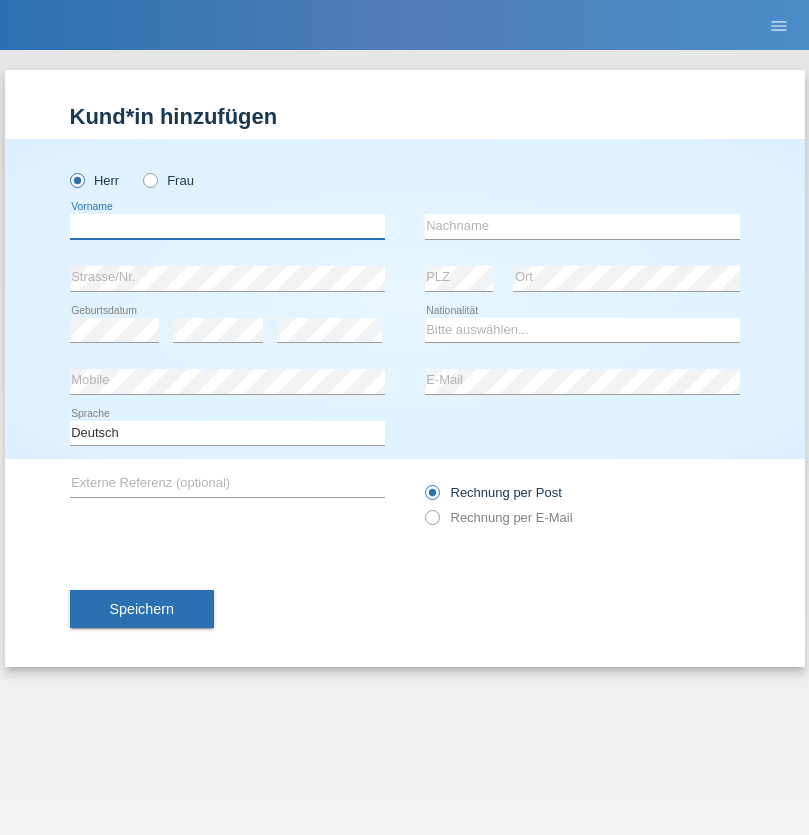 click at bounding box center [227, 226] 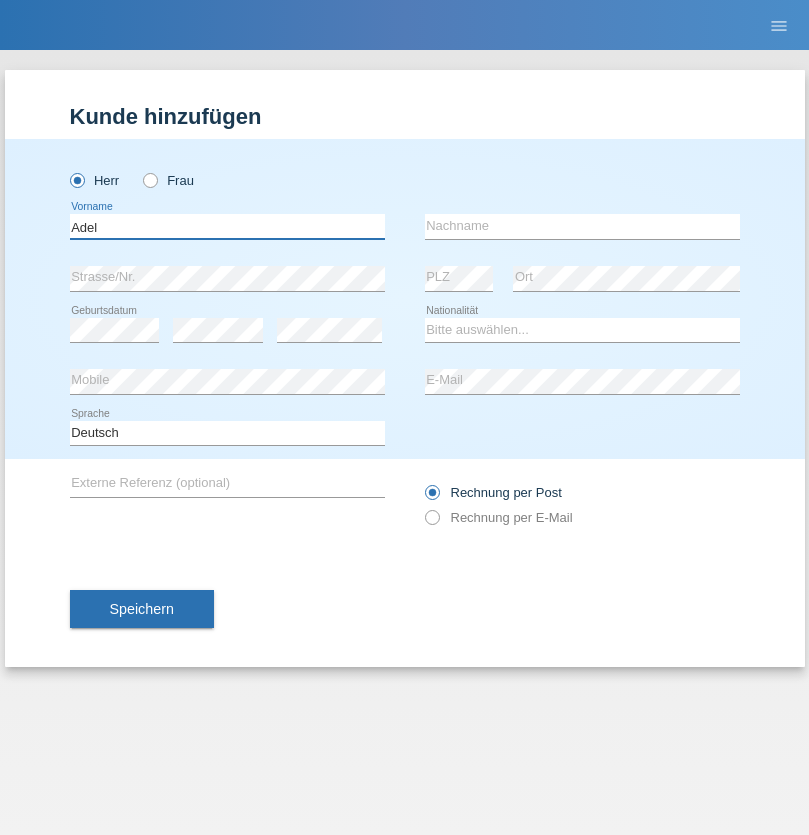 type on "Adel" 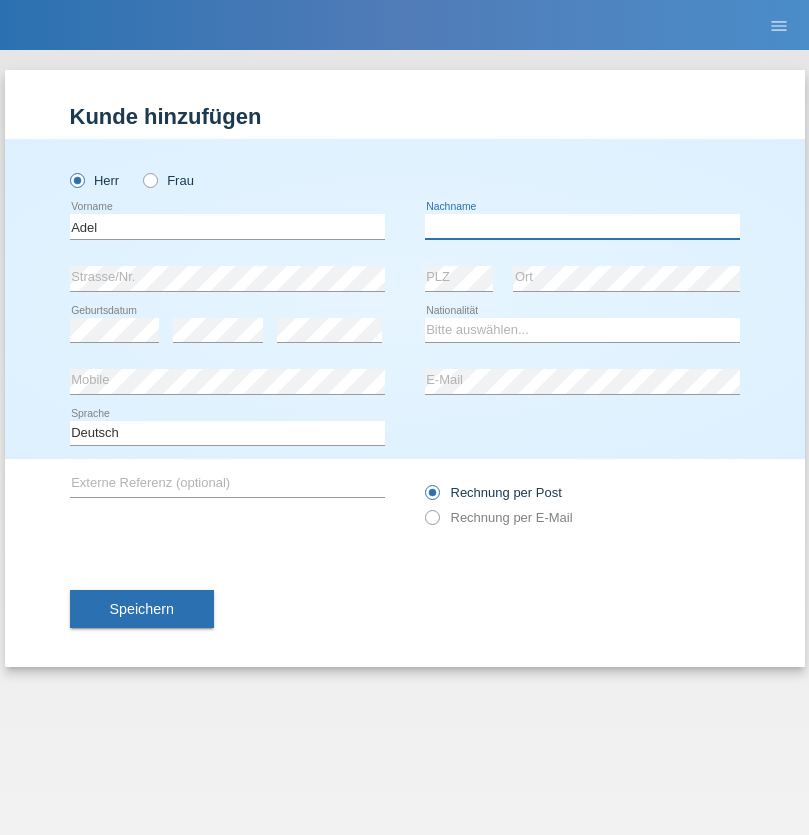 click at bounding box center [582, 226] 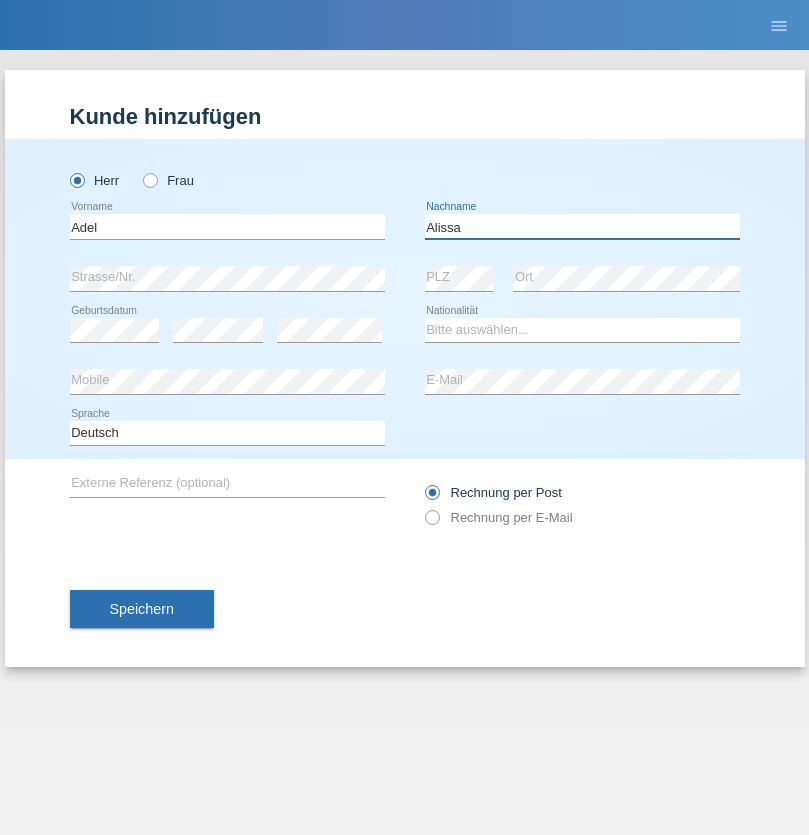 type on "Alissa" 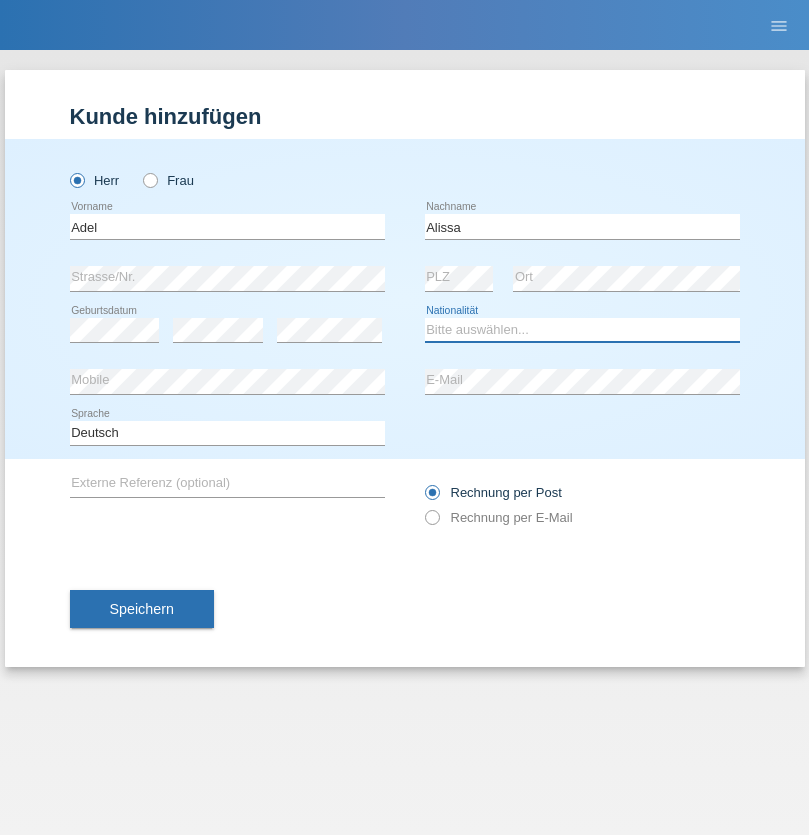 select on "SY" 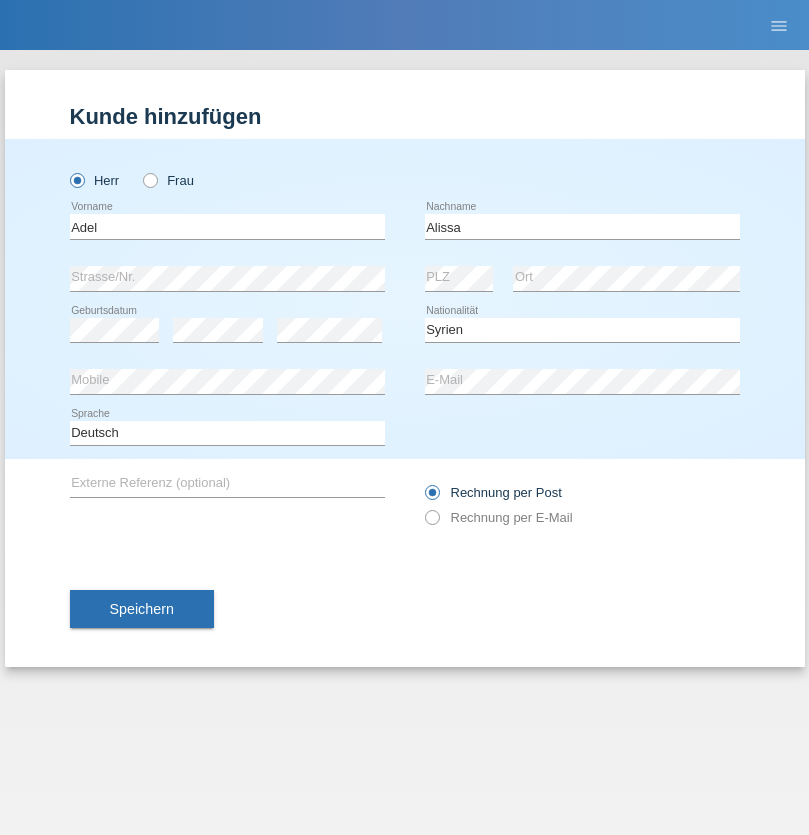 select on "C" 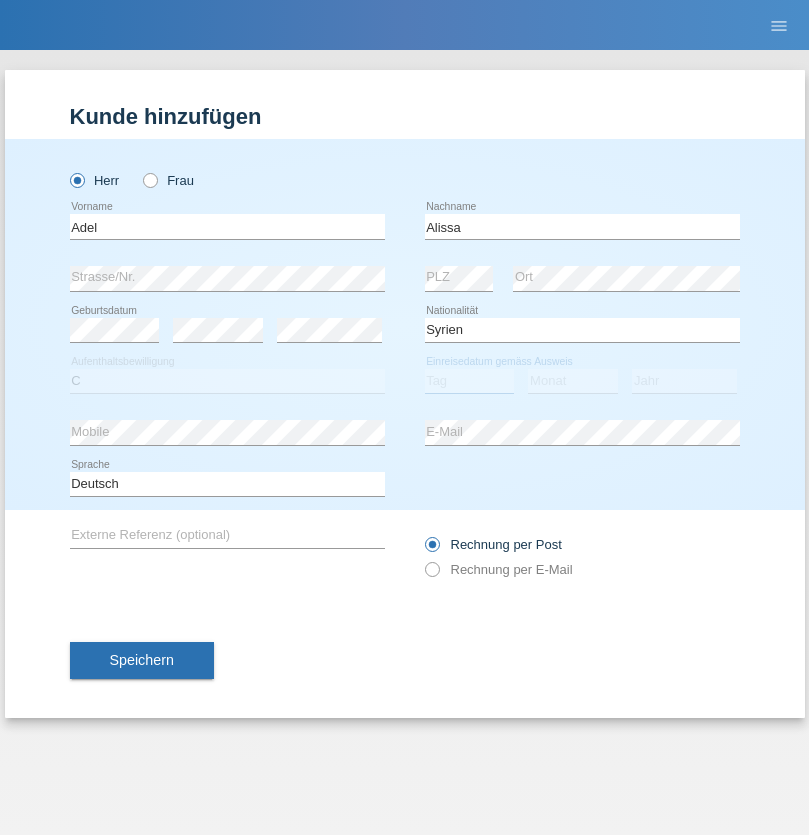 select on "20" 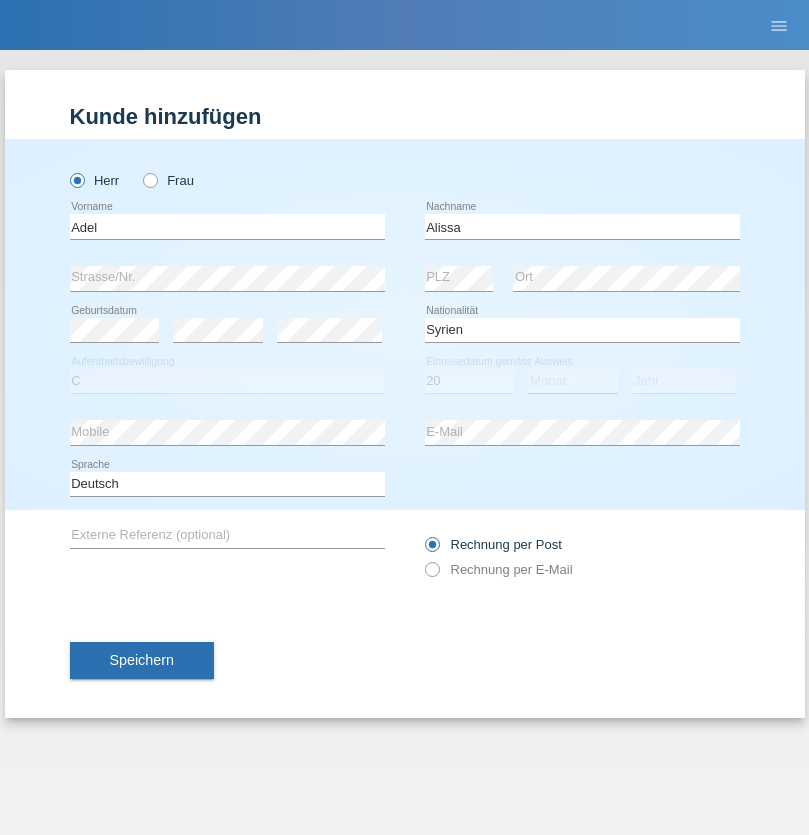 select on "09" 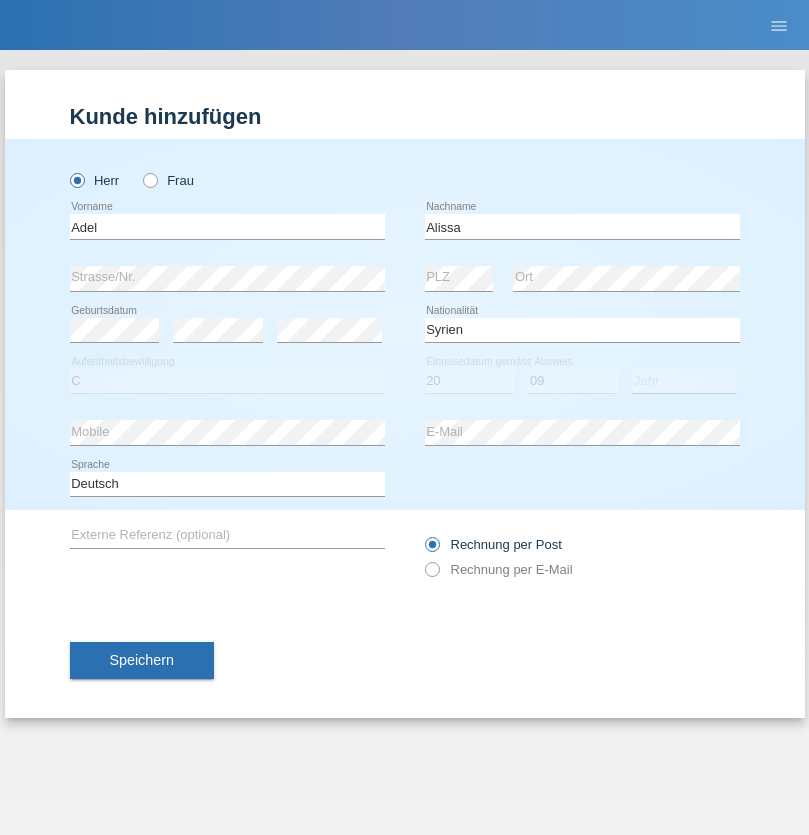 select on "2018" 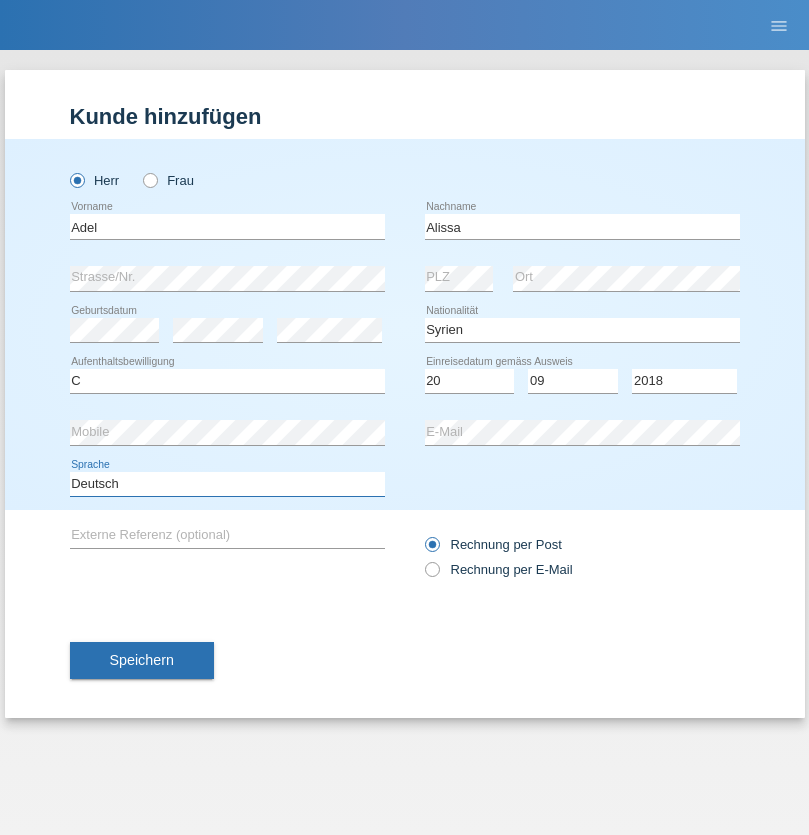 select on "en" 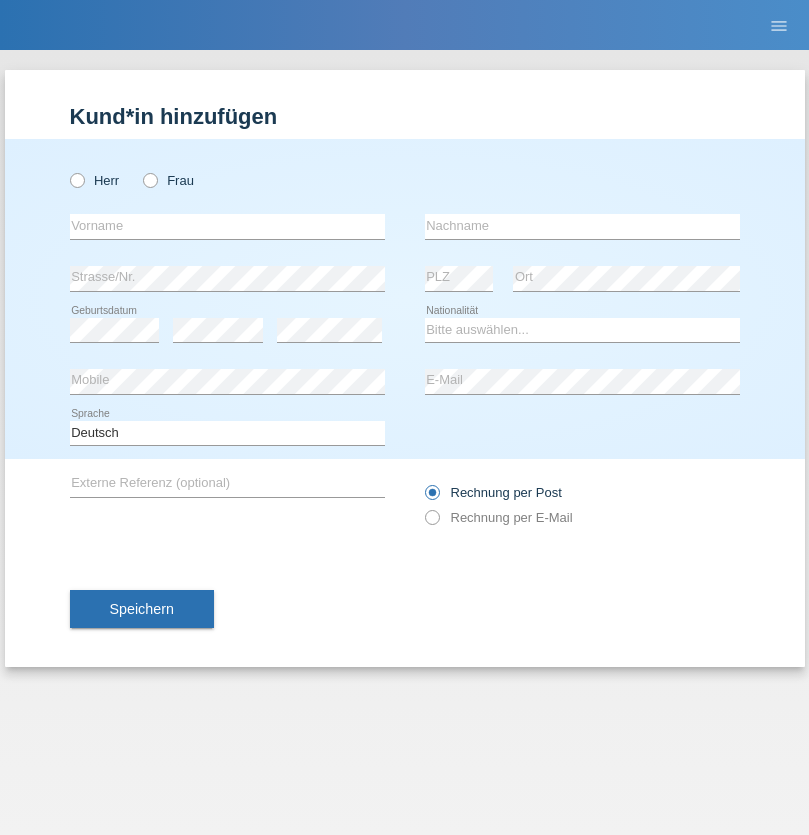 scroll, scrollTop: 0, scrollLeft: 0, axis: both 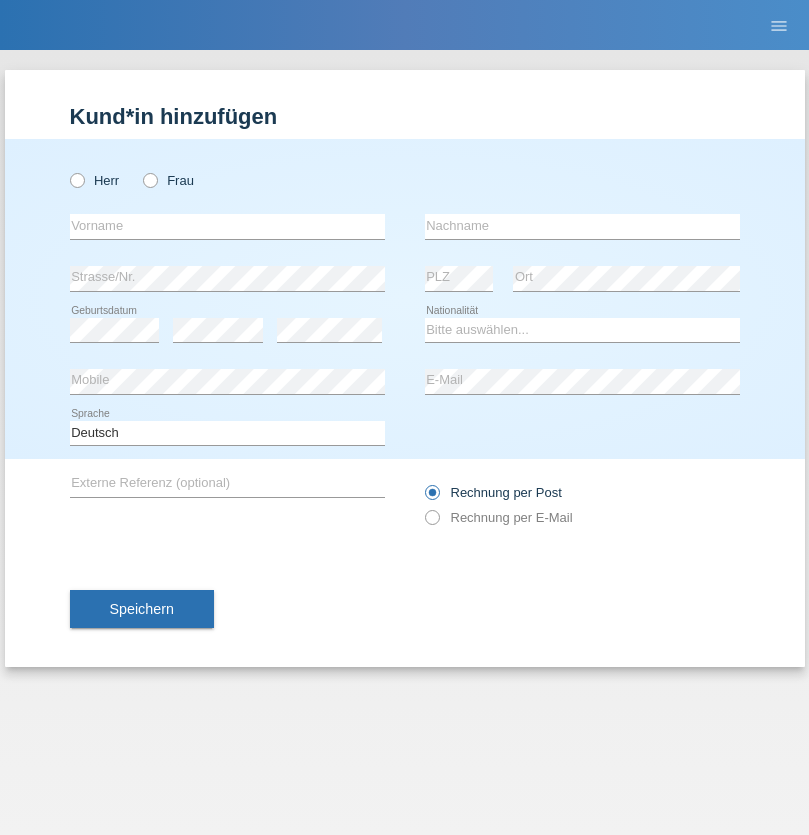 radio on "true" 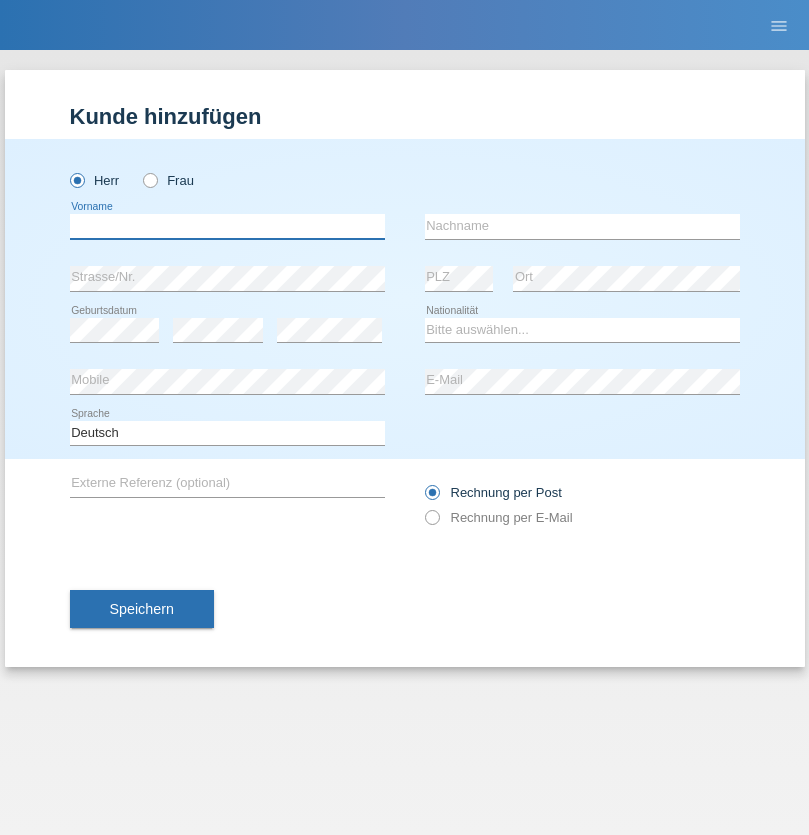 click at bounding box center [227, 226] 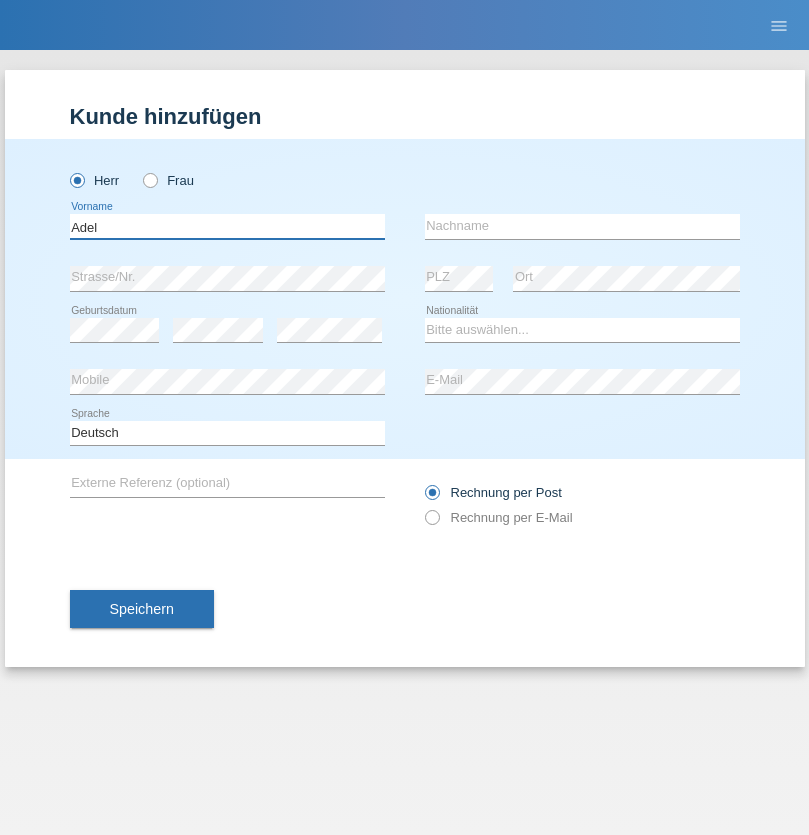 type on "Adel" 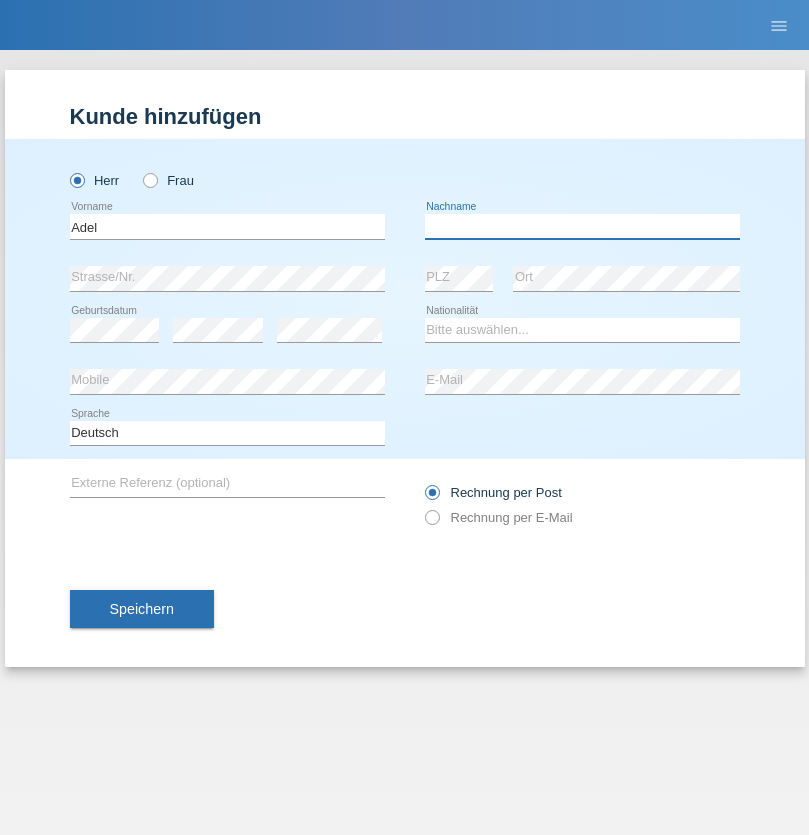 click at bounding box center [582, 226] 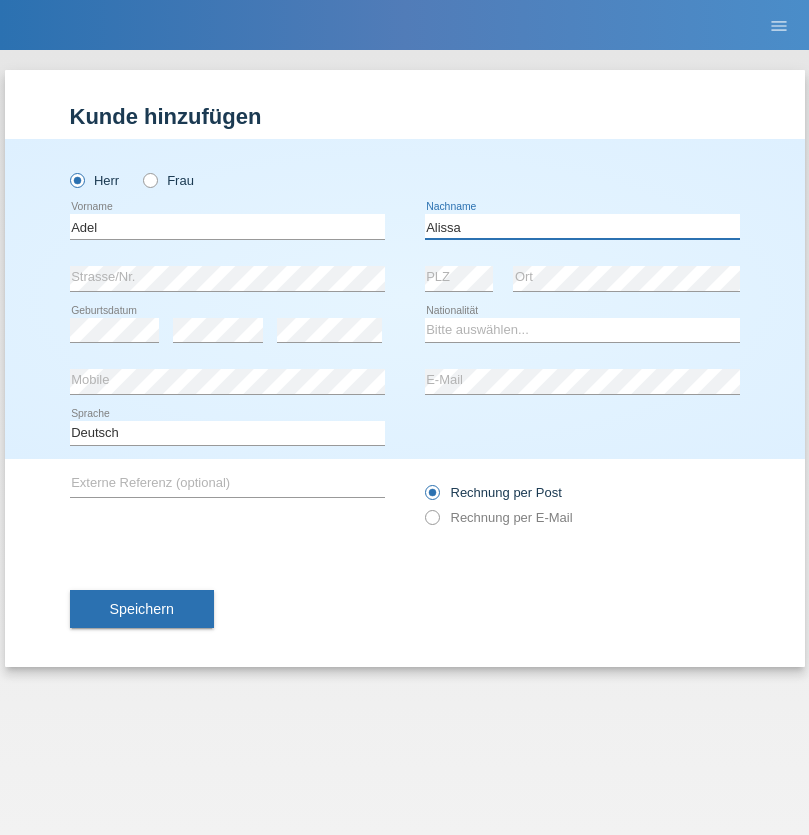 type on "Alissa" 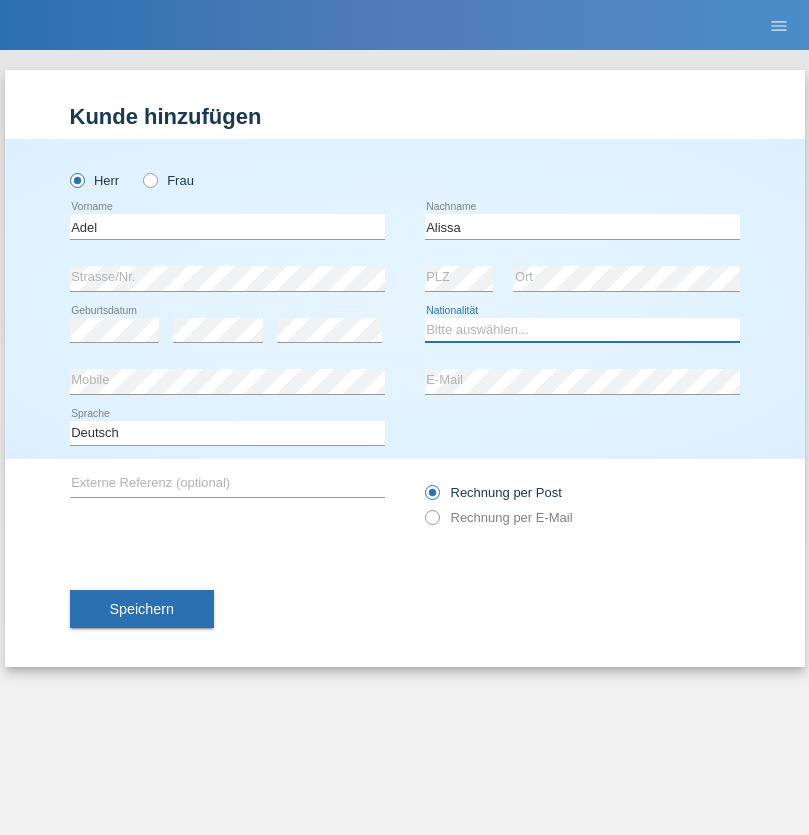 select on "SY" 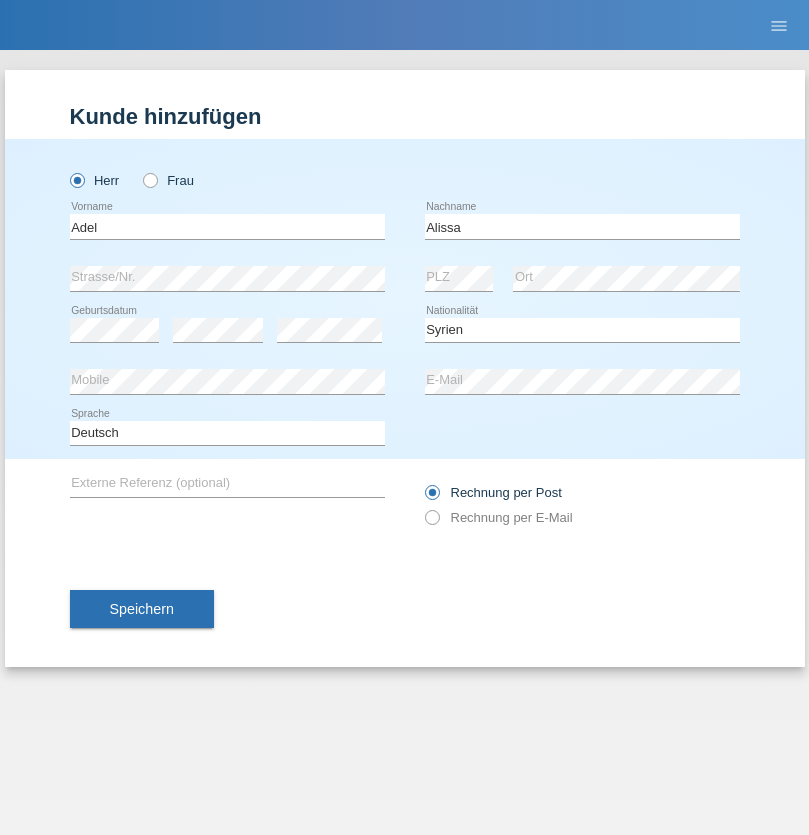 select on "C" 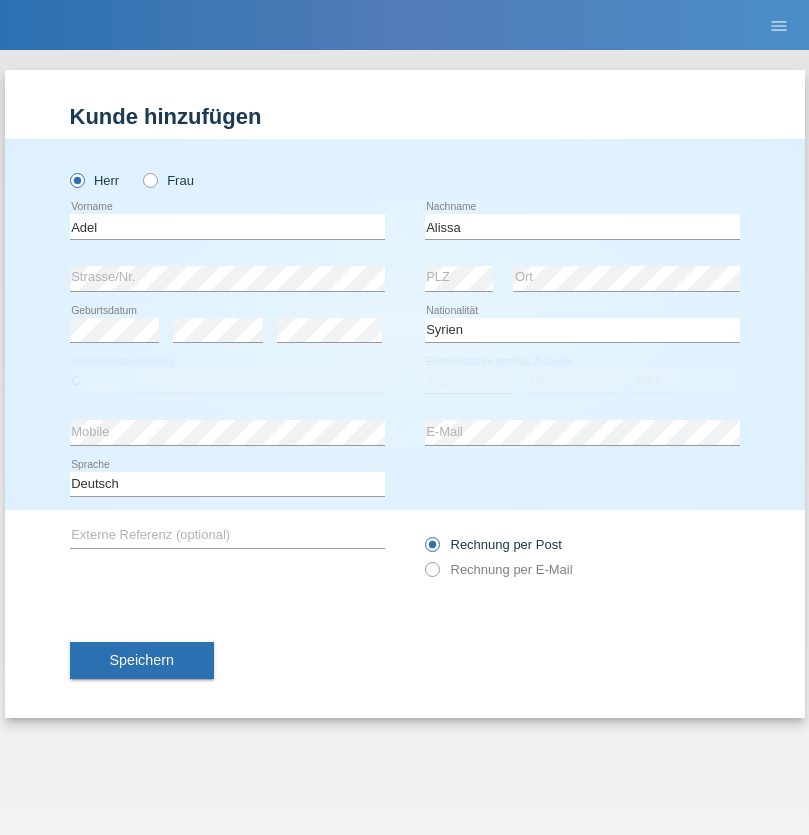 select on "20" 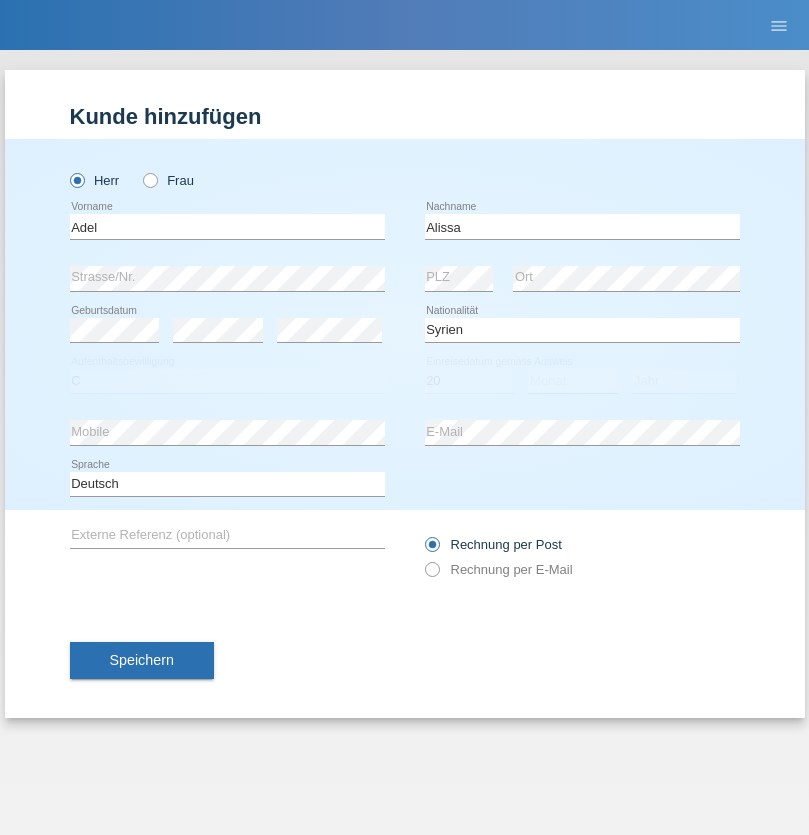 select on "09" 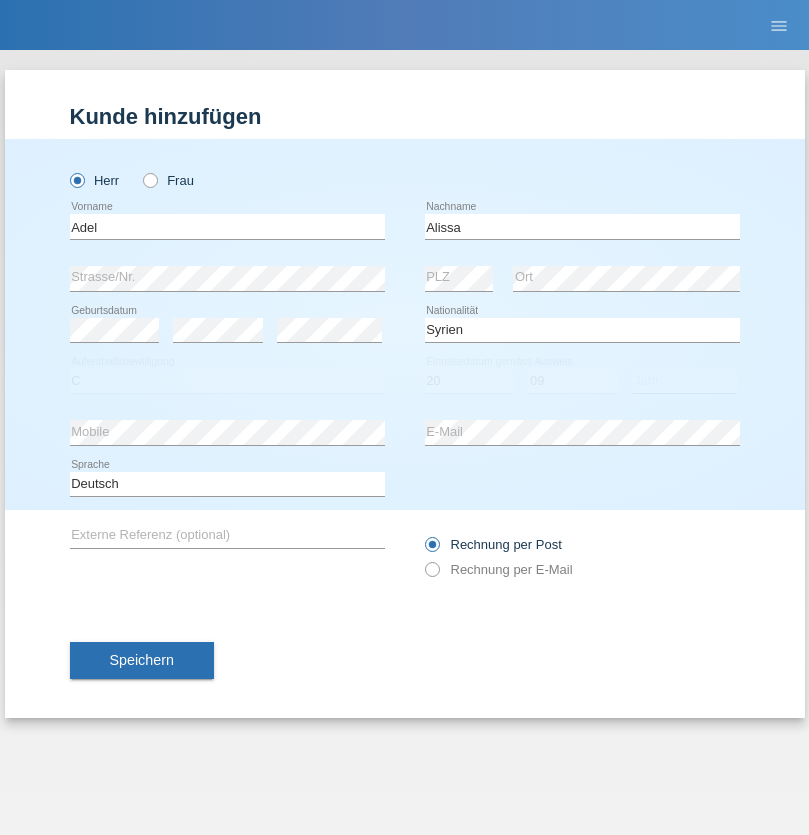 select on "2018" 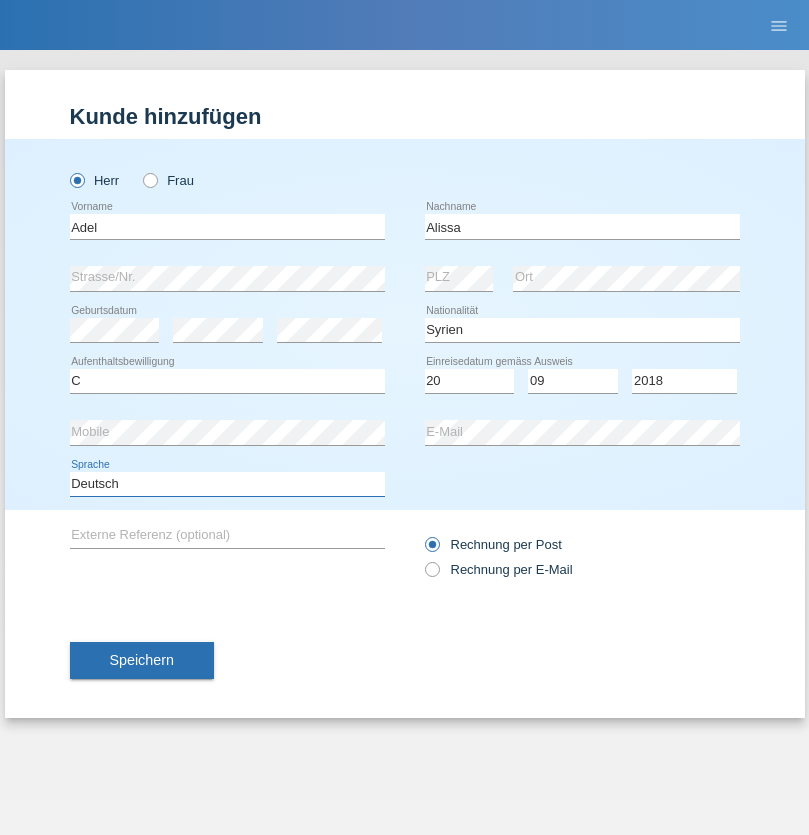 select on "en" 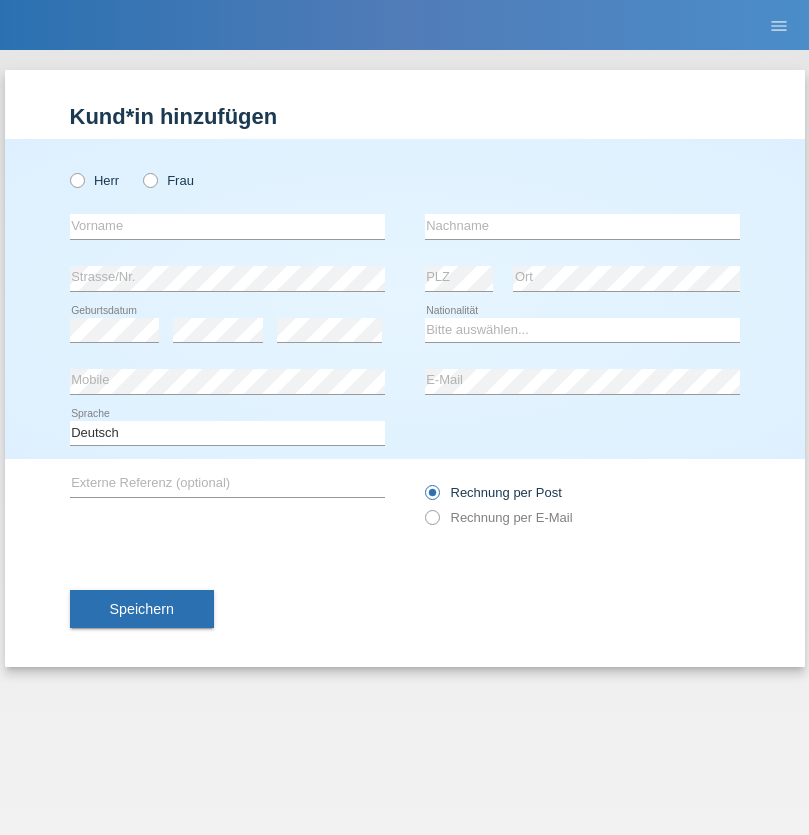 scroll, scrollTop: 0, scrollLeft: 0, axis: both 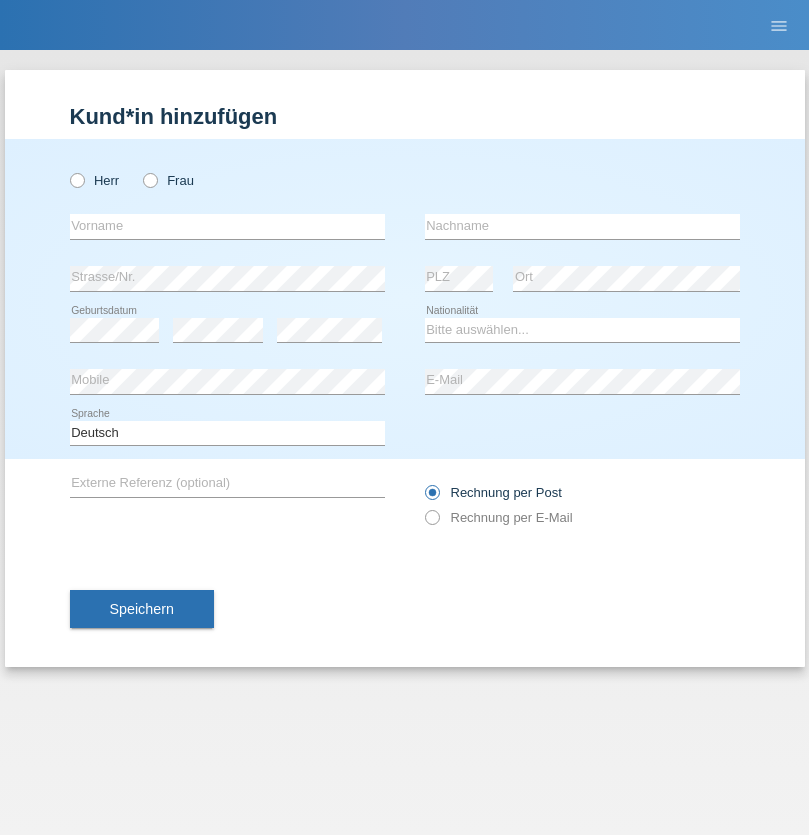 radio on "true" 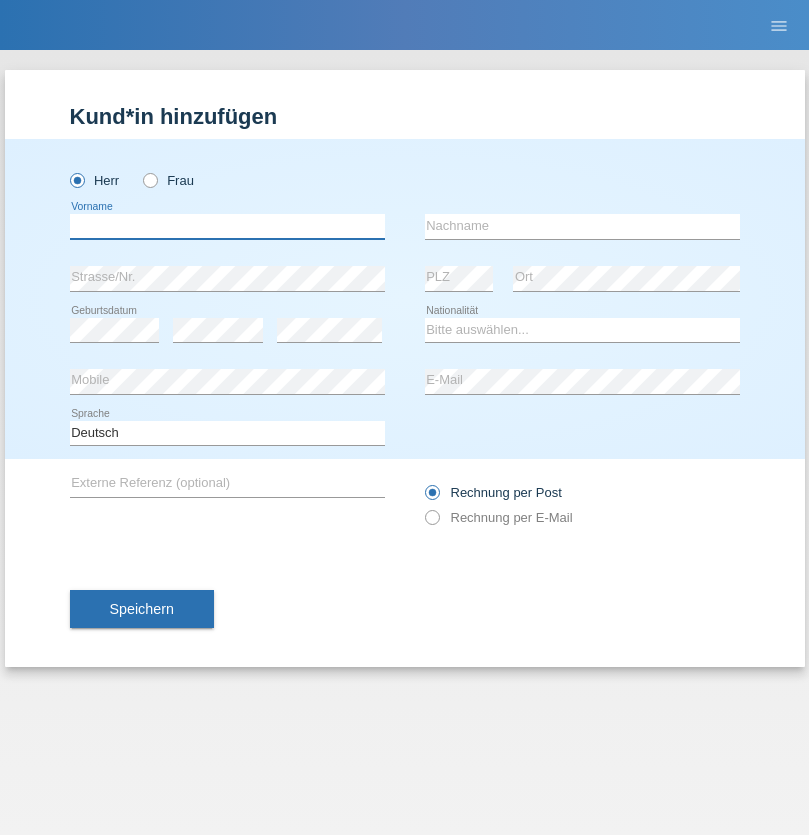 click at bounding box center (227, 226) 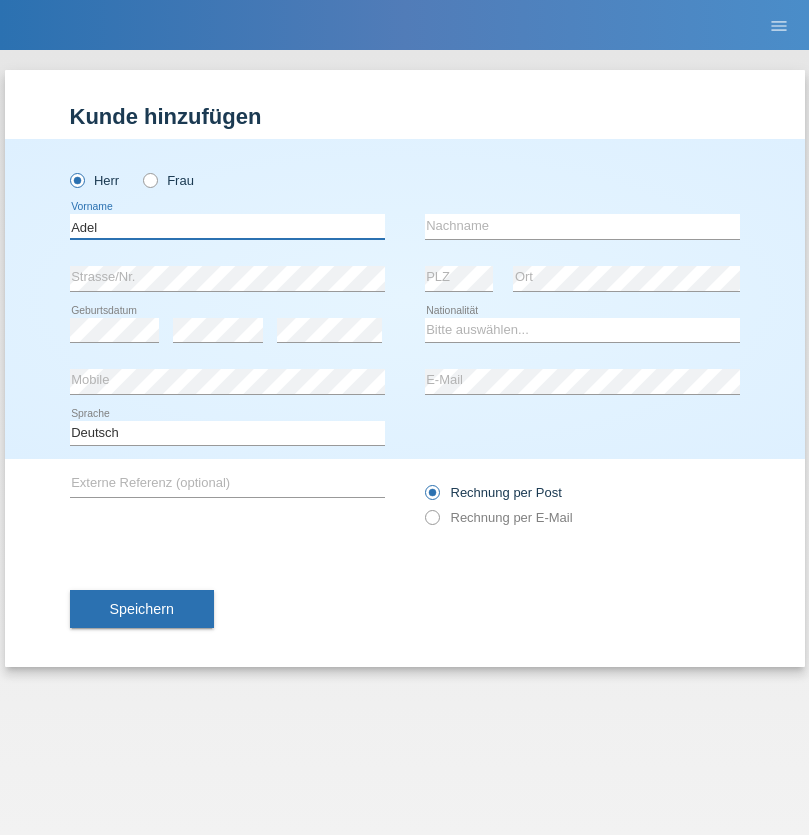type on "Adel" 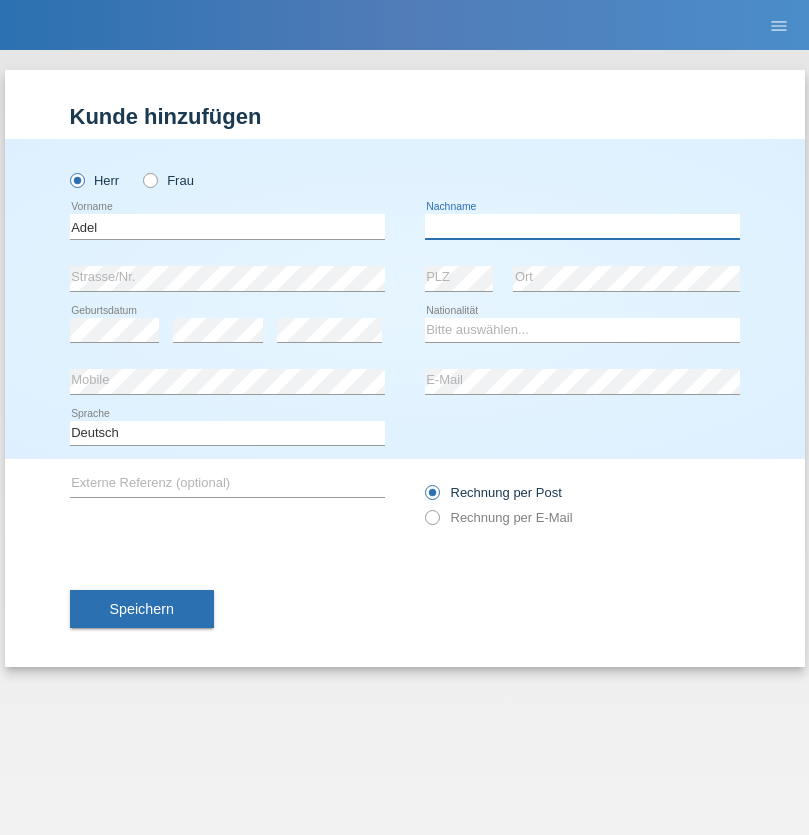 click at bounding box center [582, 226] 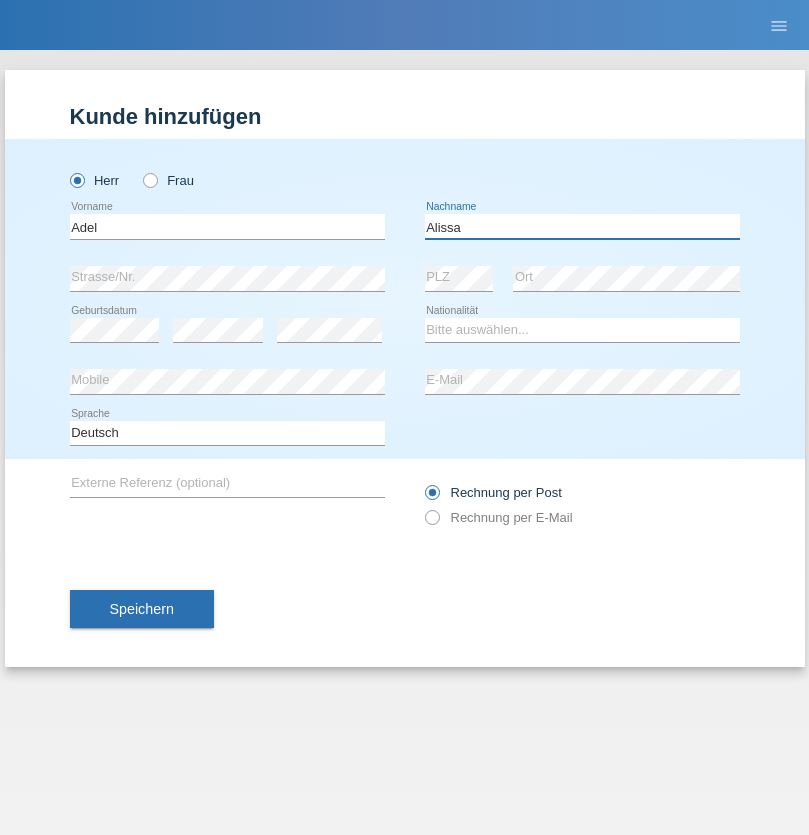 type on "Alissa" 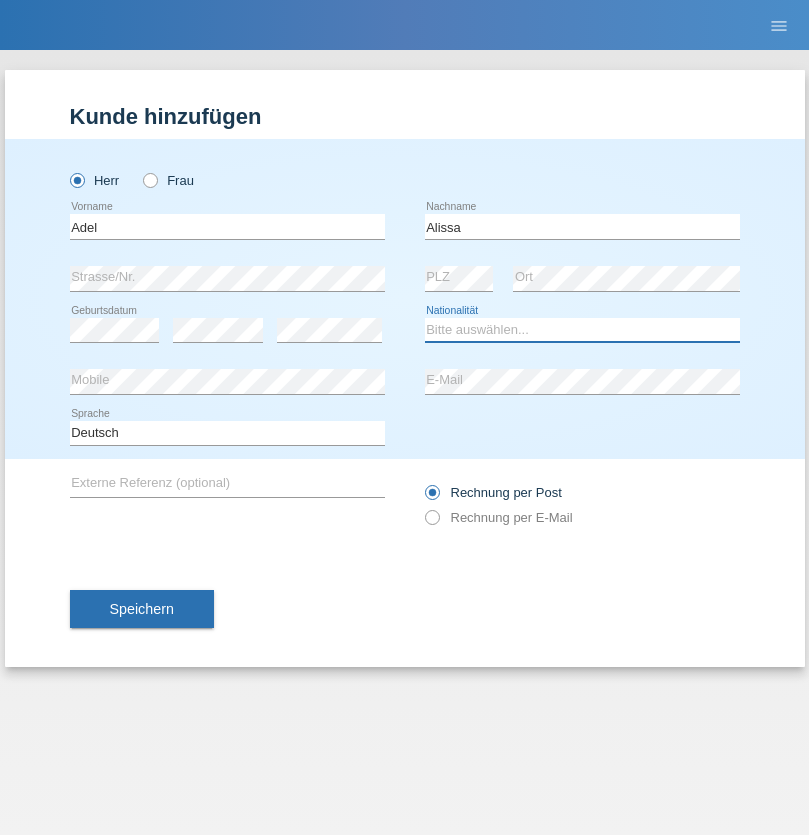 select on "SY" 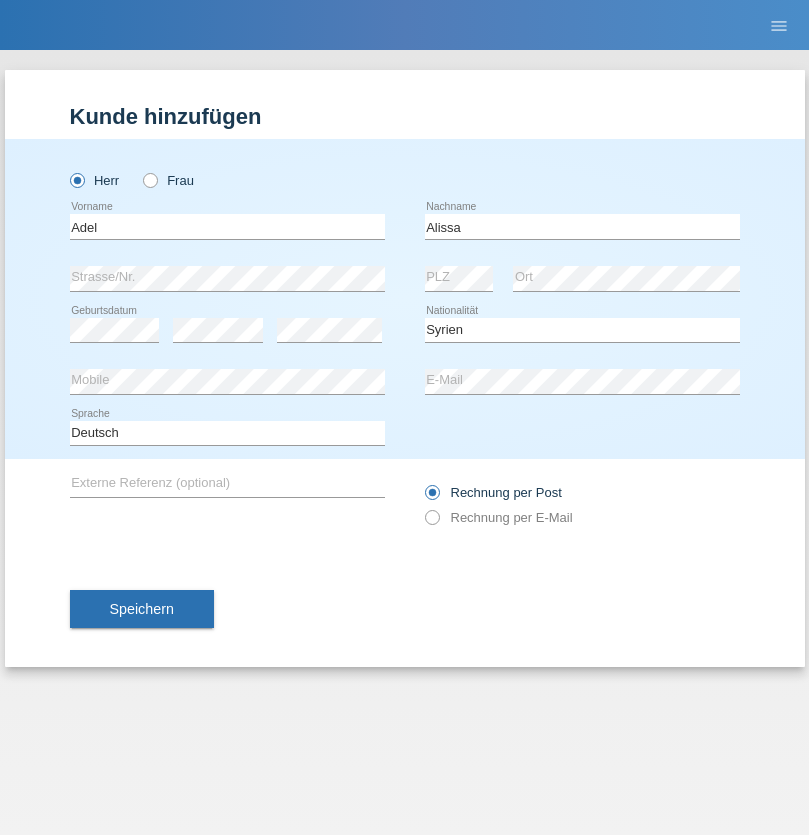 select on "C" 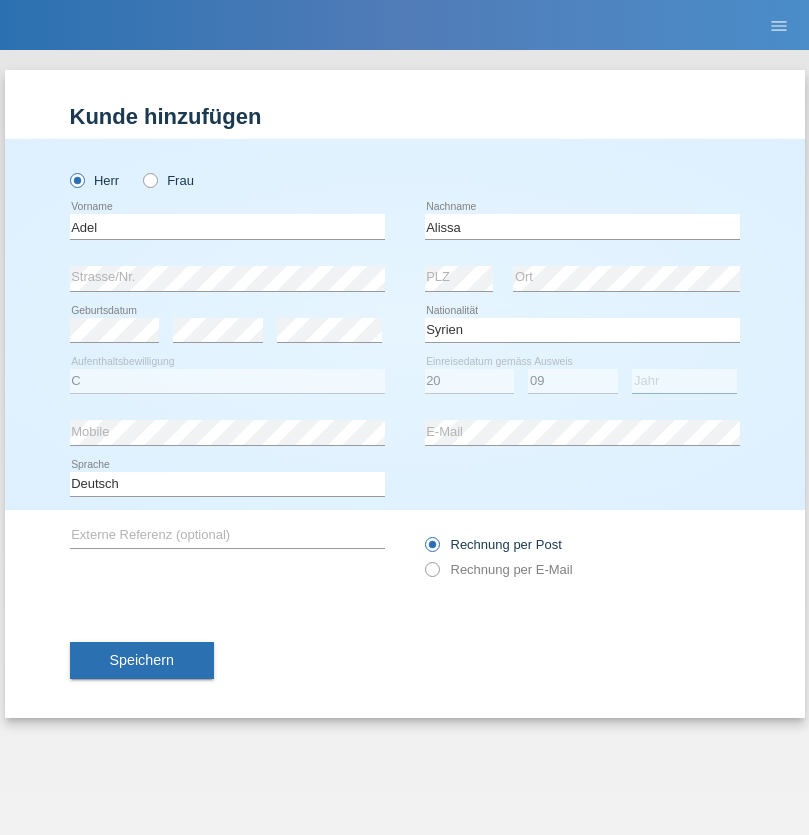 select on "2018" 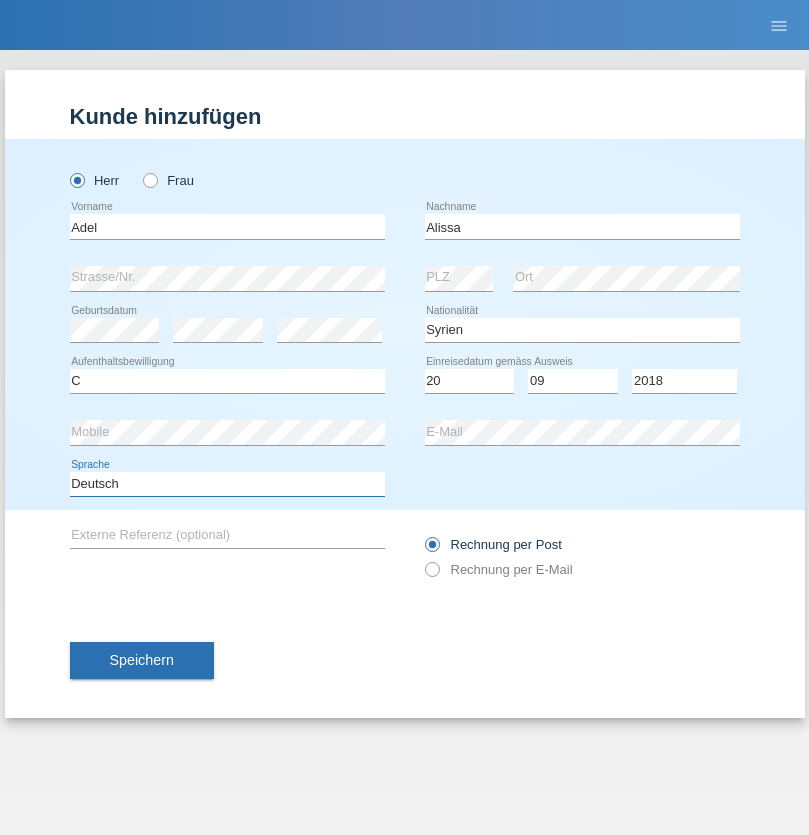 select on "en" 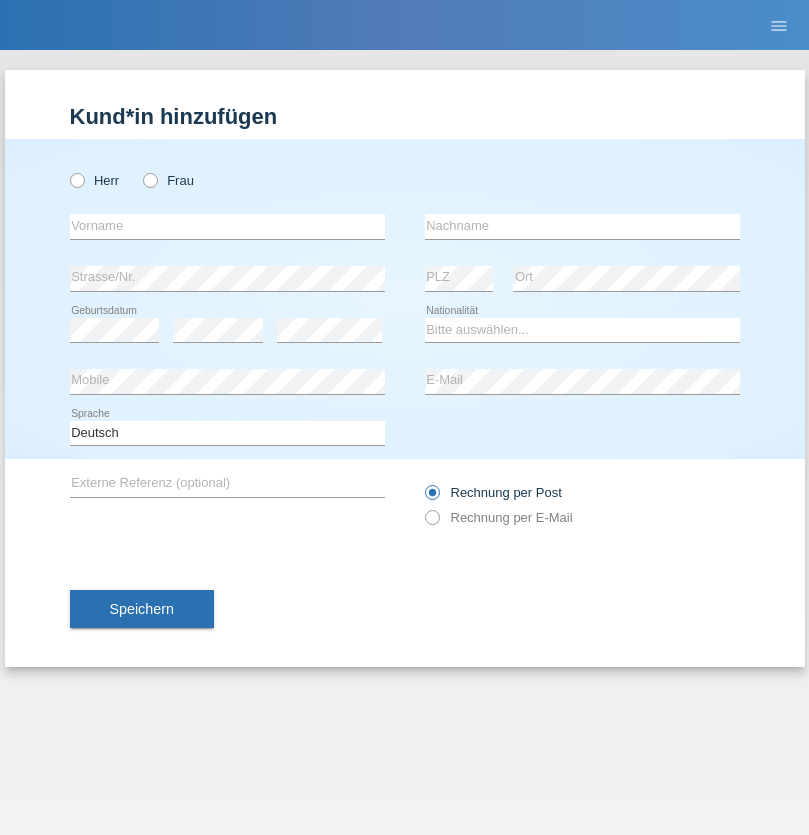 scroll, scrollTop: 0, scrollLeft: 0, axis: both 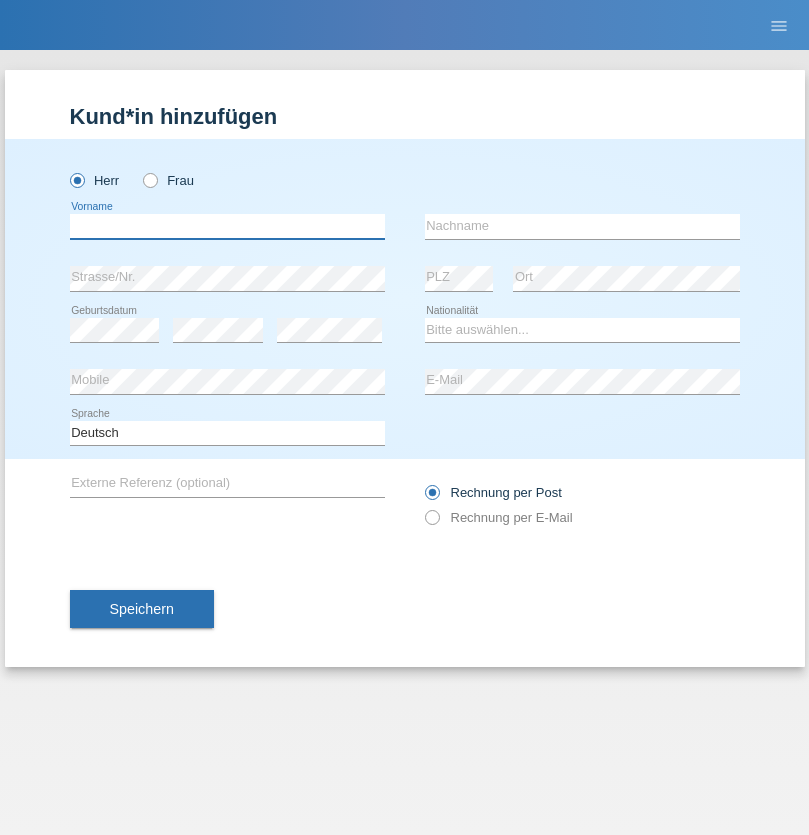 click at bounding box center [227, 226] 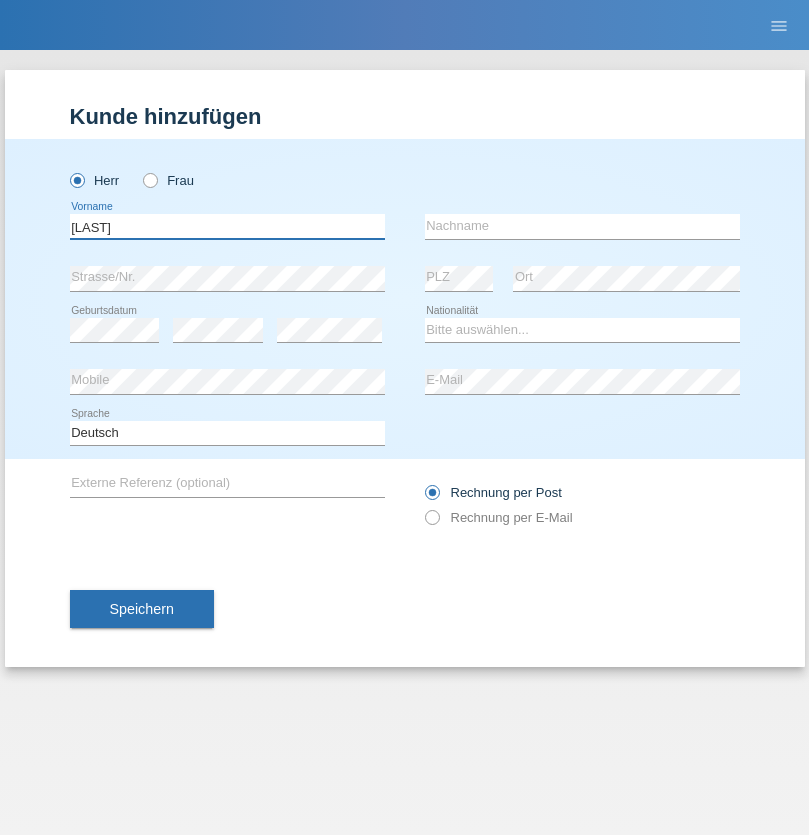 type on "[LAST]" 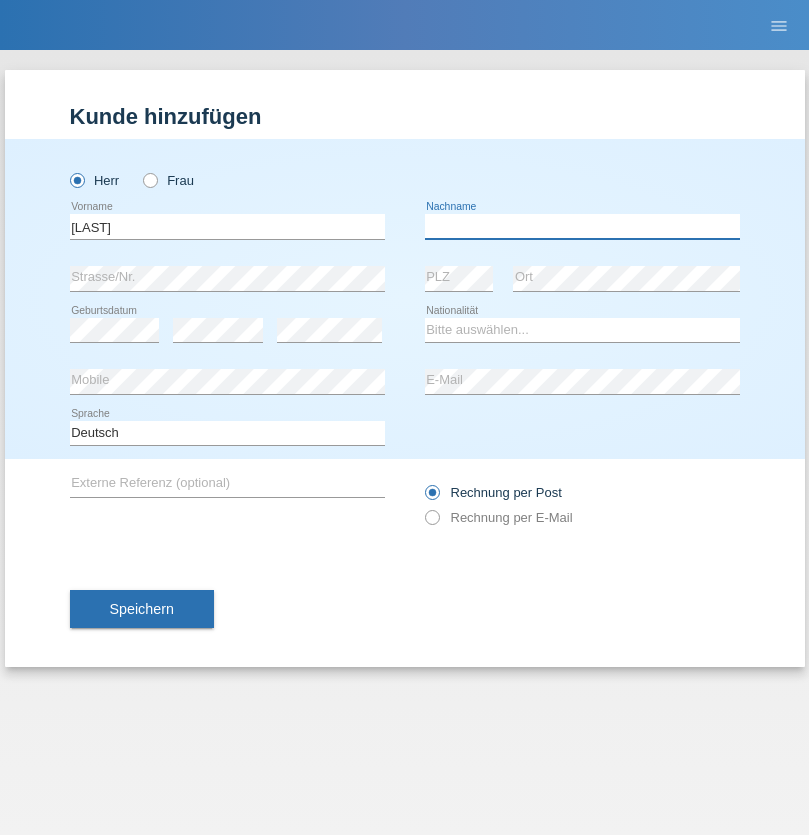 click at bounding box center [582, 226] 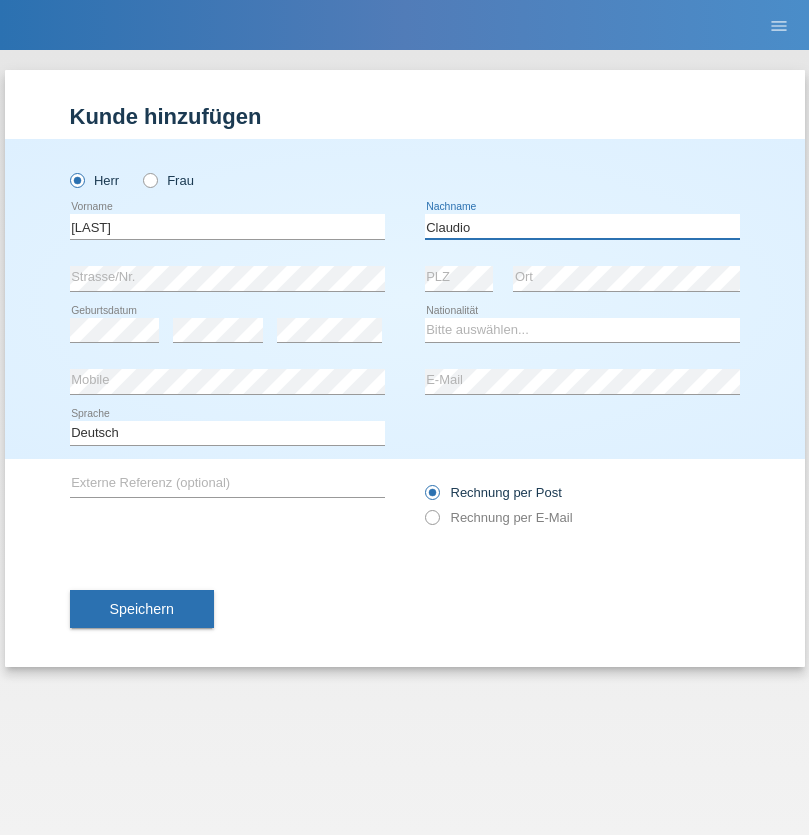 type on "Claudio" 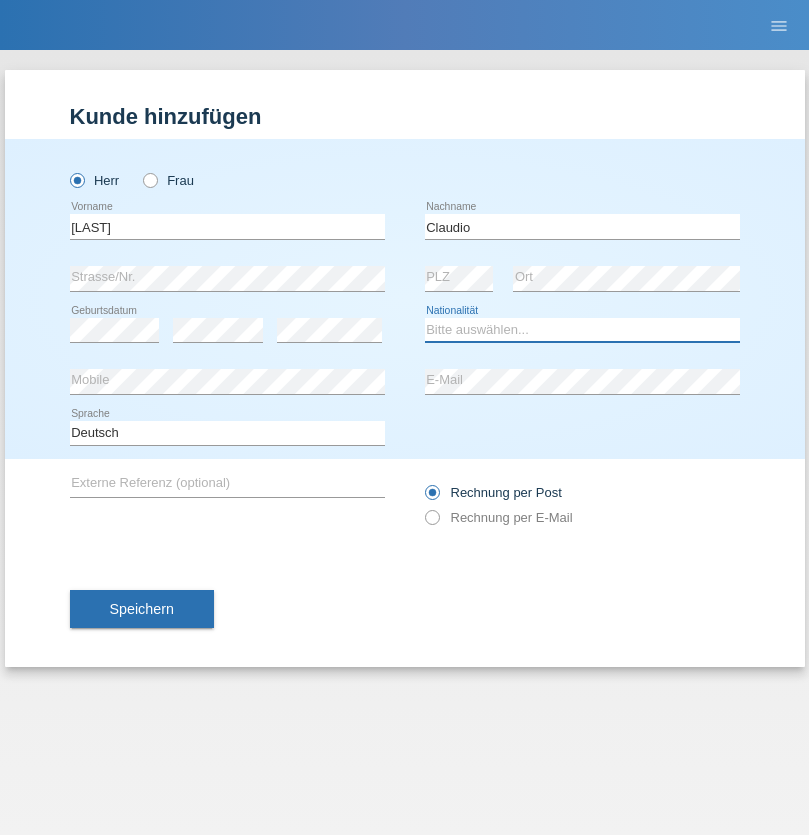 select on "CH" 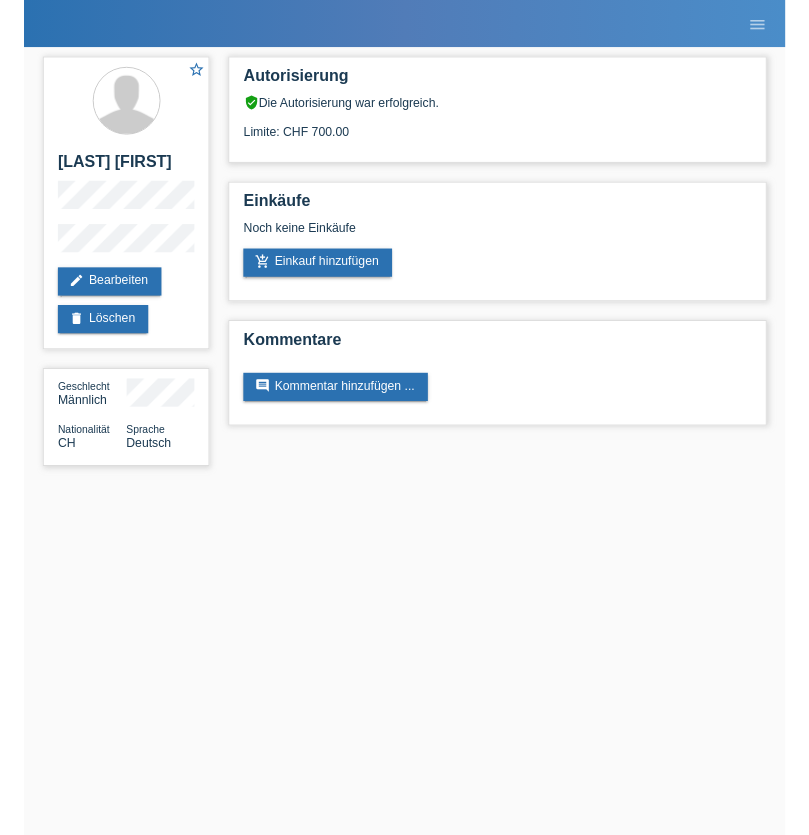 scroll, scrollTop: 0, scrollLeft: 0, axis: both 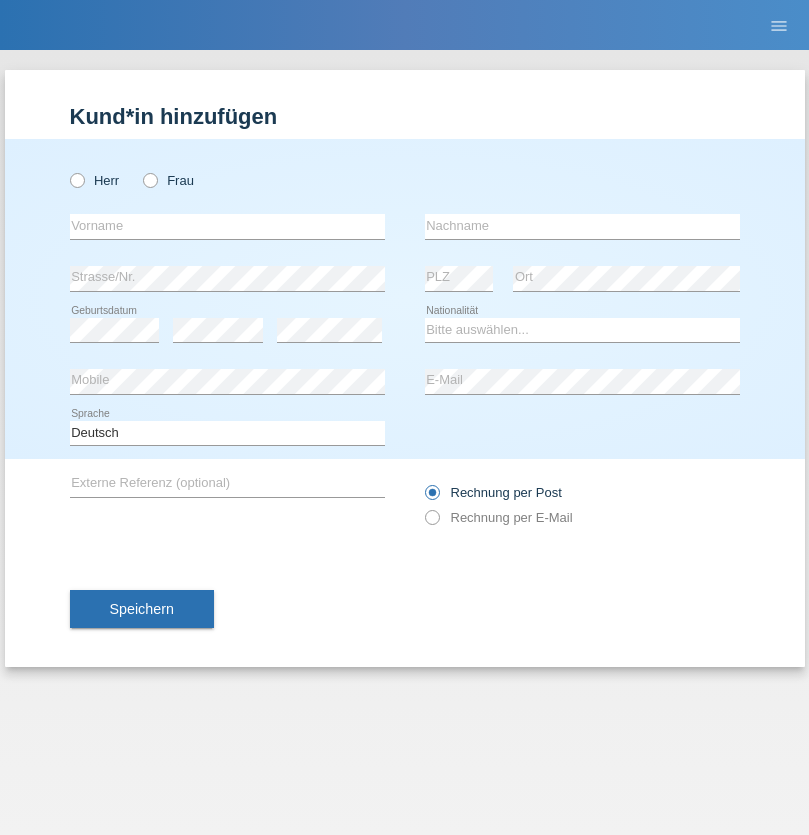 radio on "true" 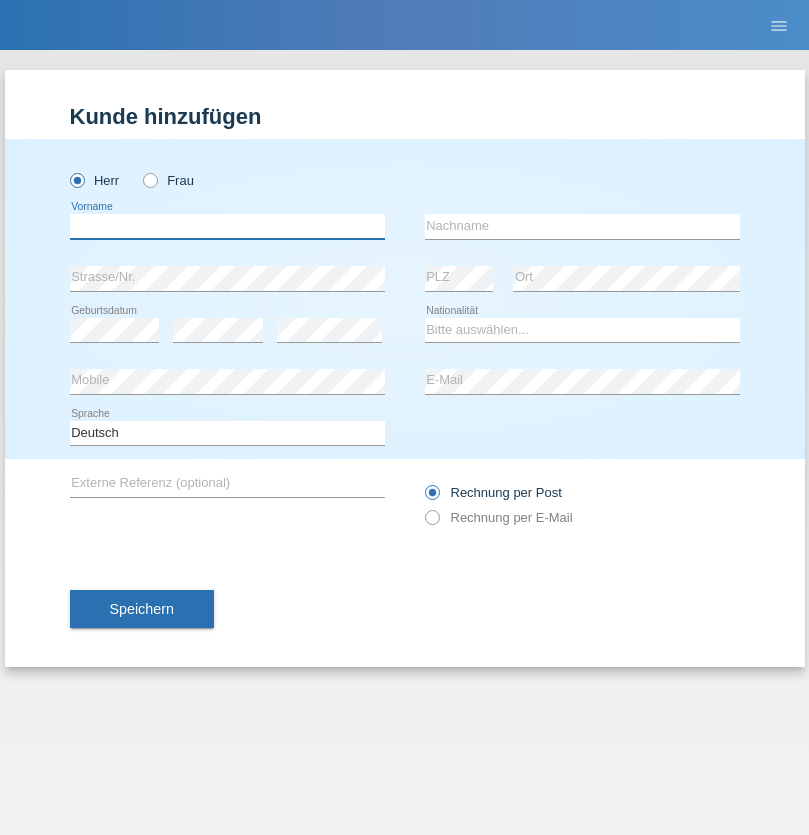 click at bounding box center [227, 226] 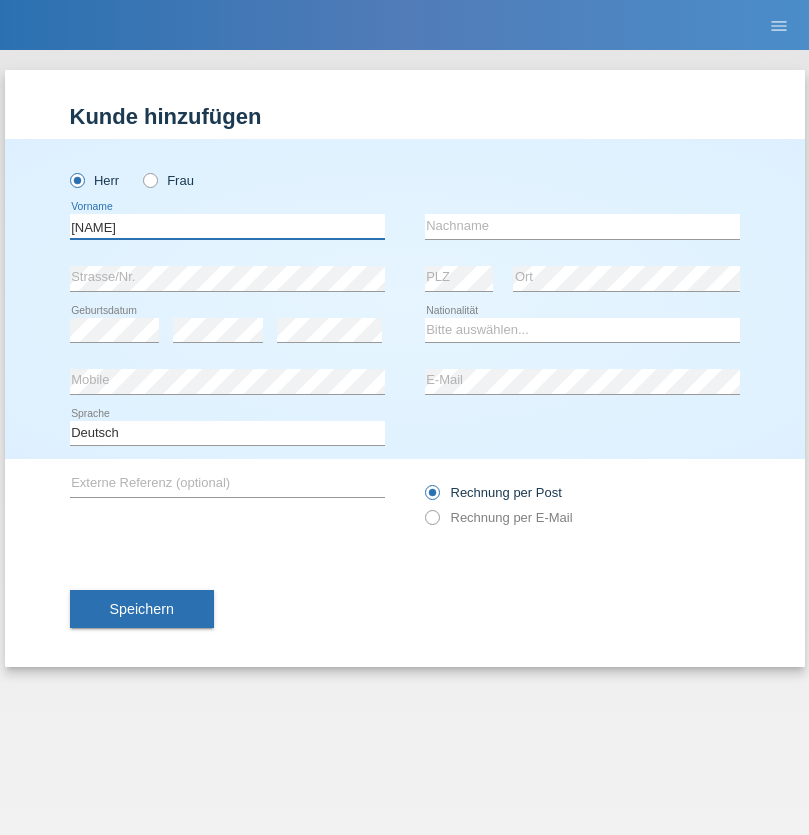 type on "Malek" 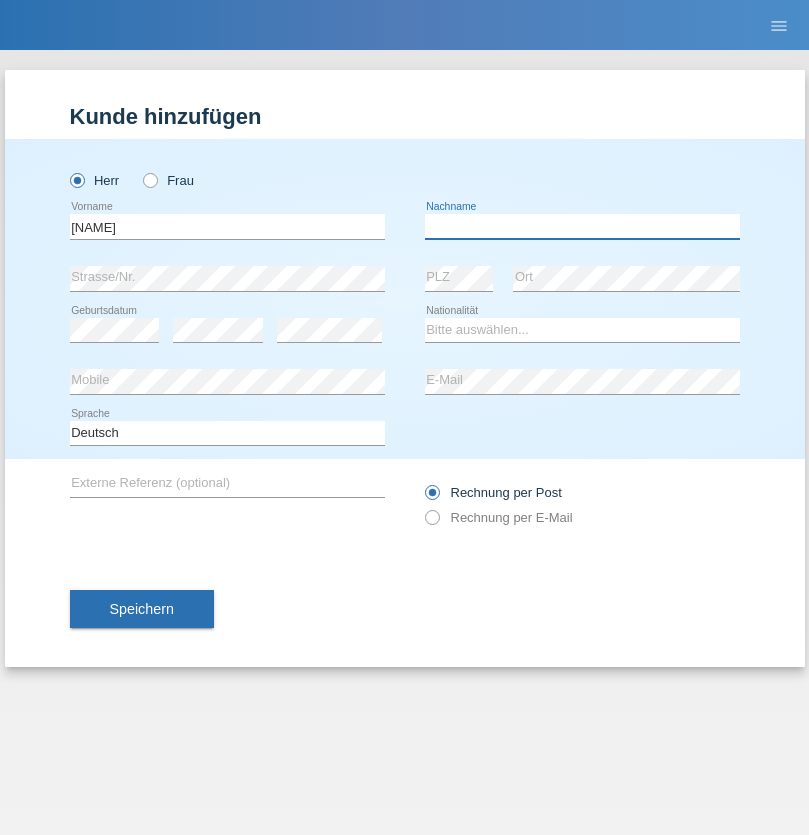 click at bounding box center (582, 226) 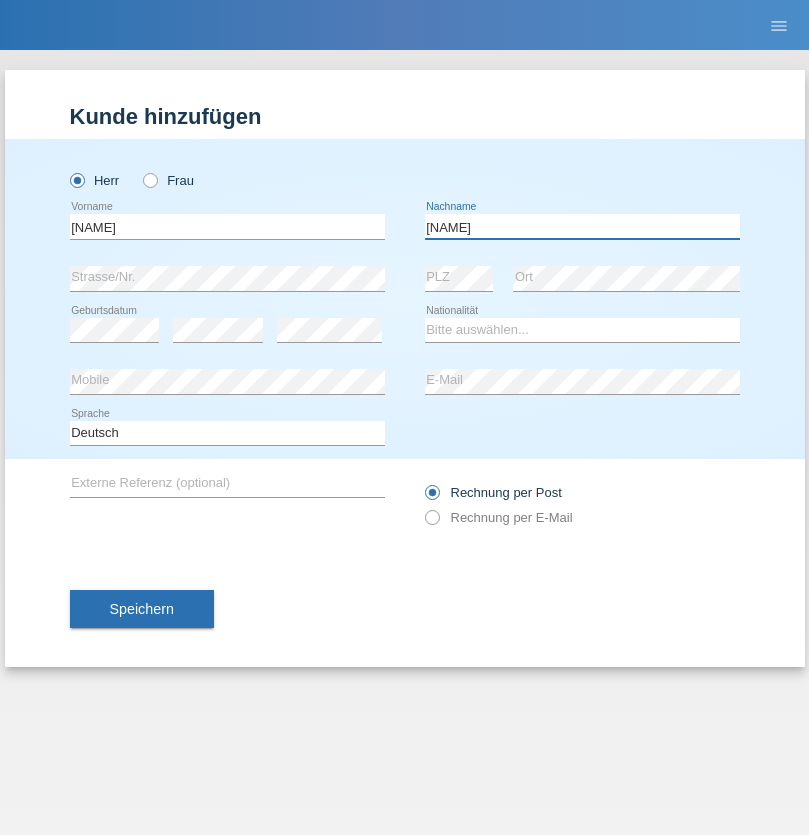 type on "Souab" 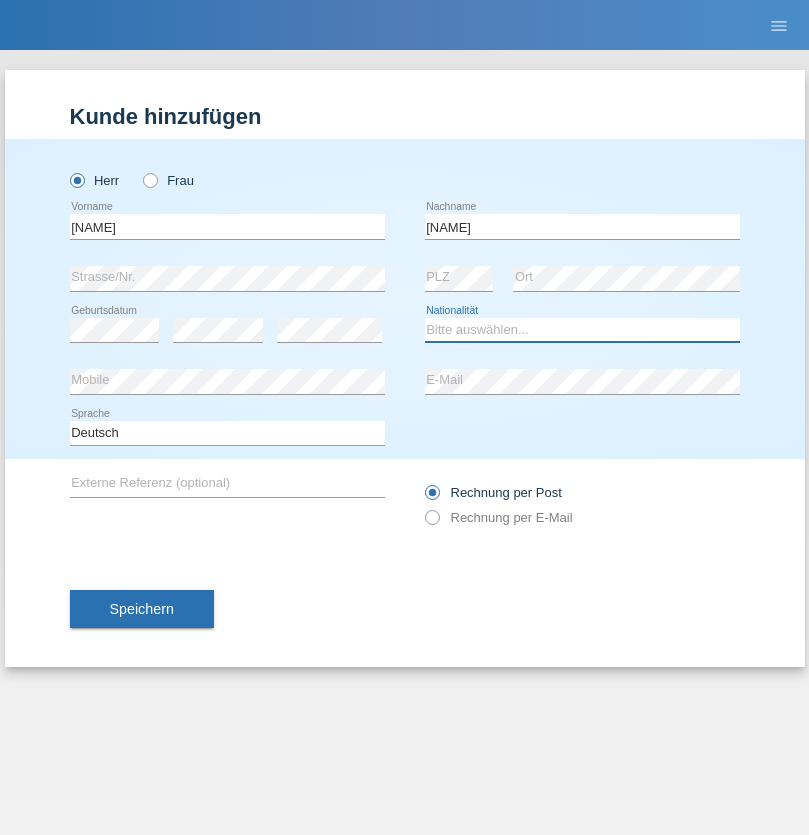 select on "CH" 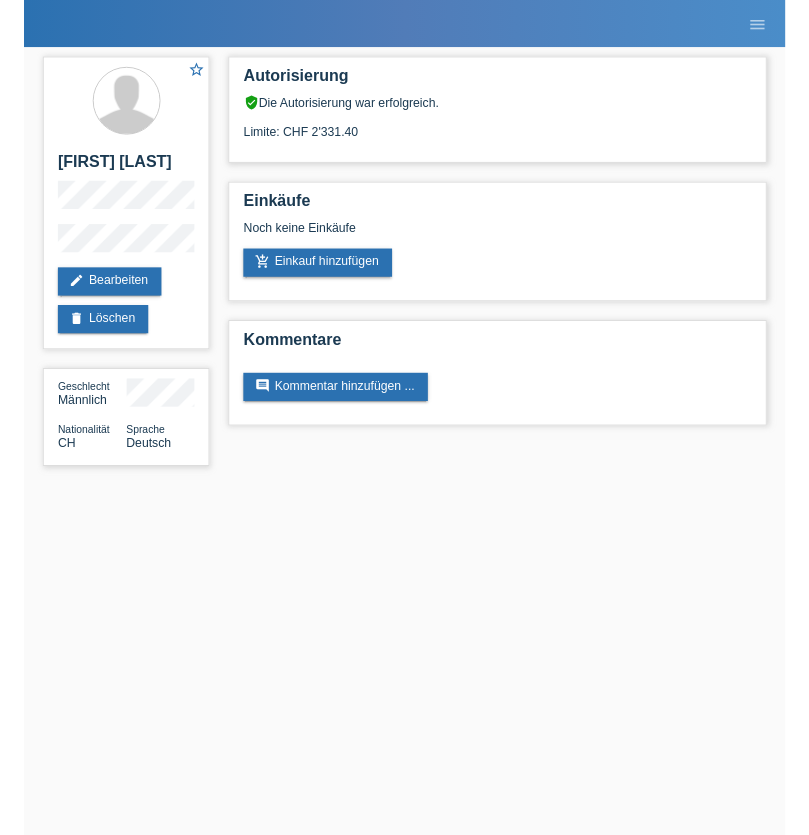 scroll, scrollTop: 0, scrollLeft: 0, axis: both 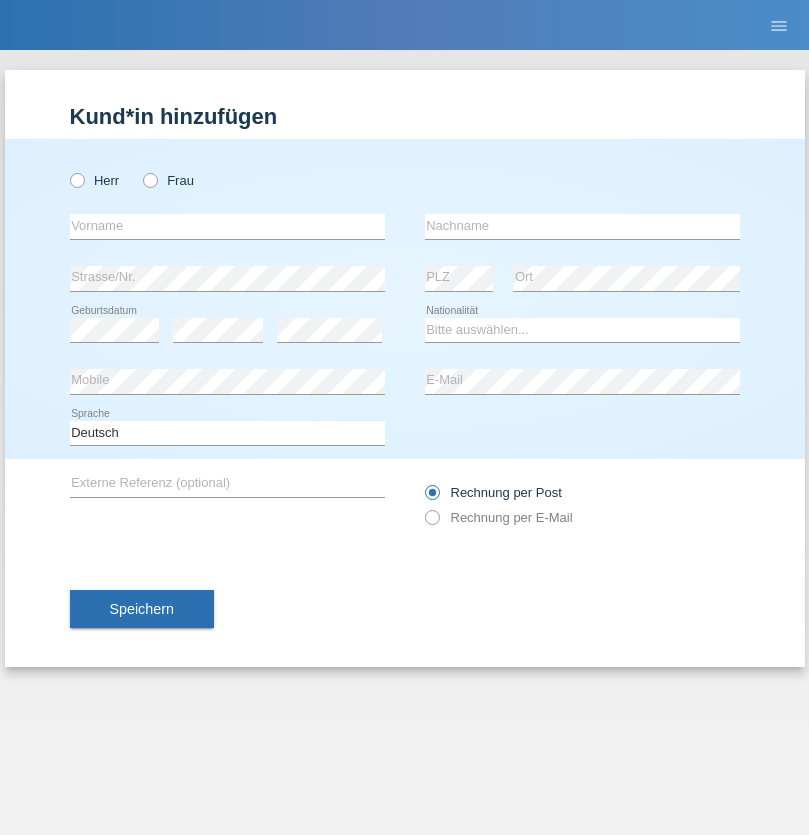radio on "true" 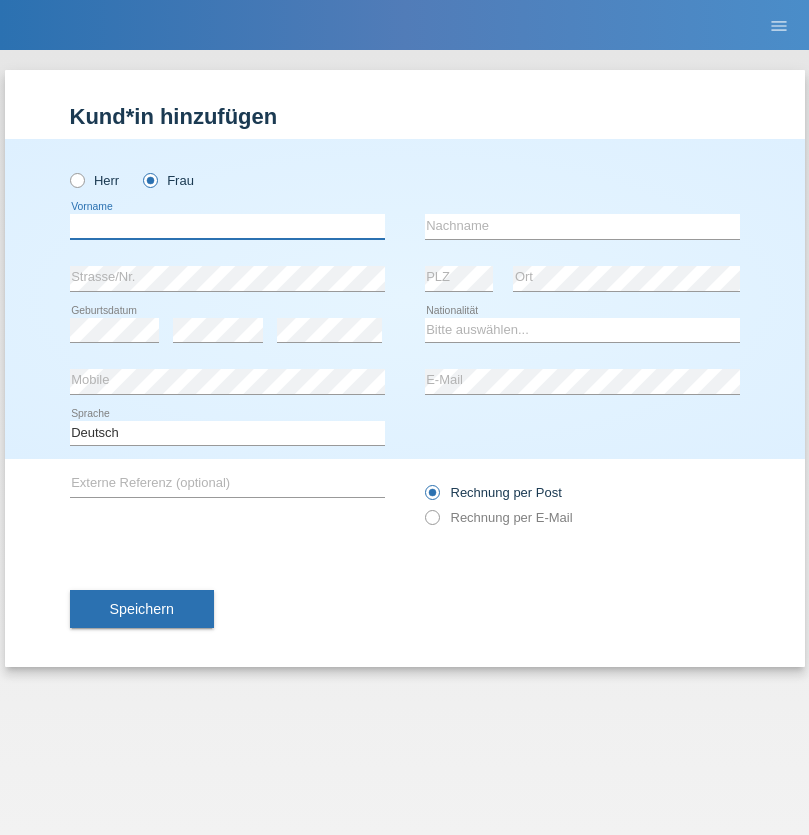 click at bounding box center (227, 226) 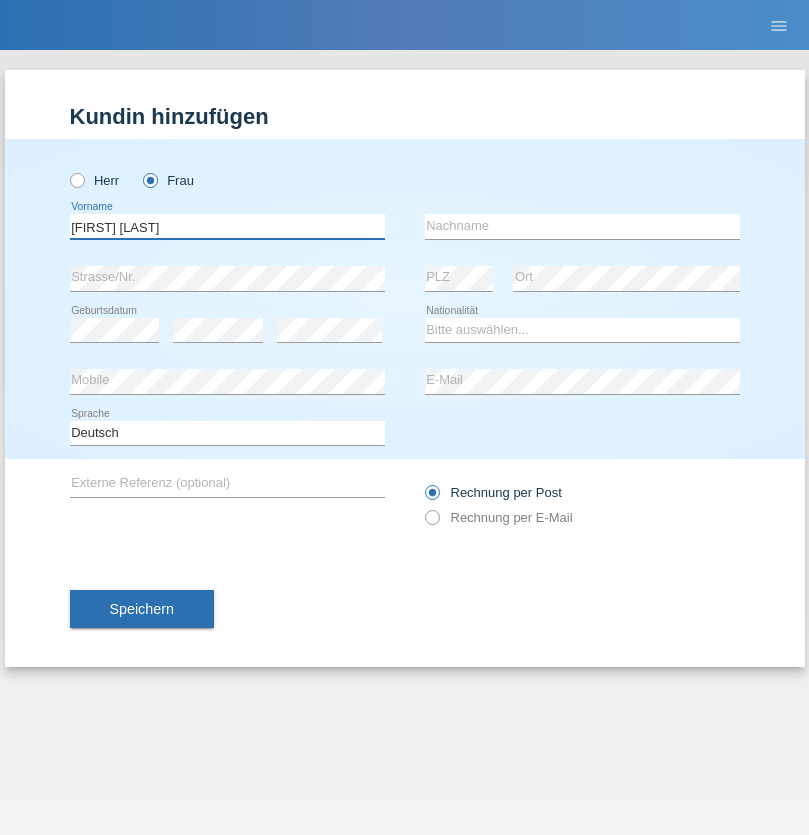 type on "Margare Asucena" 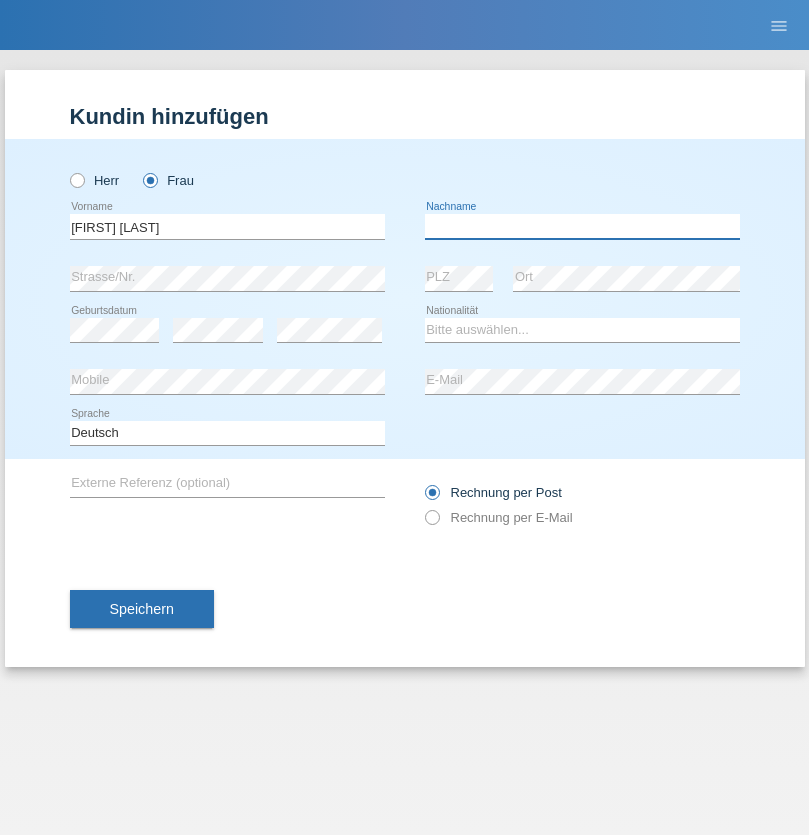 click at bounding box center (582, 226) 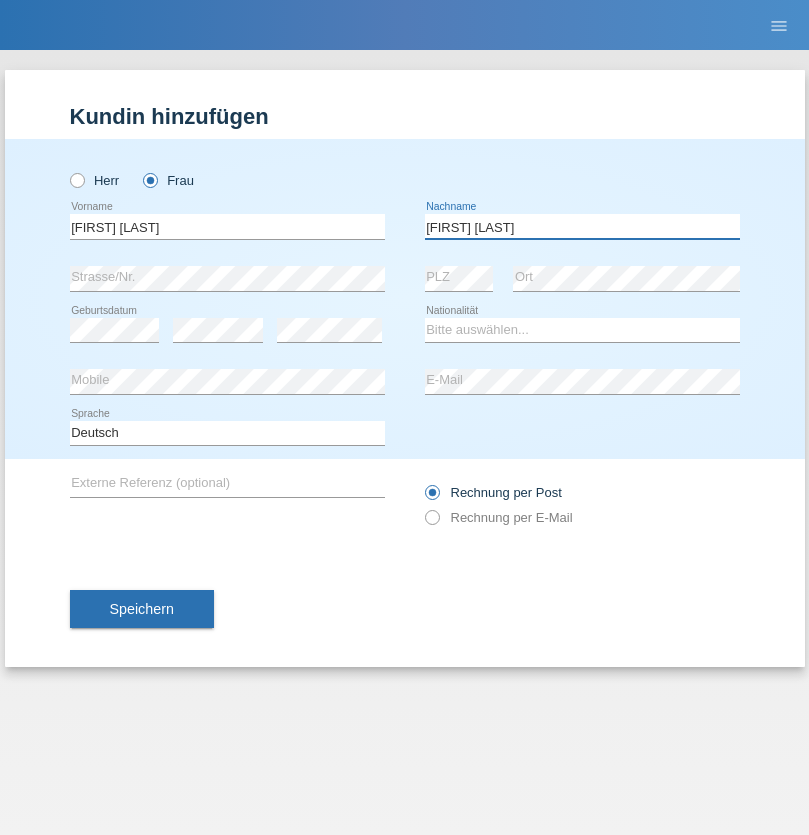 type on "Herebia de Beck" 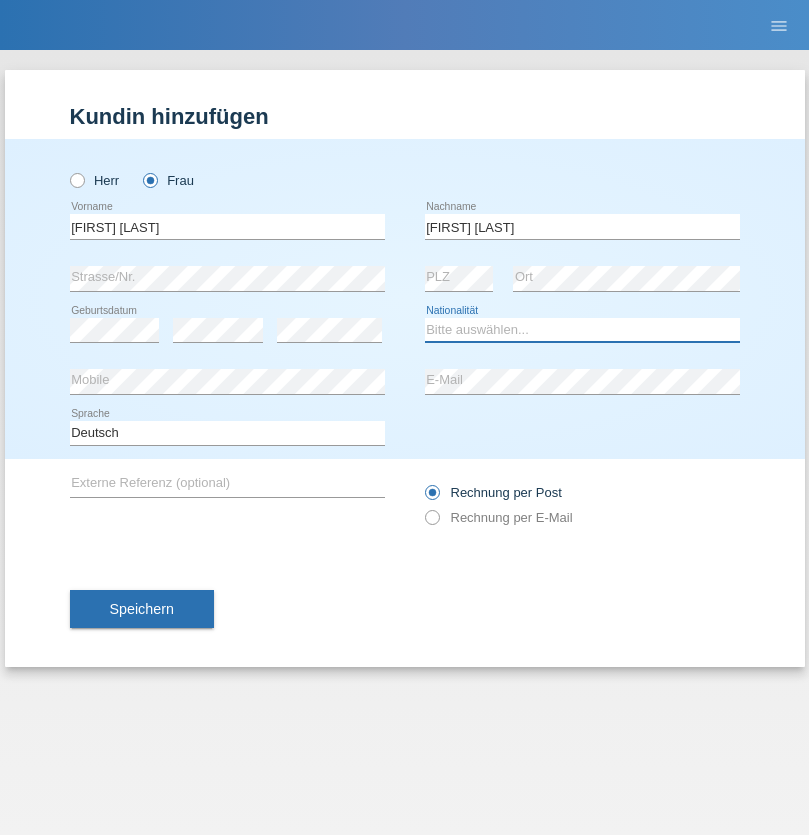 select on "CH" 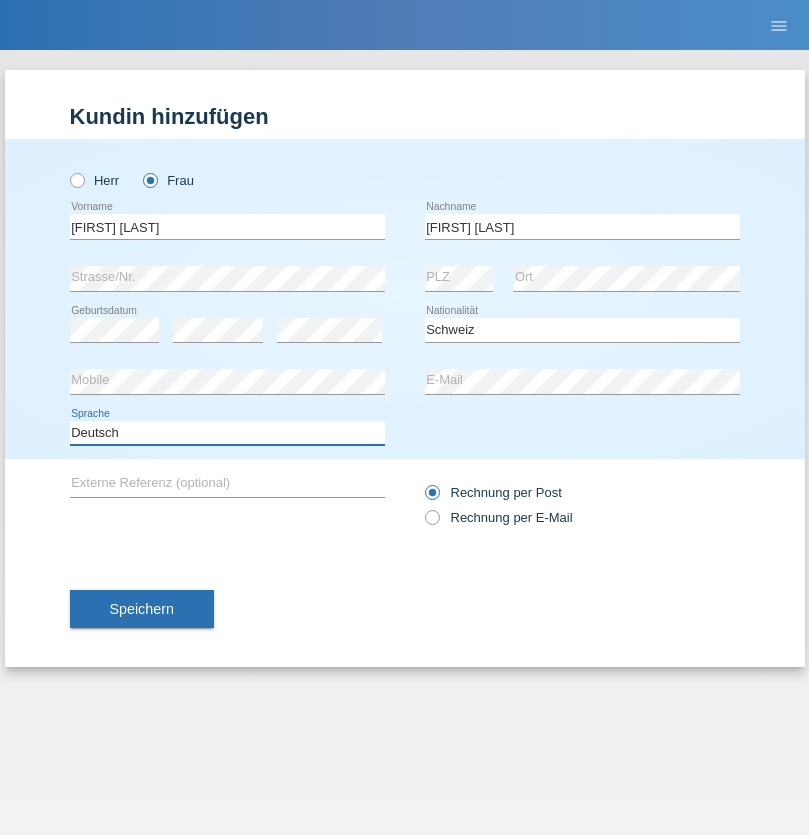 select on "en" 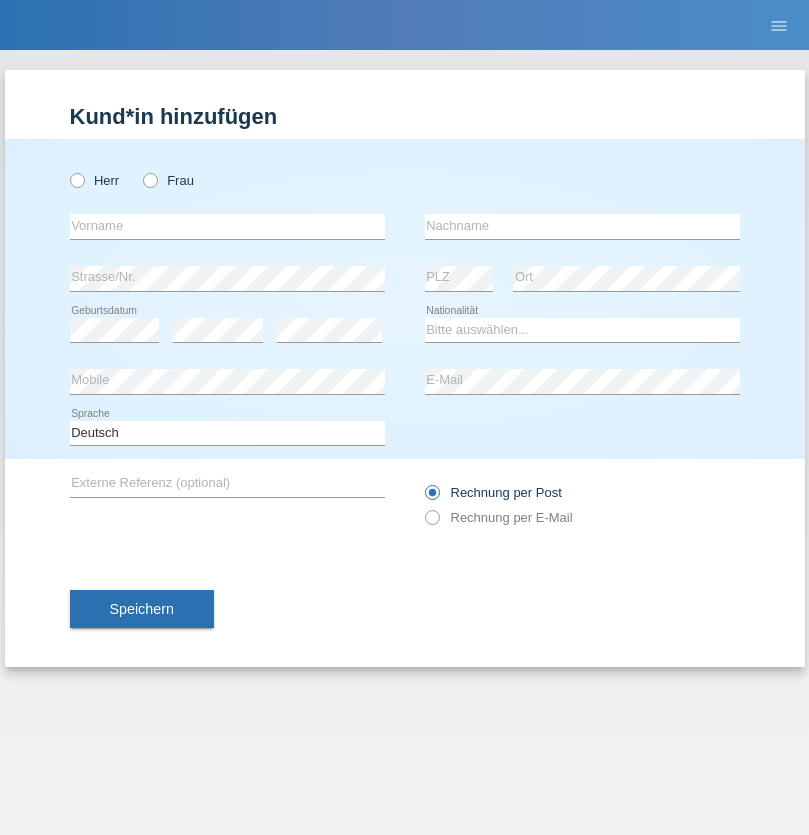 scroll, scrollTop: 0, scrollLeft: 0, axis: both 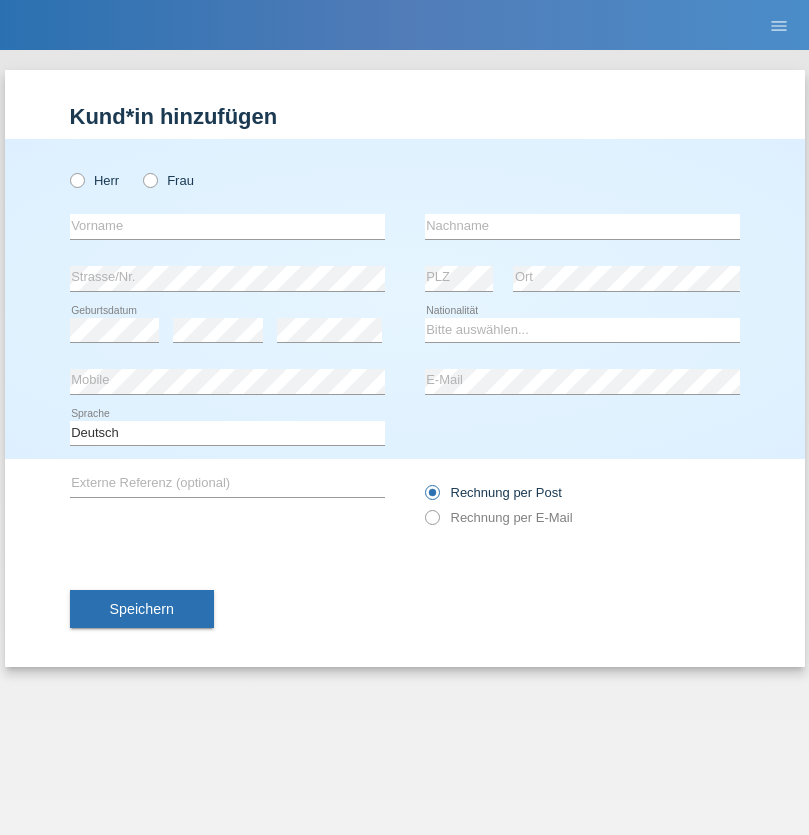 radio on "true" 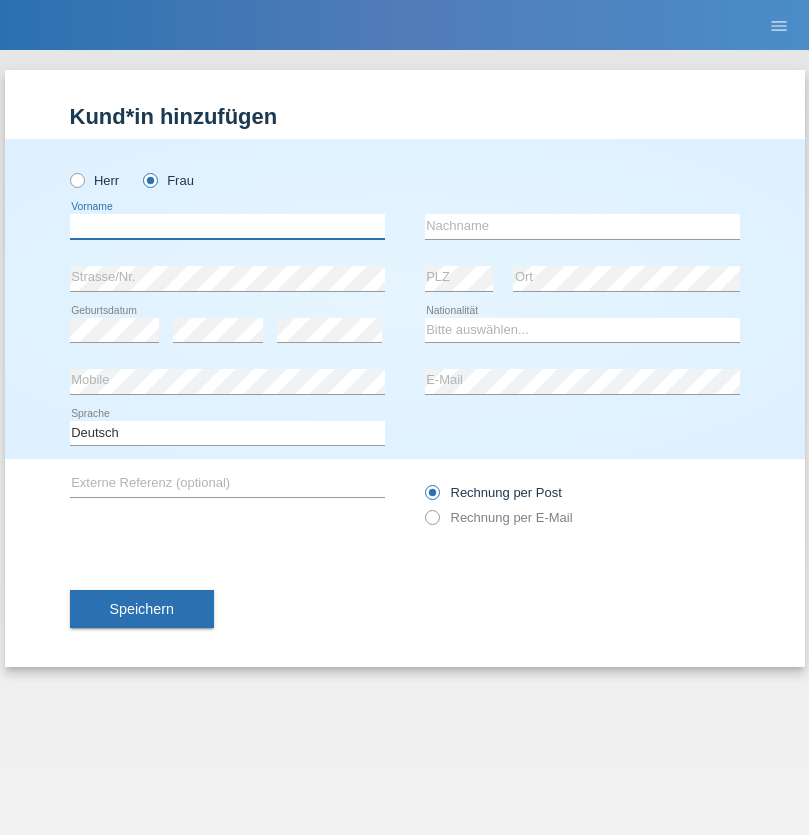 click at bounding box center (227, 226) 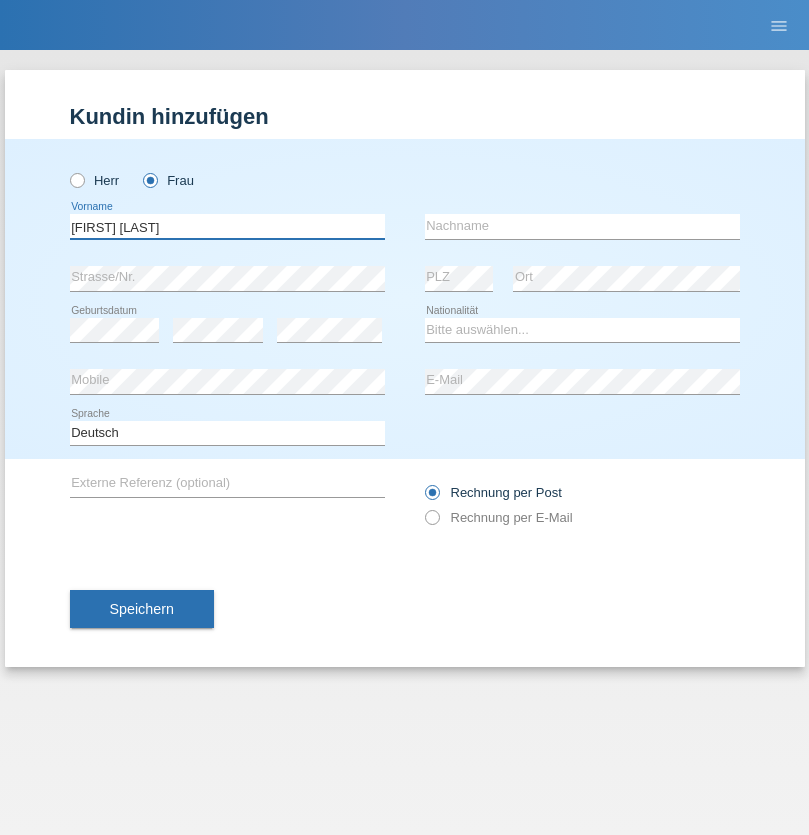 type on "Melissa Paz" 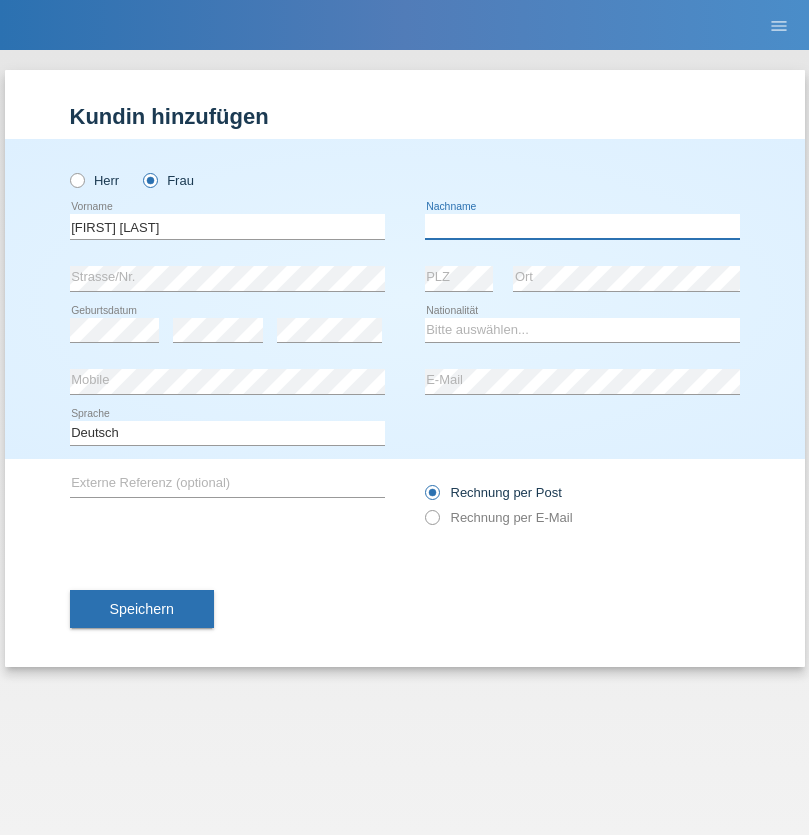 click at bounding box center [582, 226] 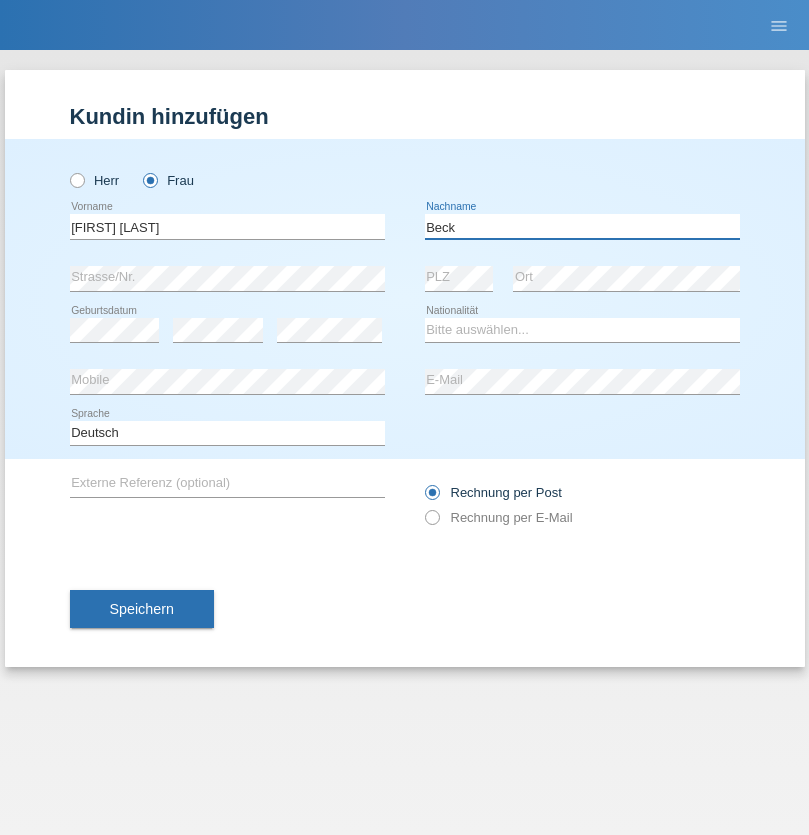 type on "Beck" 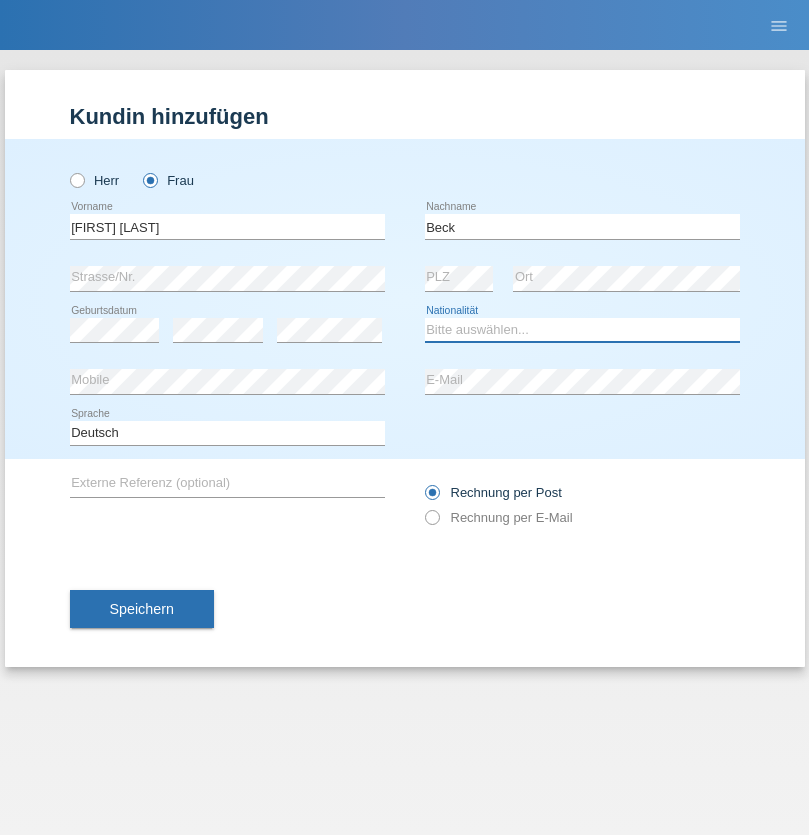 select on "CH" 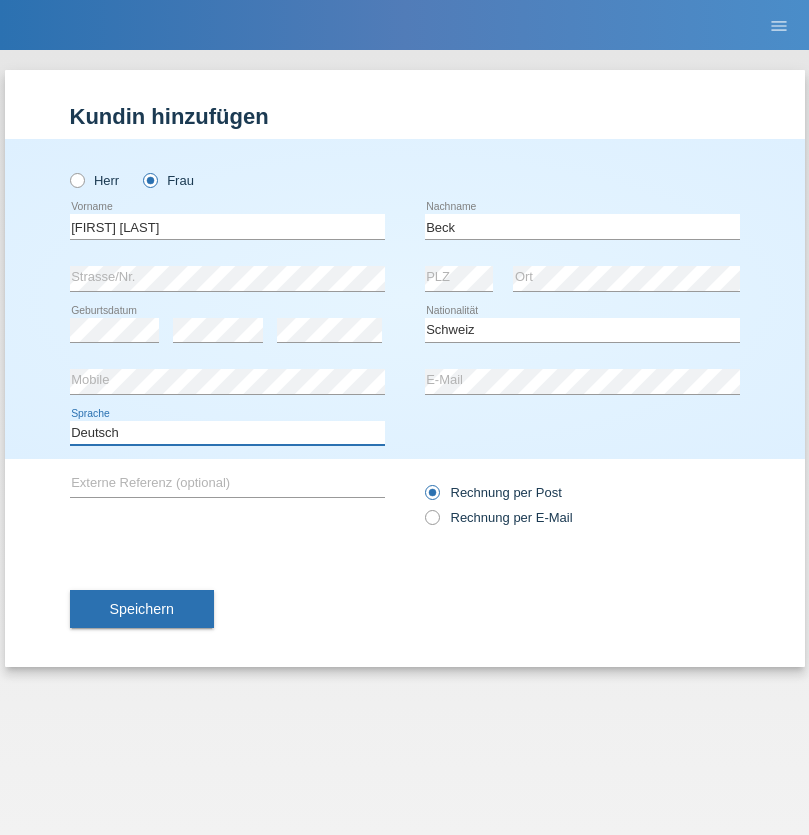 select on "en" 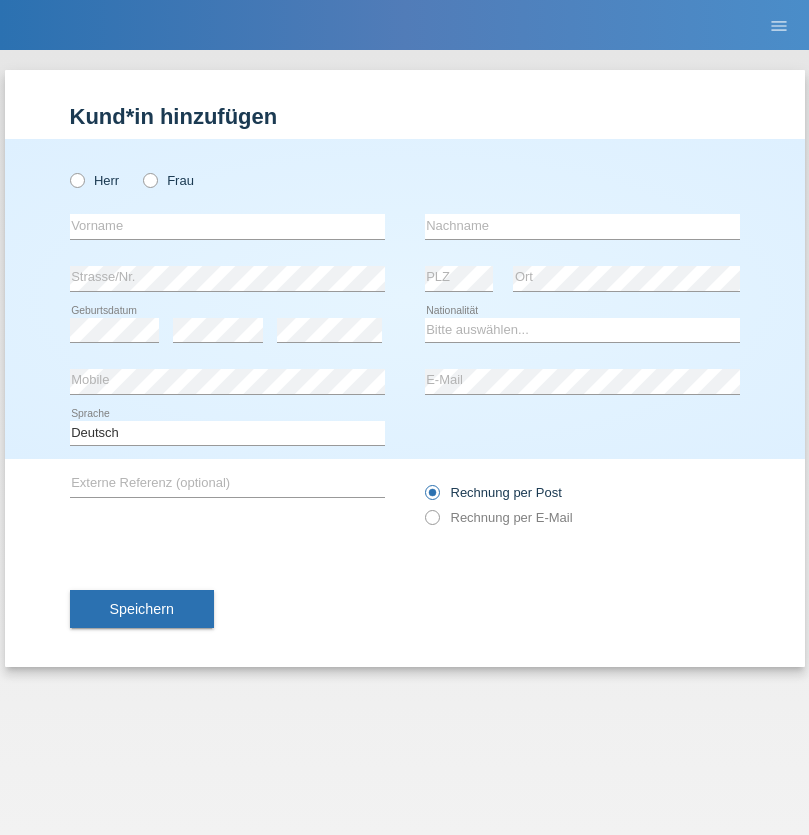 scroll, scrollTop: 0, scrollLeft: 0, axis: both 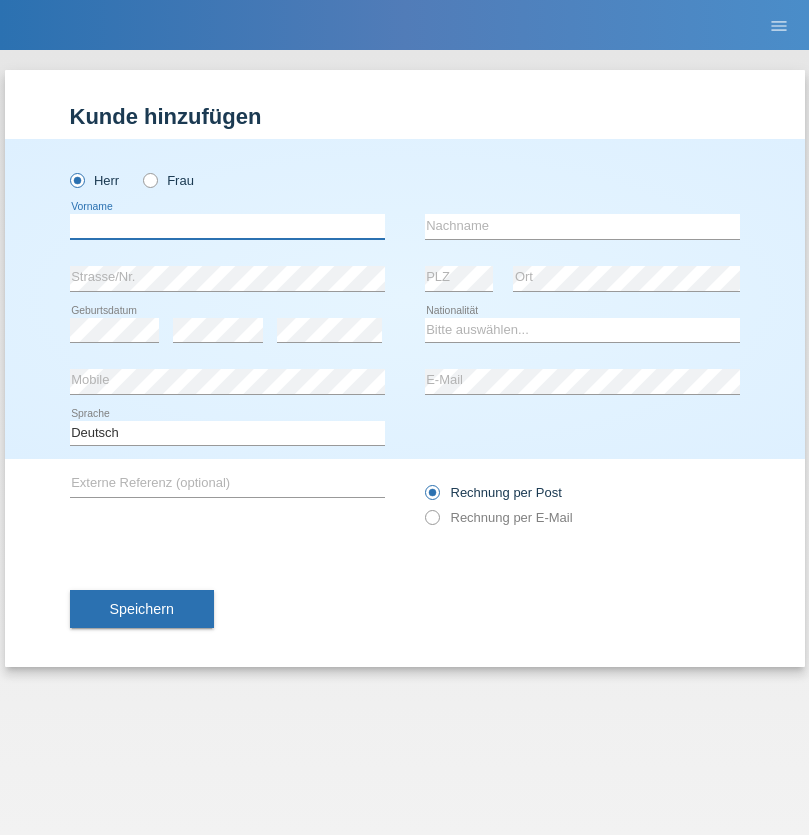 click at bounding box center (227, 226) 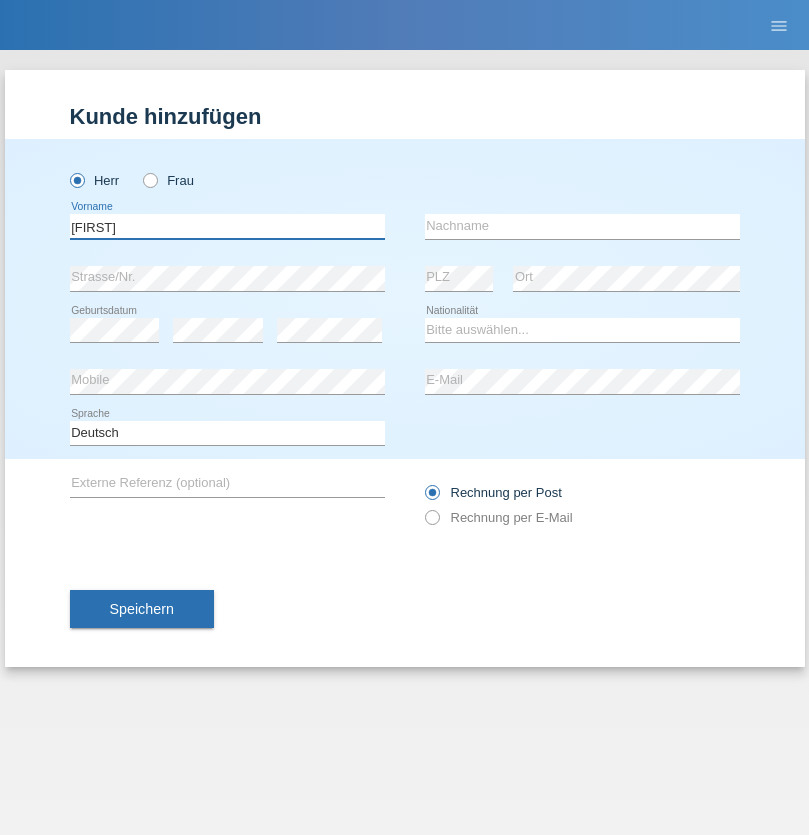 type on "[FIRST]" 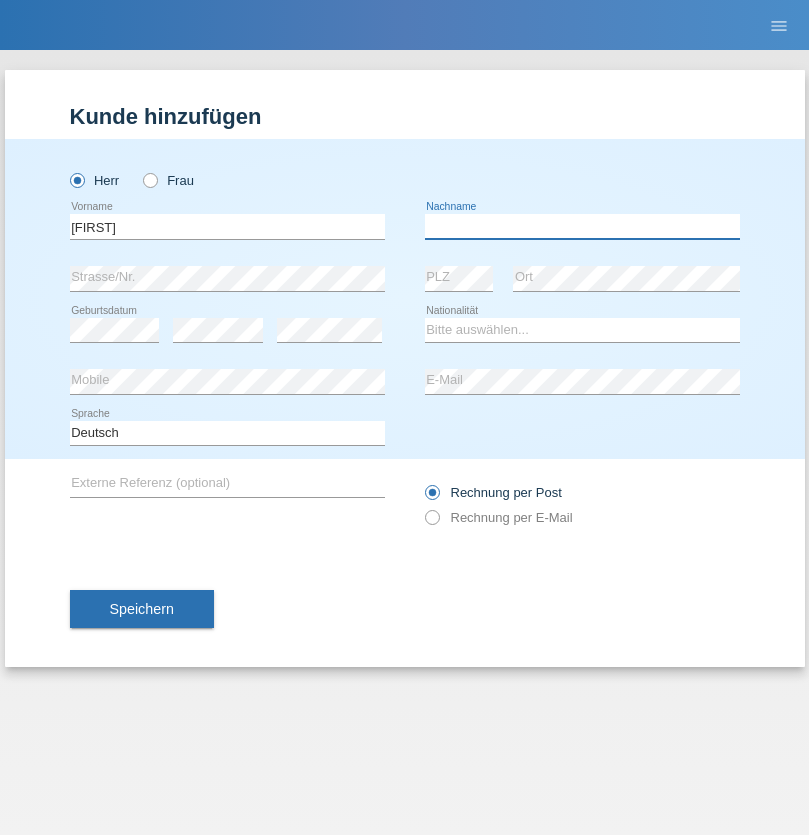 click at bounding box center [582, 226] 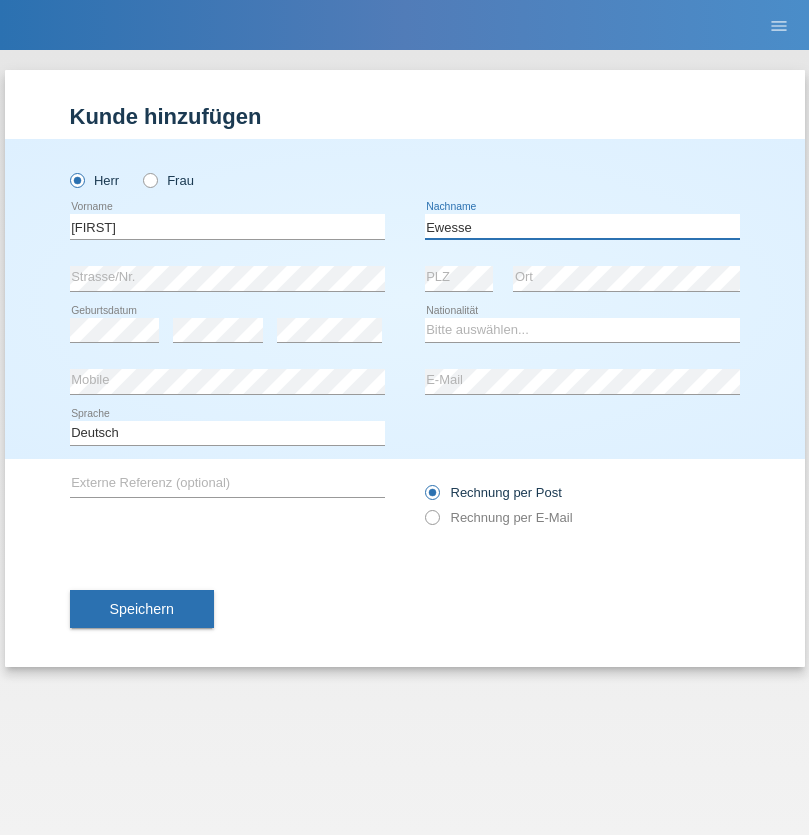 type on "Ewesse" 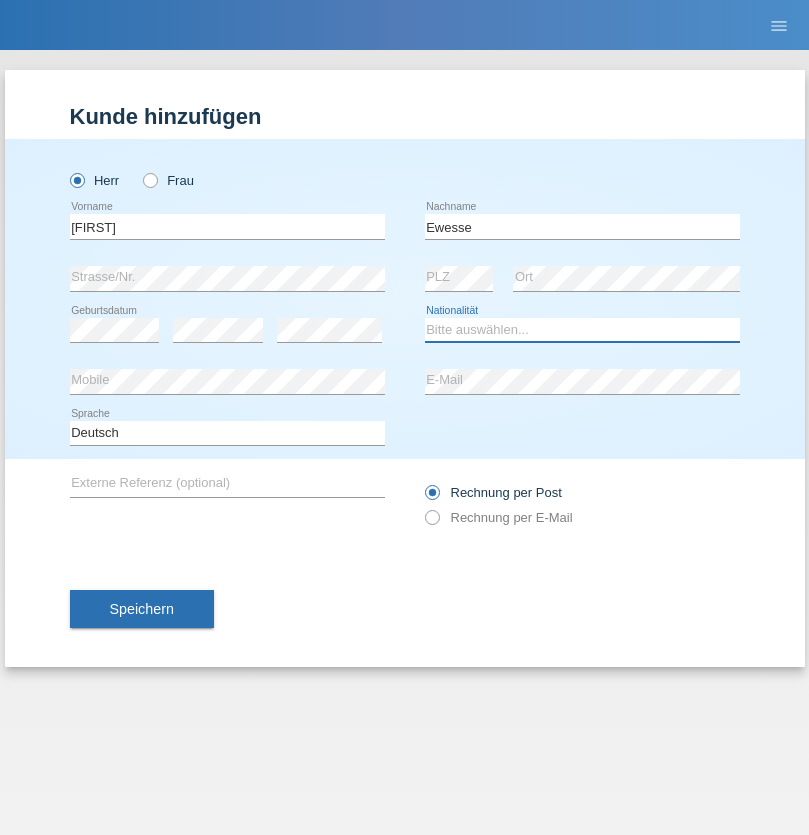 select on "FR" 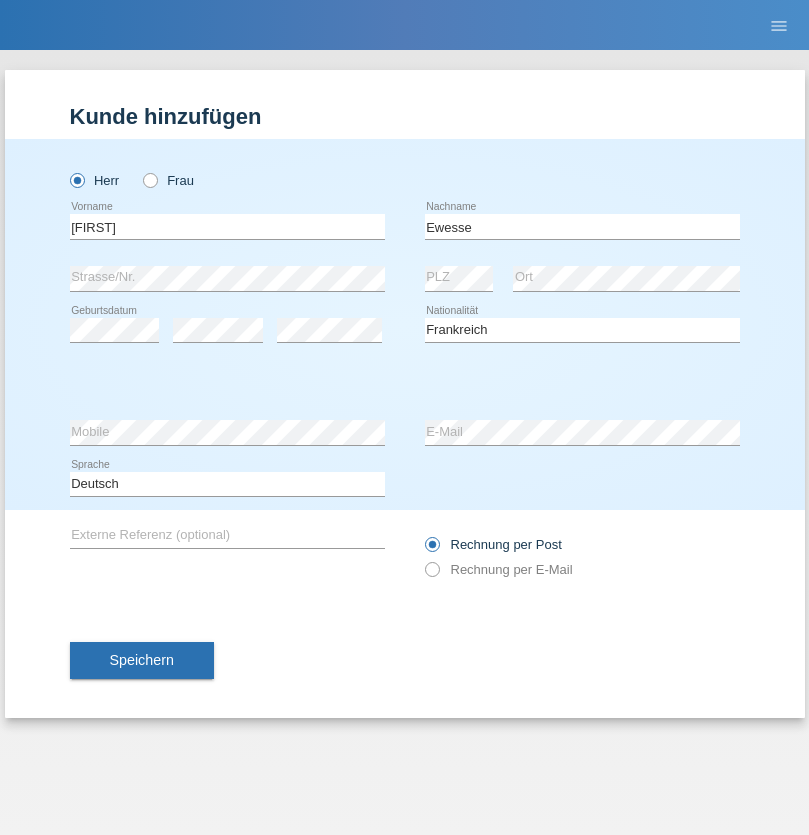 select on "C" 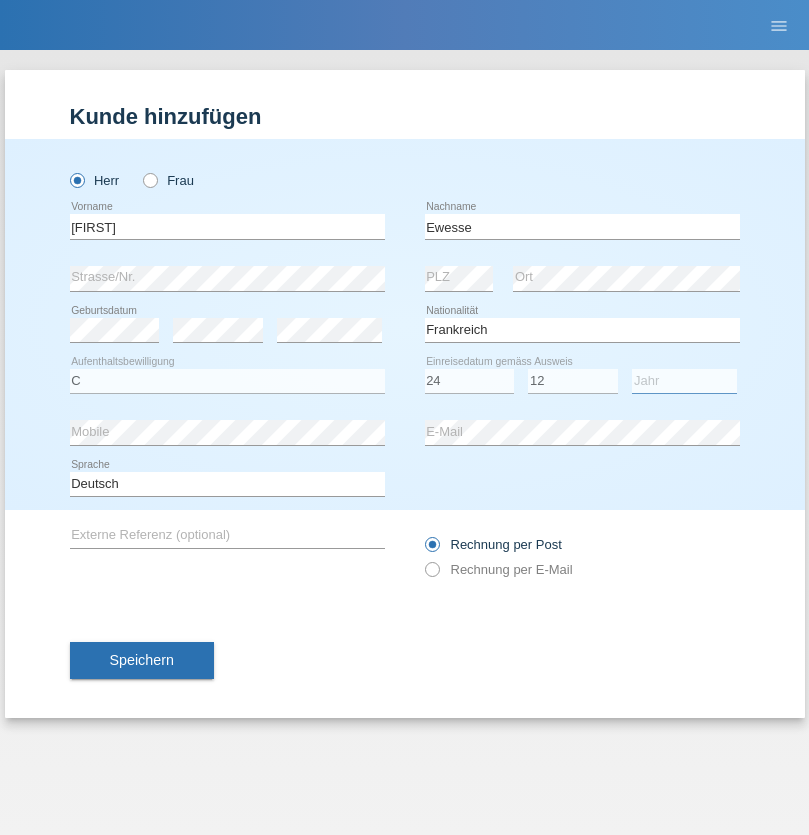 select on "1926" 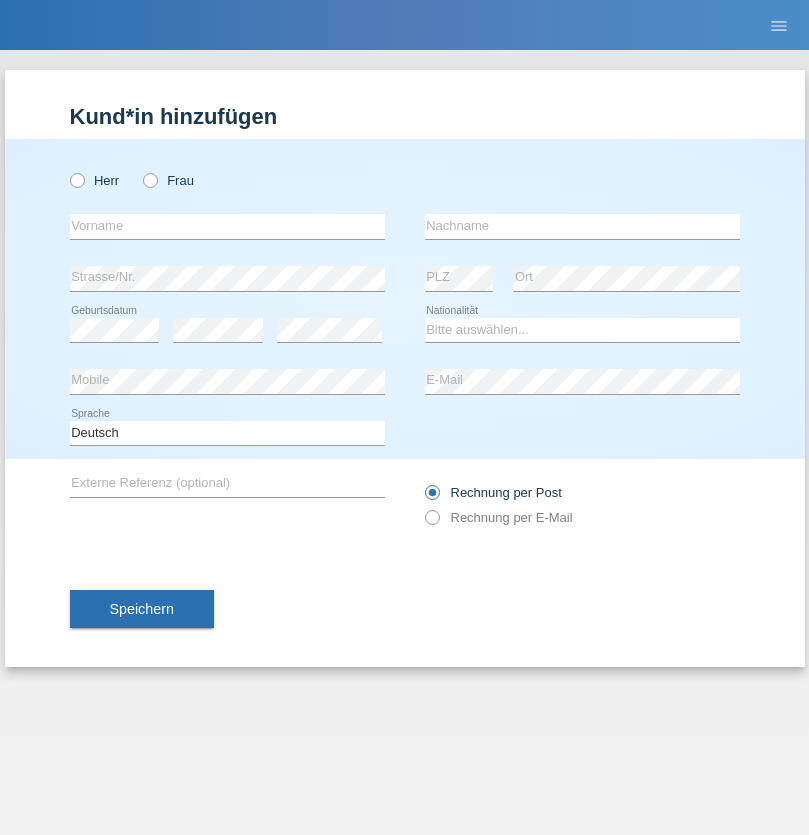 scroll, scrollTop: 0, scrollLeft: 0, axis: both 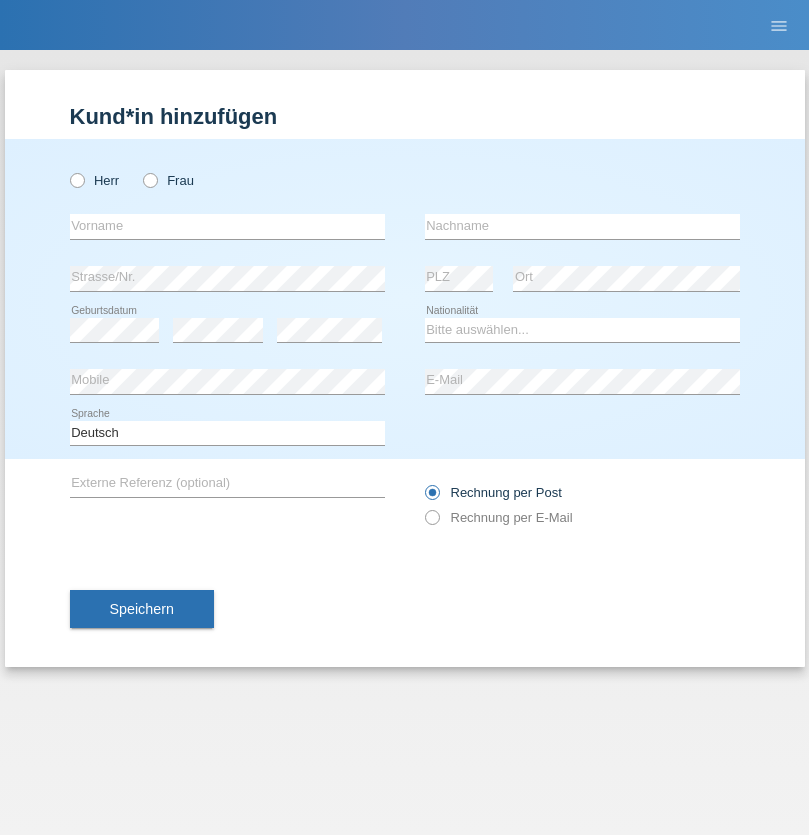 radio on "true" 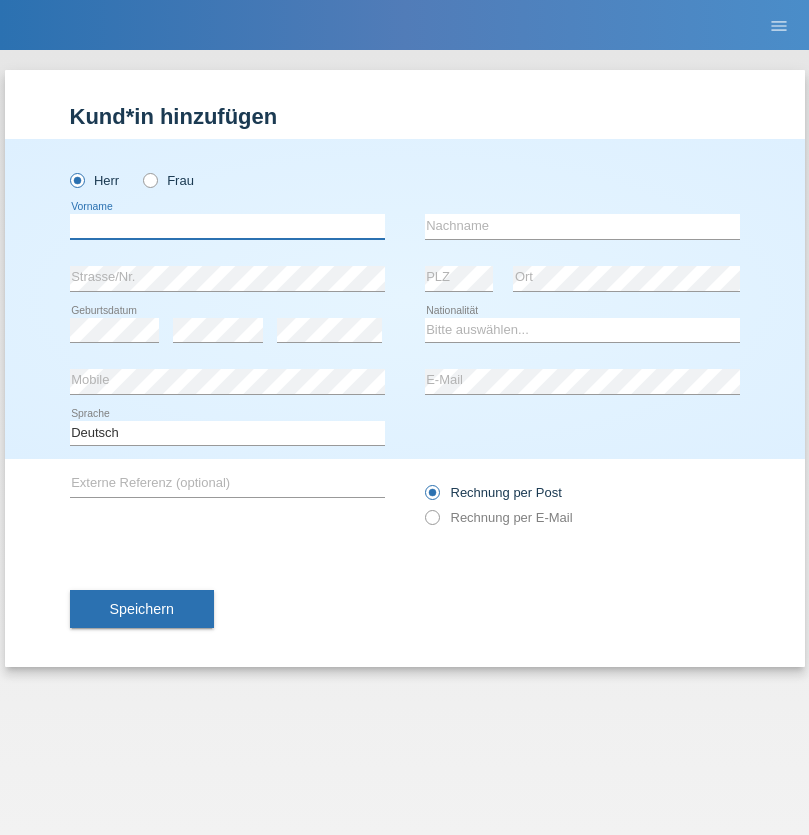click at bounding box center (227, 226) 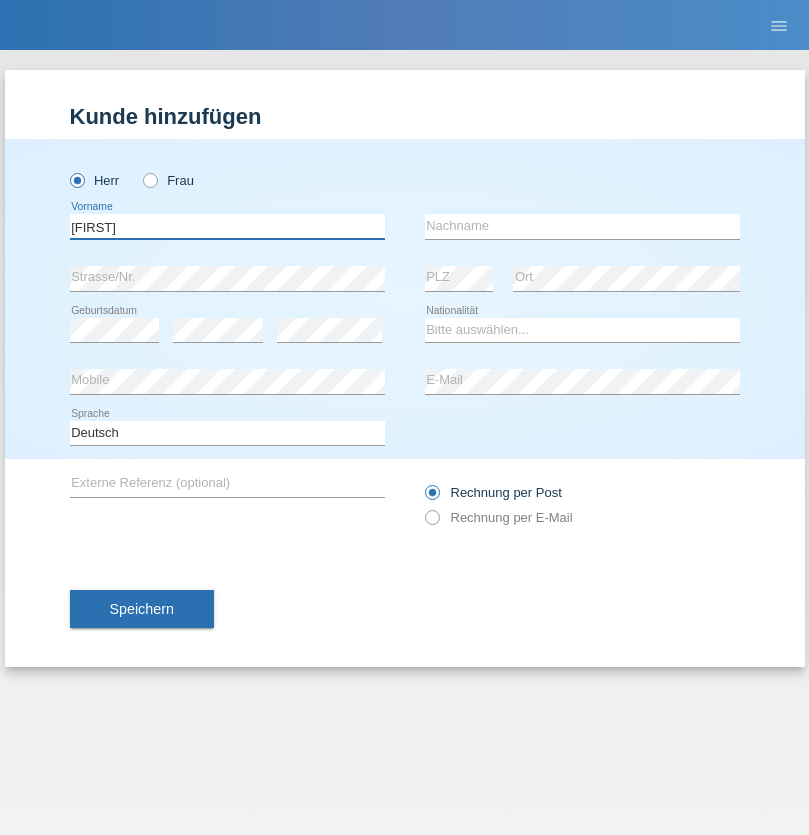 type on "Mehmet" 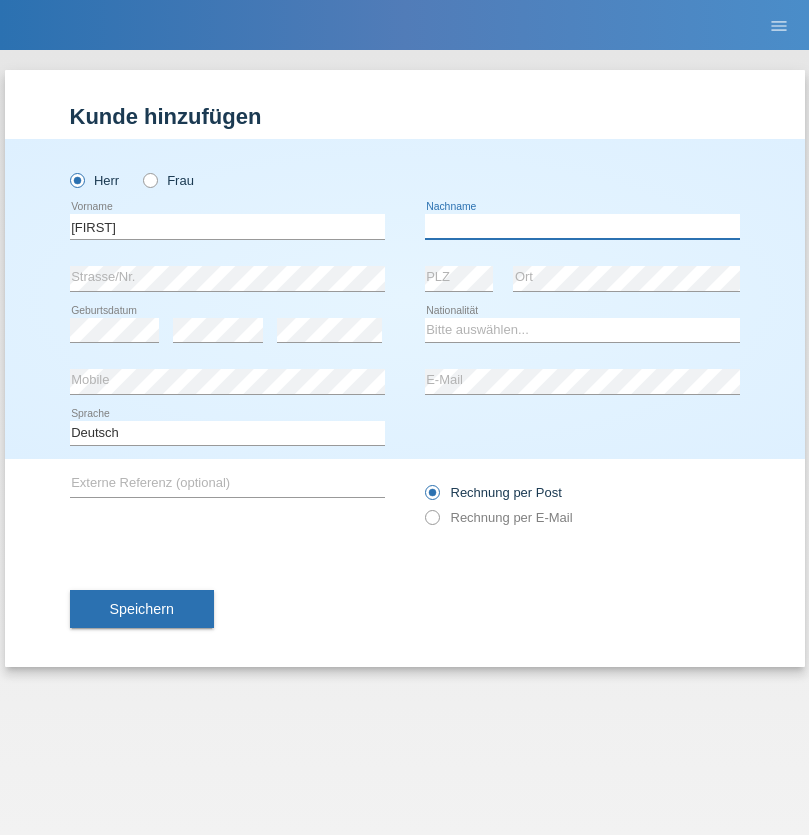 click at bounding box center [582, 226] 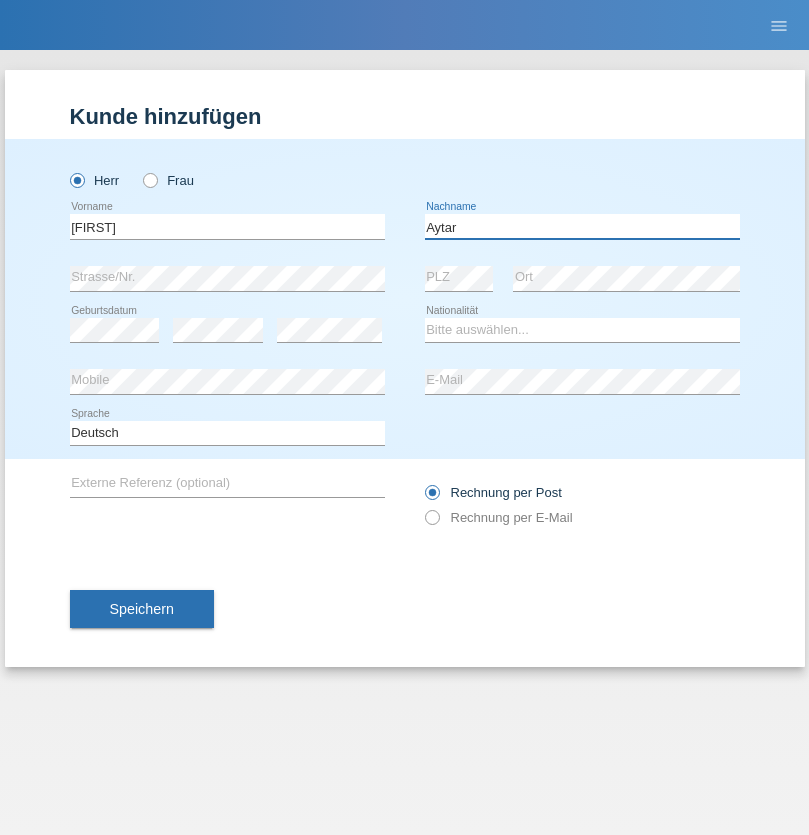type on "Aytar" 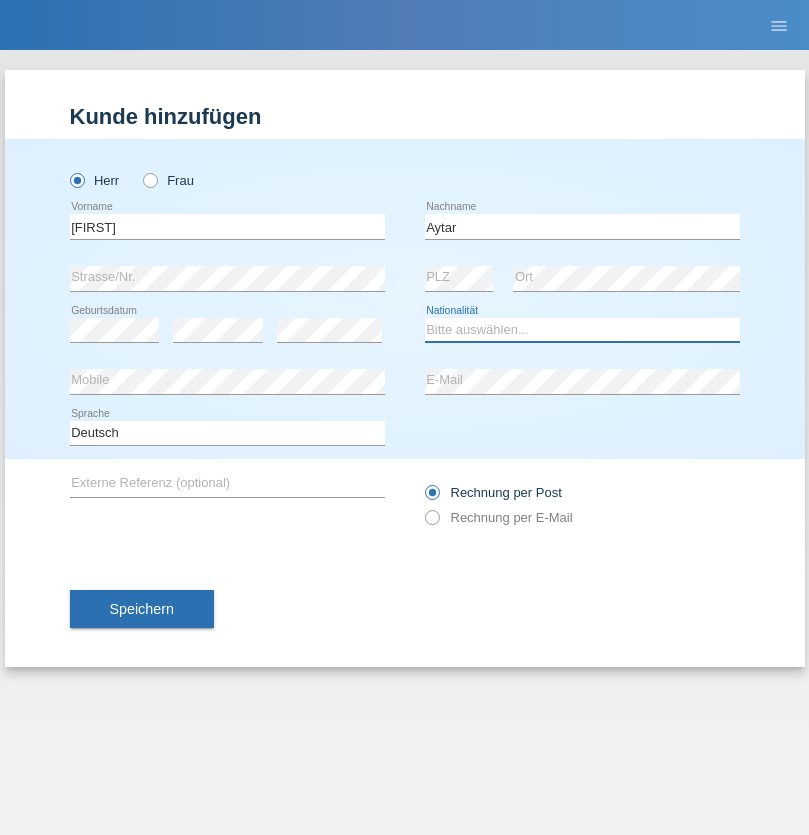 select on "CH" 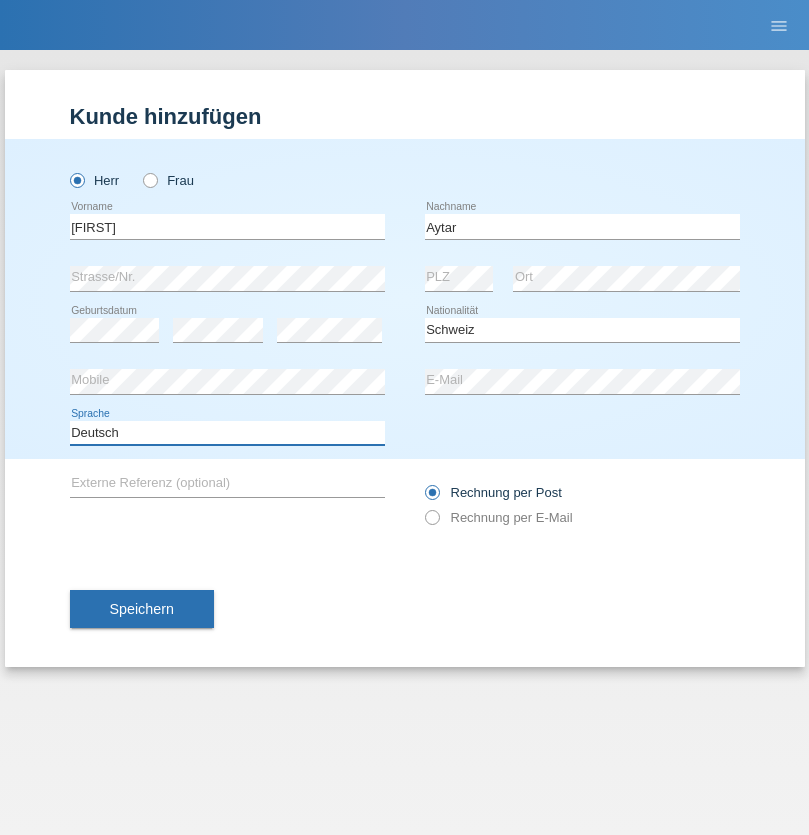 select on "en" 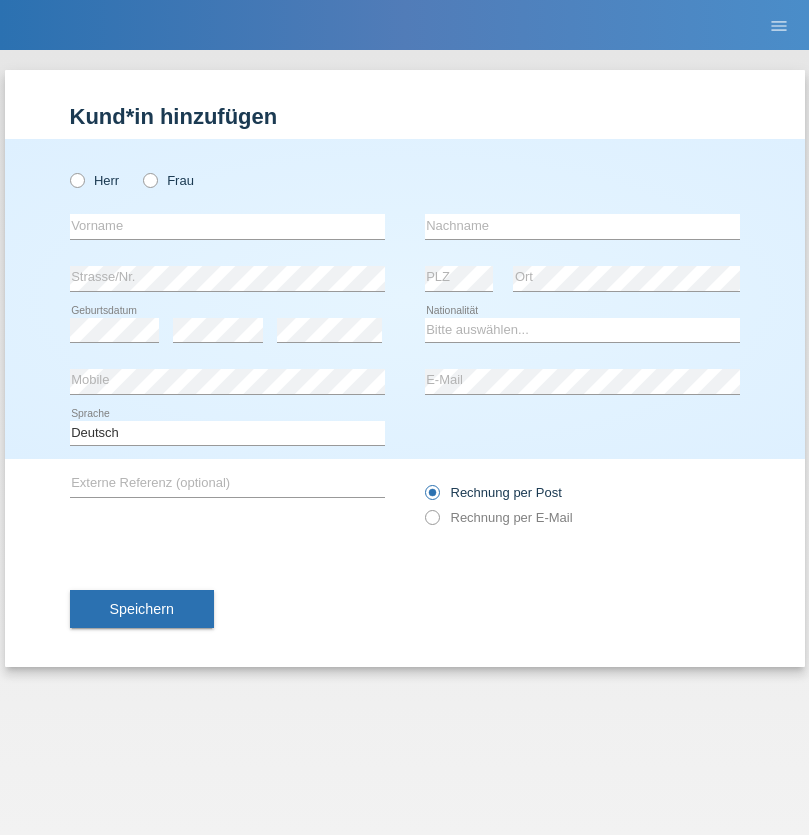 scroll, scrollTop: 0, scrollLeft: 0, axis: both 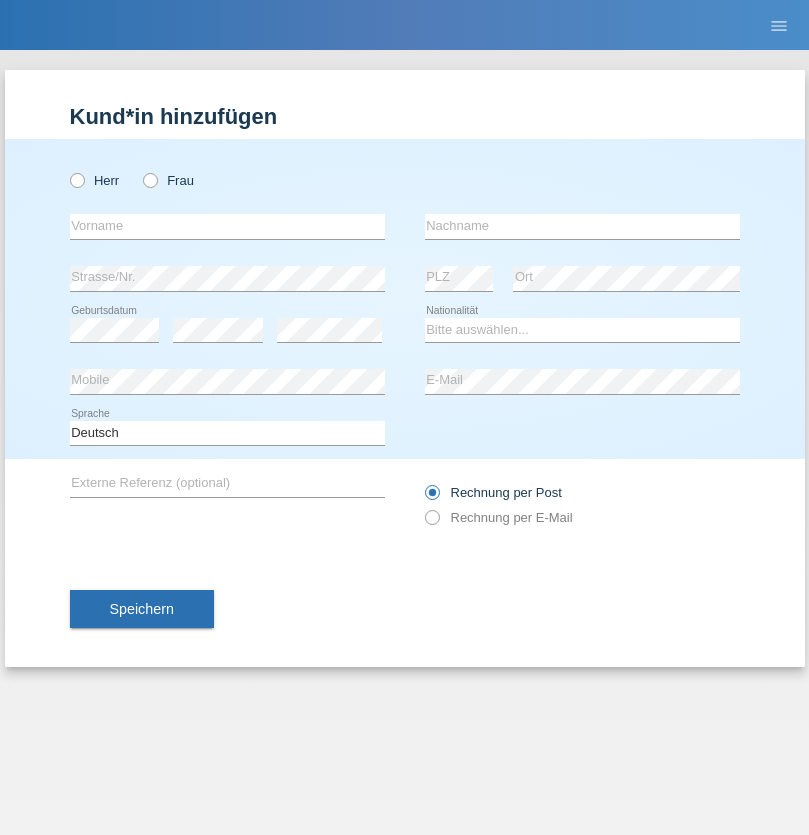 radio on "true" 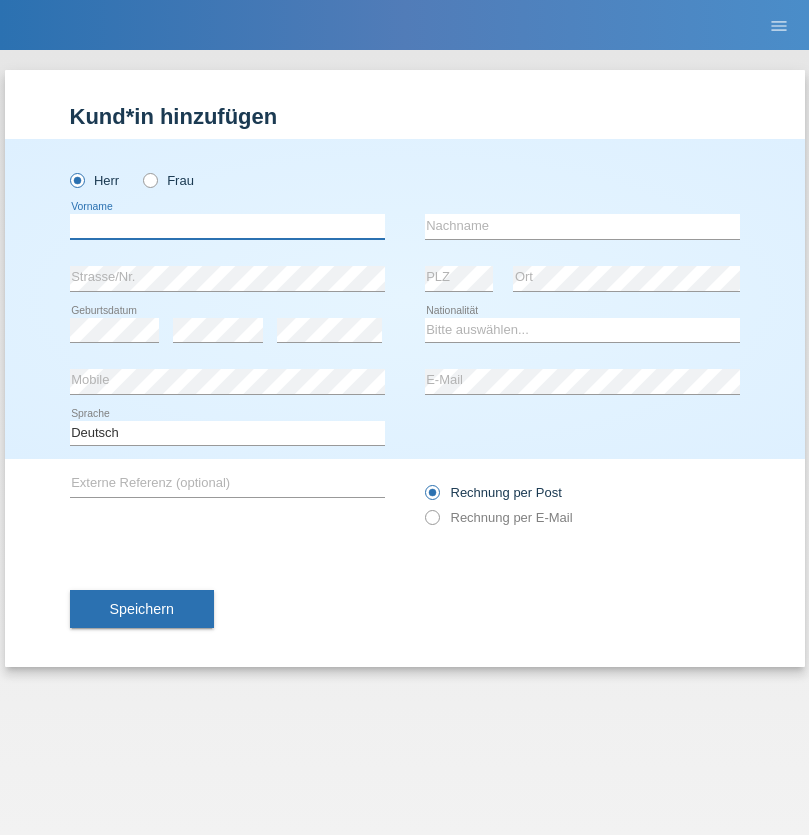 click at bounding box center (227, 226) 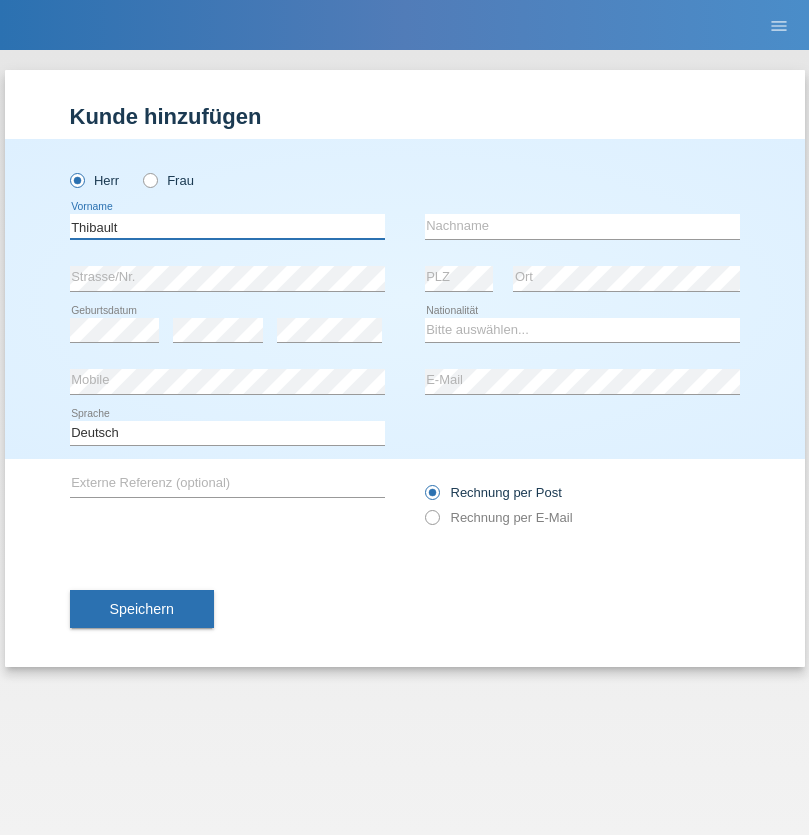 type on "Thibault" 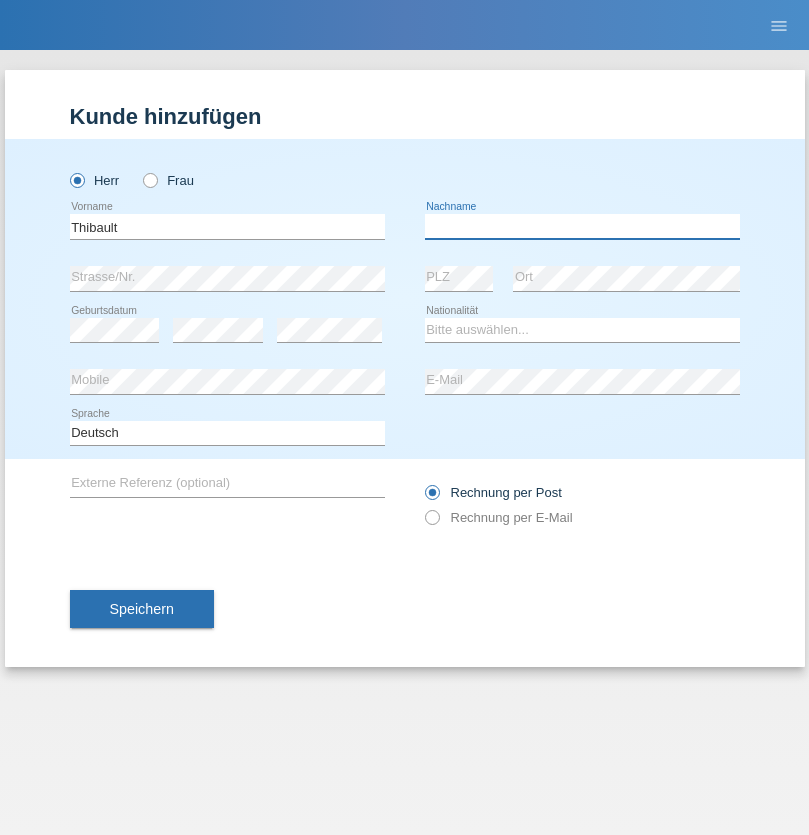 click at bounding box center (582, 226) 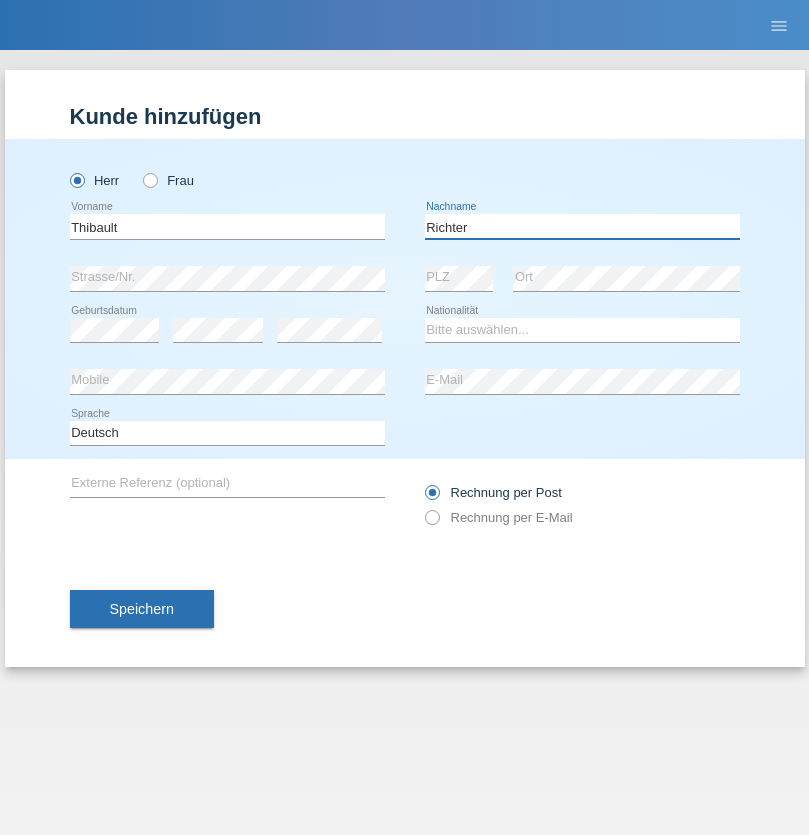 type on "Richter" 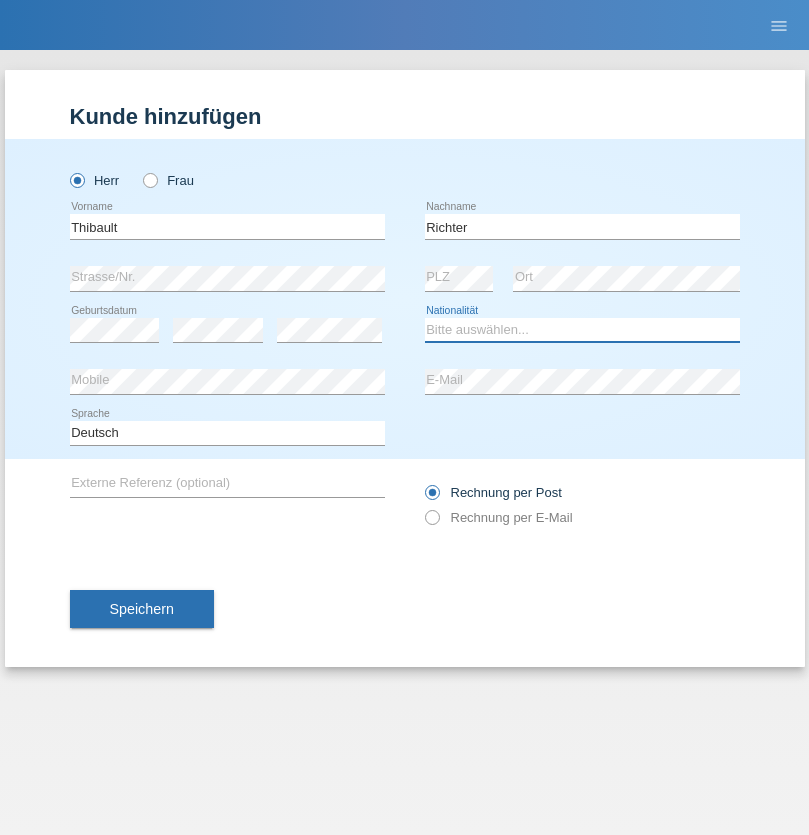 select on "CH" 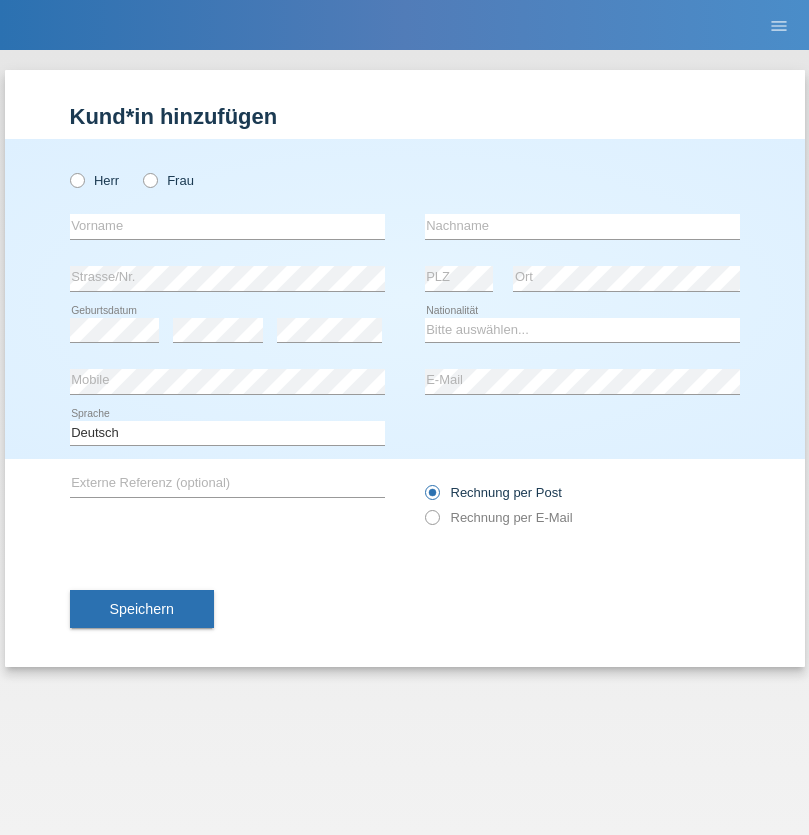 scroll, scrollTop: 0, scrollLeft: 0, axis: both 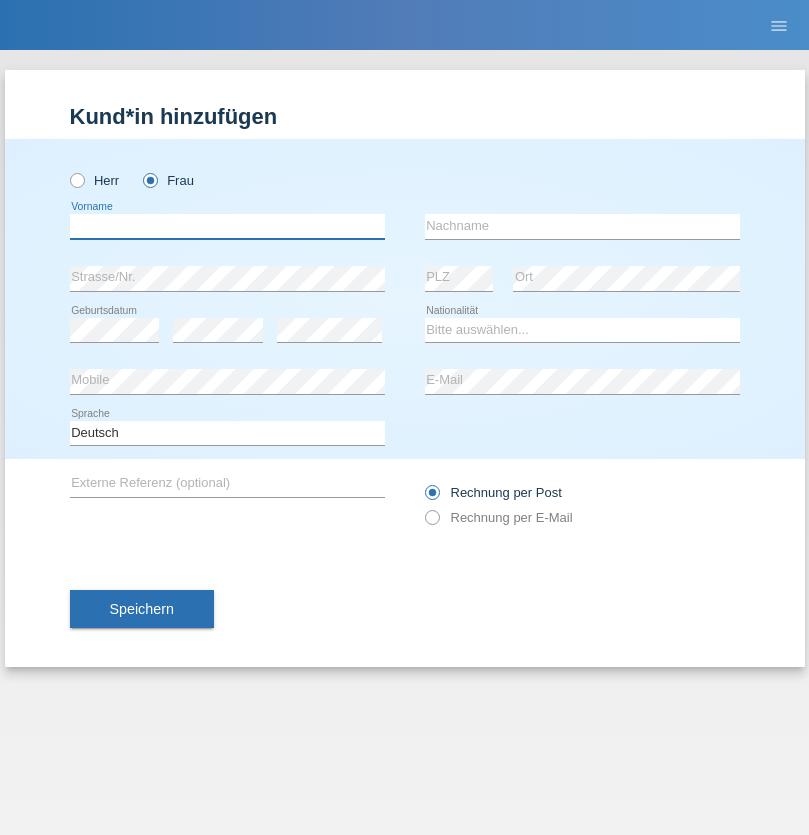 click at bounding box center (227, 226) 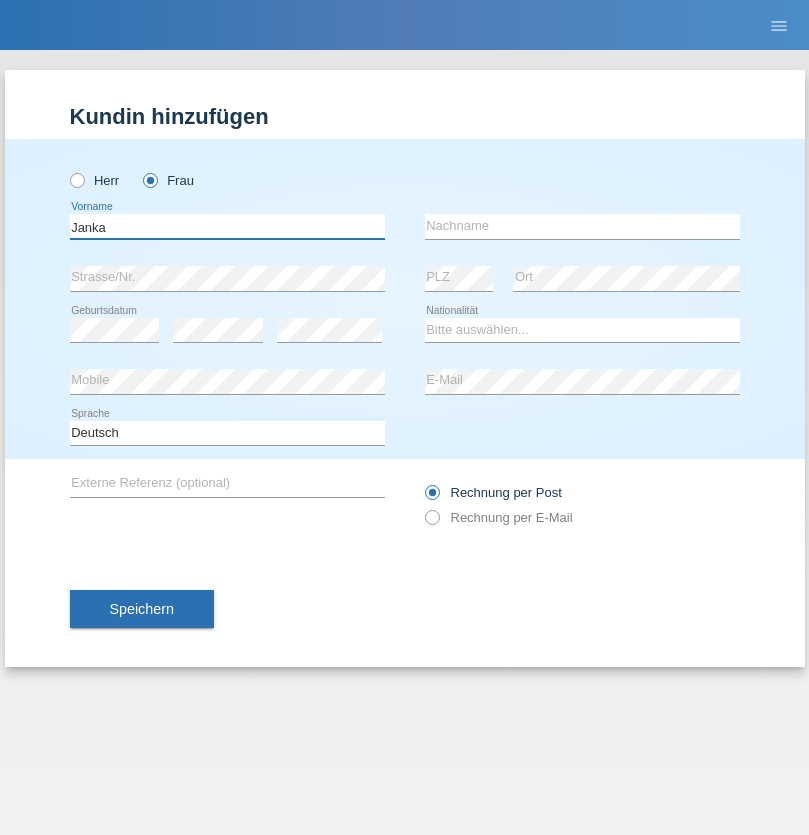 type on "Janka" 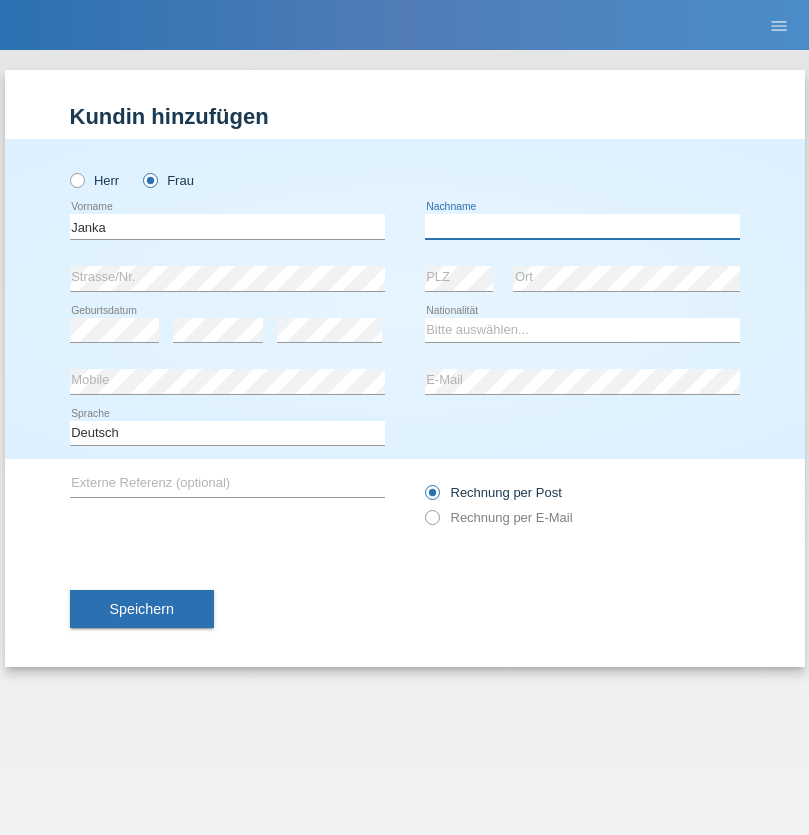 click at bounding box center [582, 226] 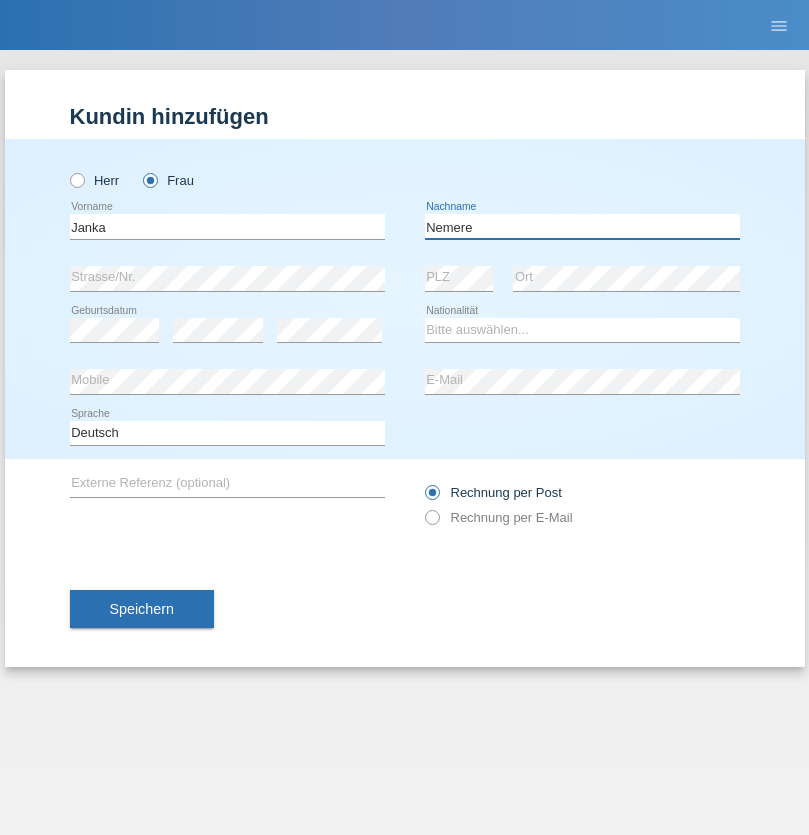 type on "Nemere" 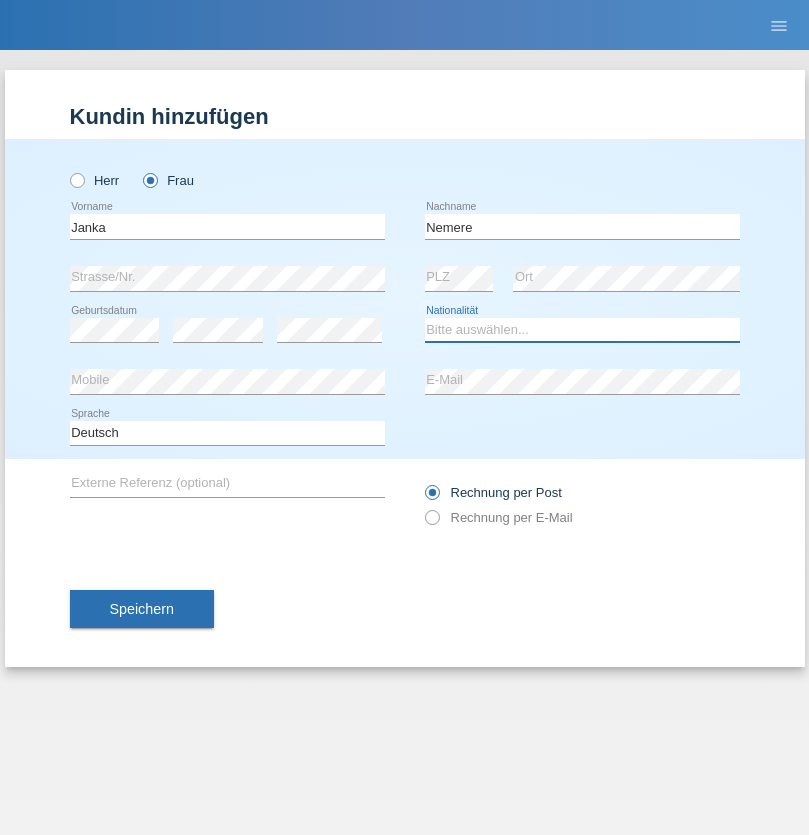select on "HU" 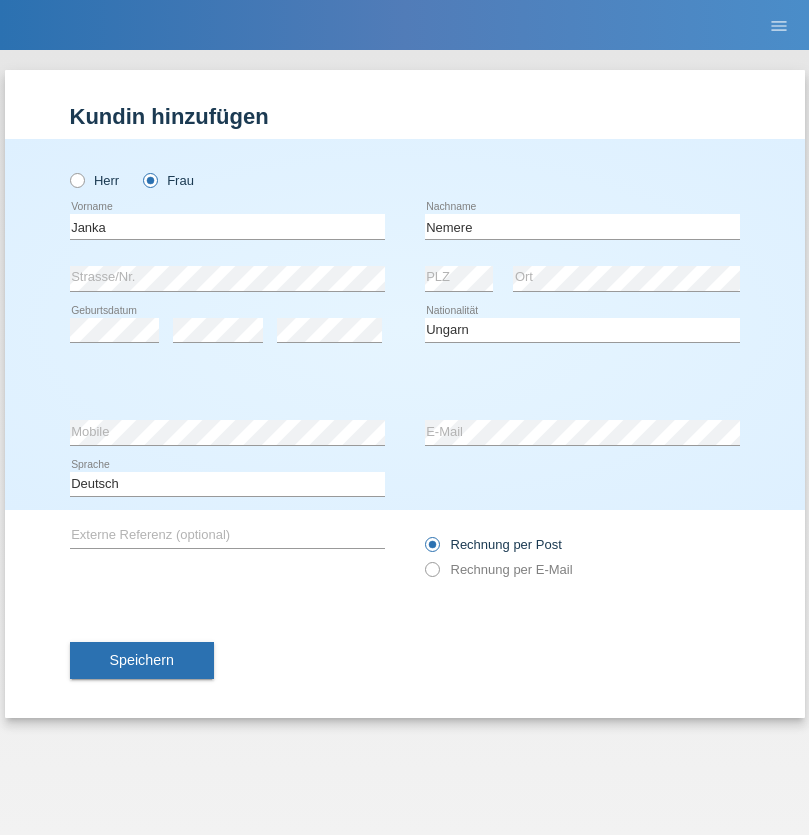 select on "C" 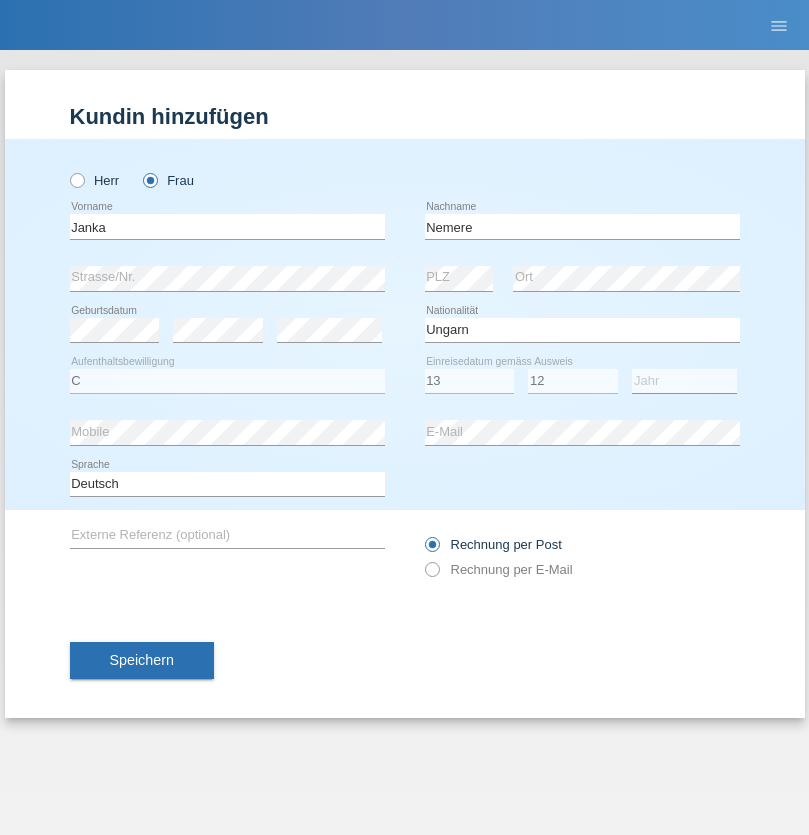 select on "2021" 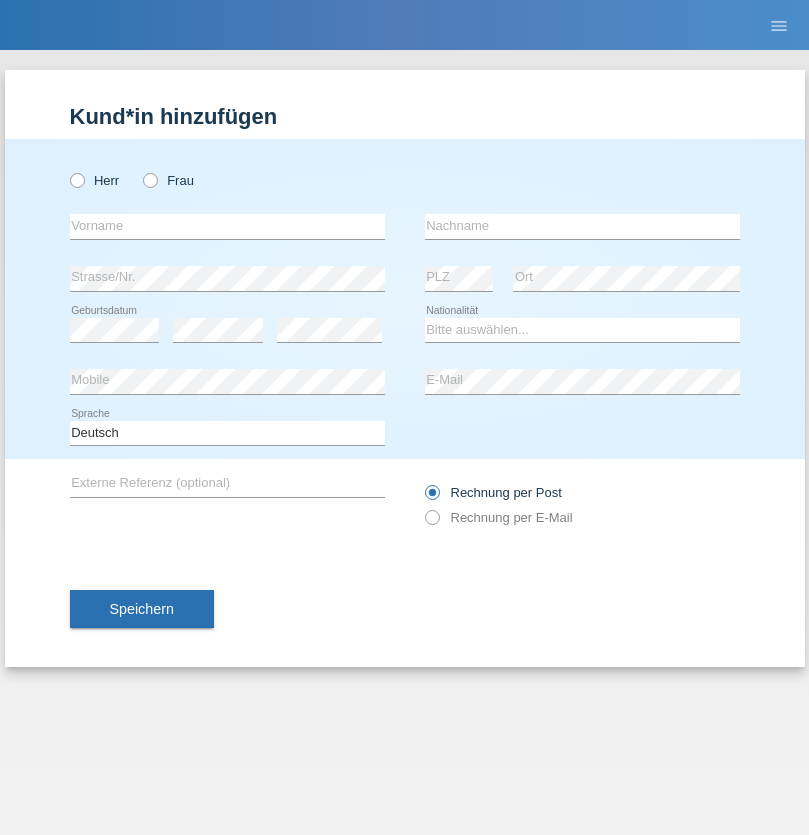 scroll, scrollTop: 0, scrollLeft: 0, axis: both 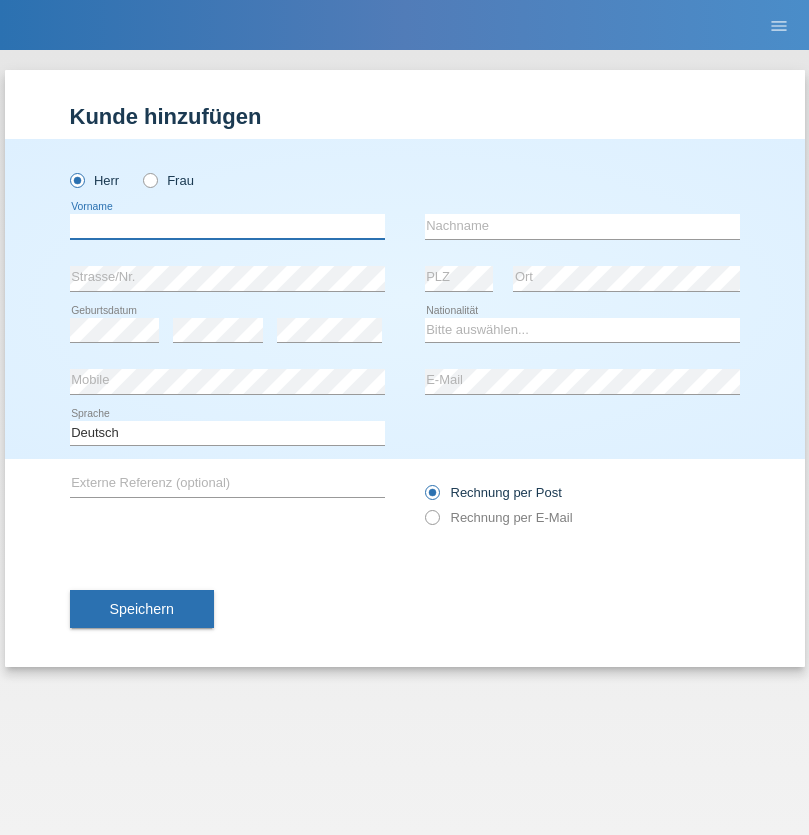 click at bounding box center [227, 226] 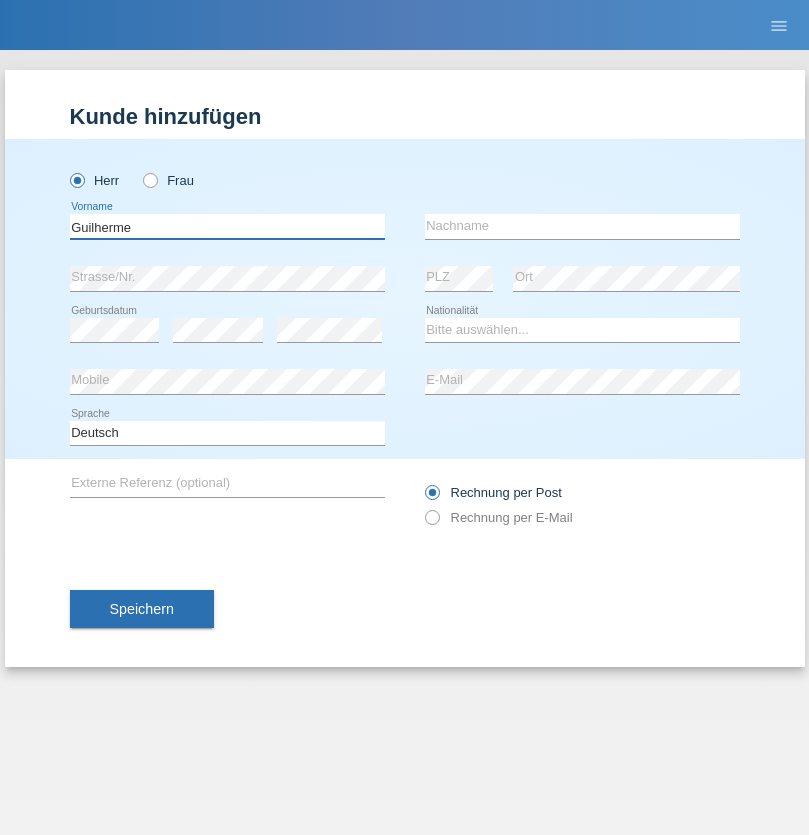 type on "Guilherme" 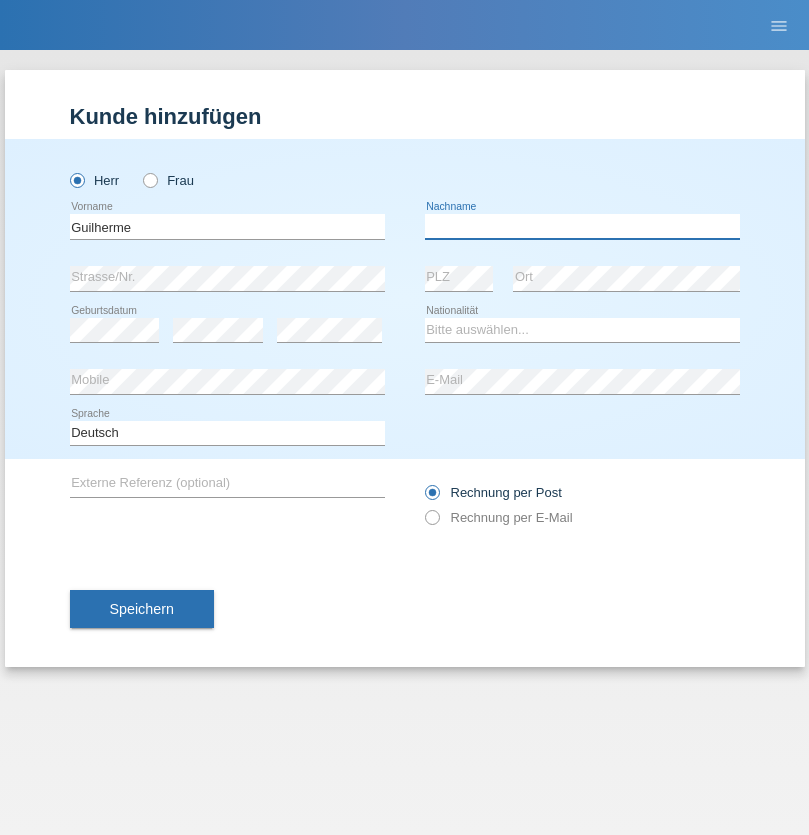 click at bounding box center (582, 226) 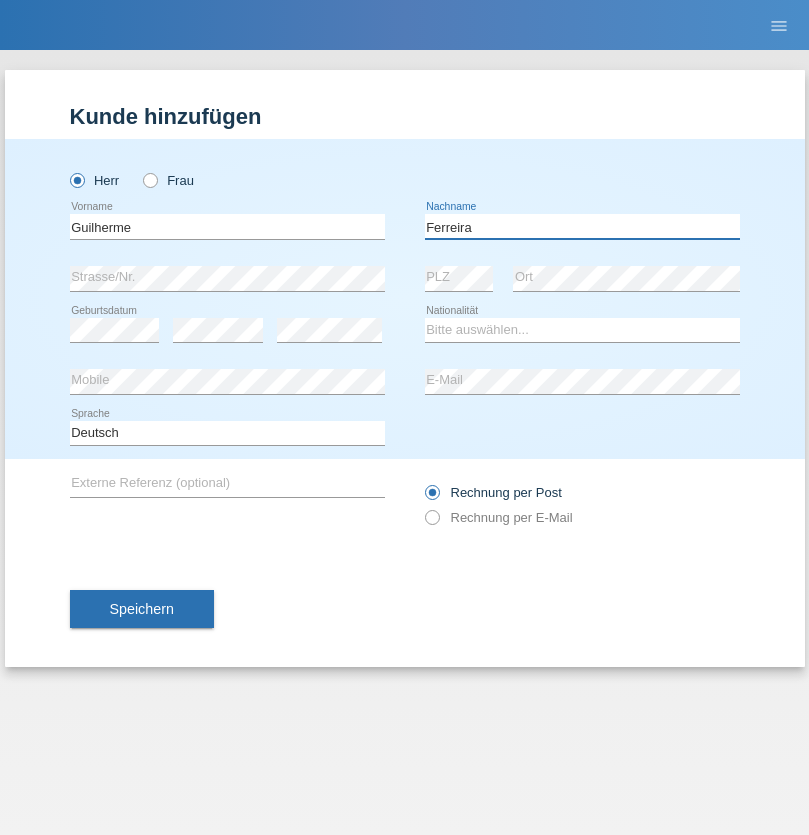 type on "Ferreira" 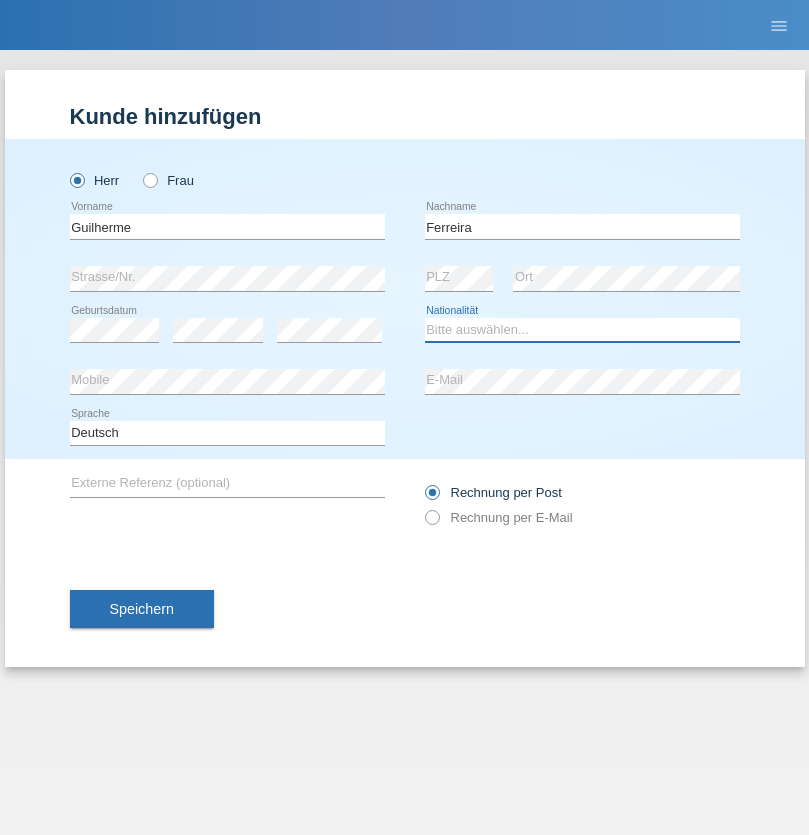 select on "PT" 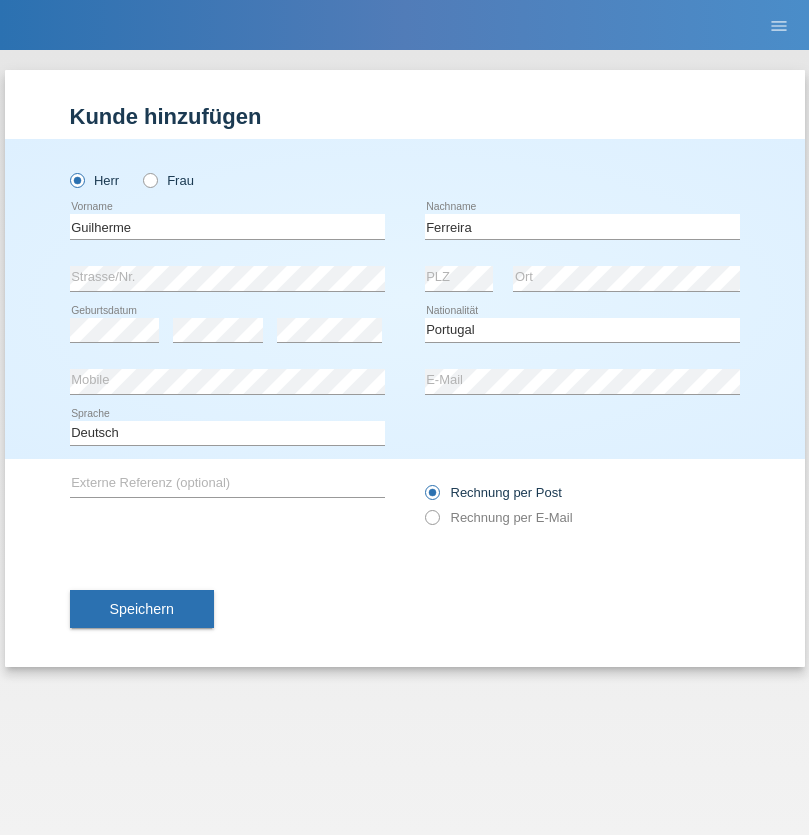 select on "C" 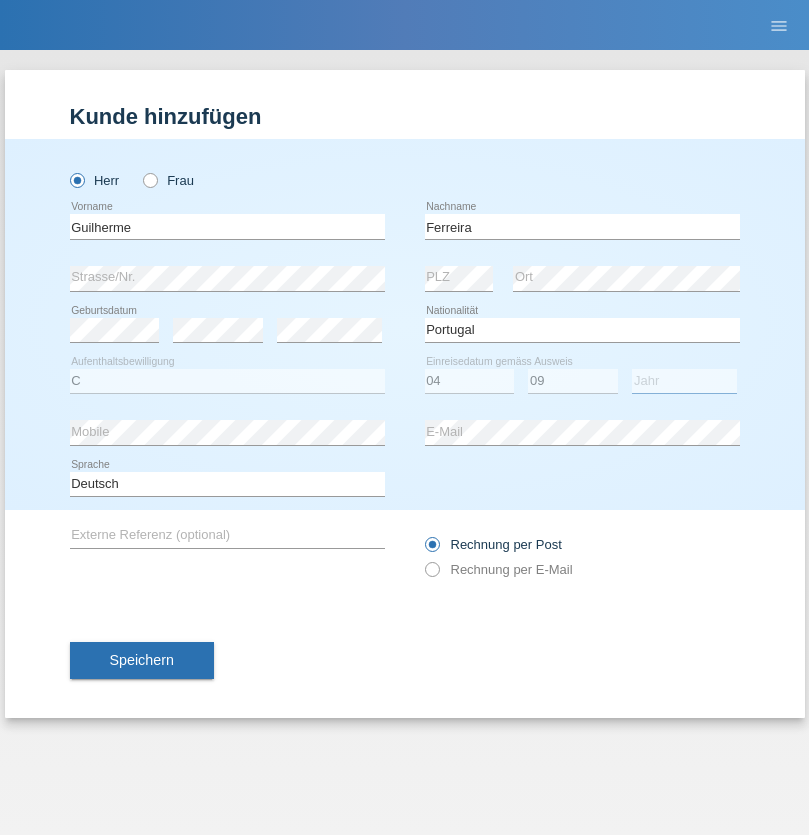 select on "2021" 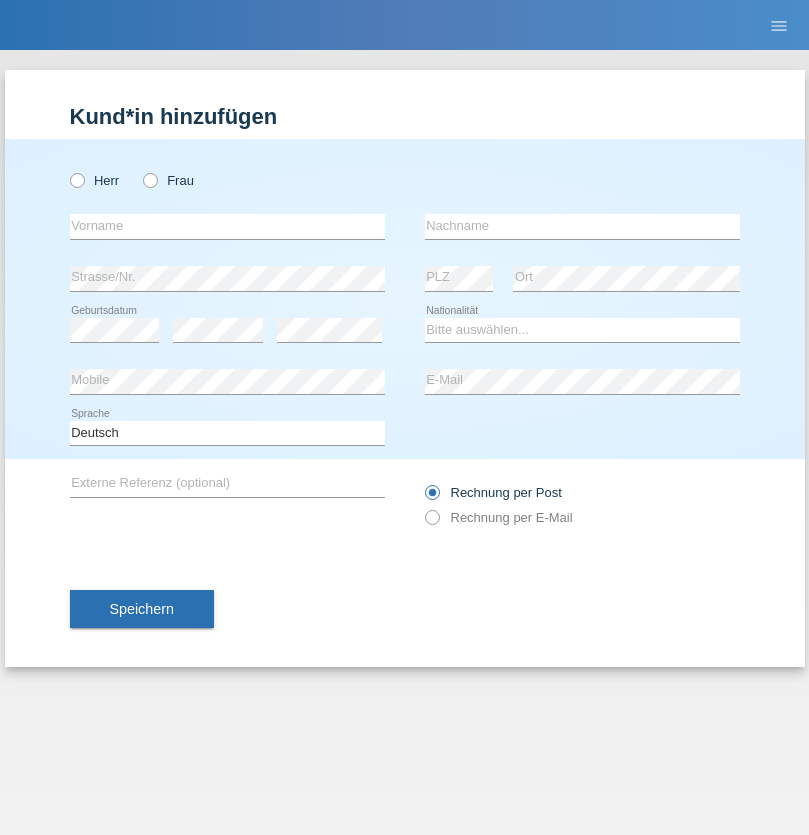 scroll, scrollTop: 0, scrollLeft: 0, axis: both 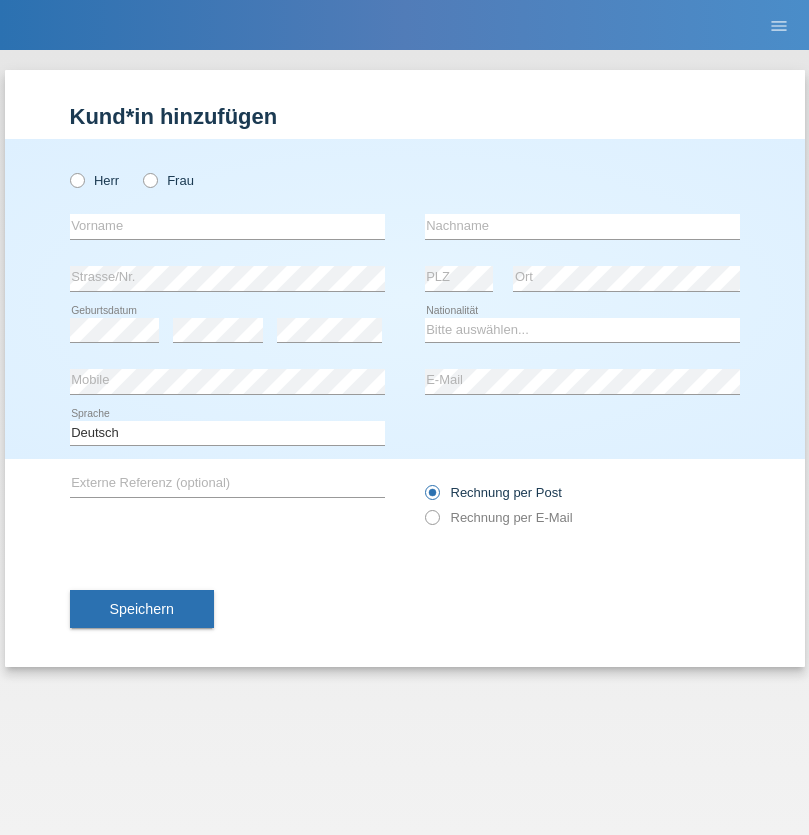 radio on "true" 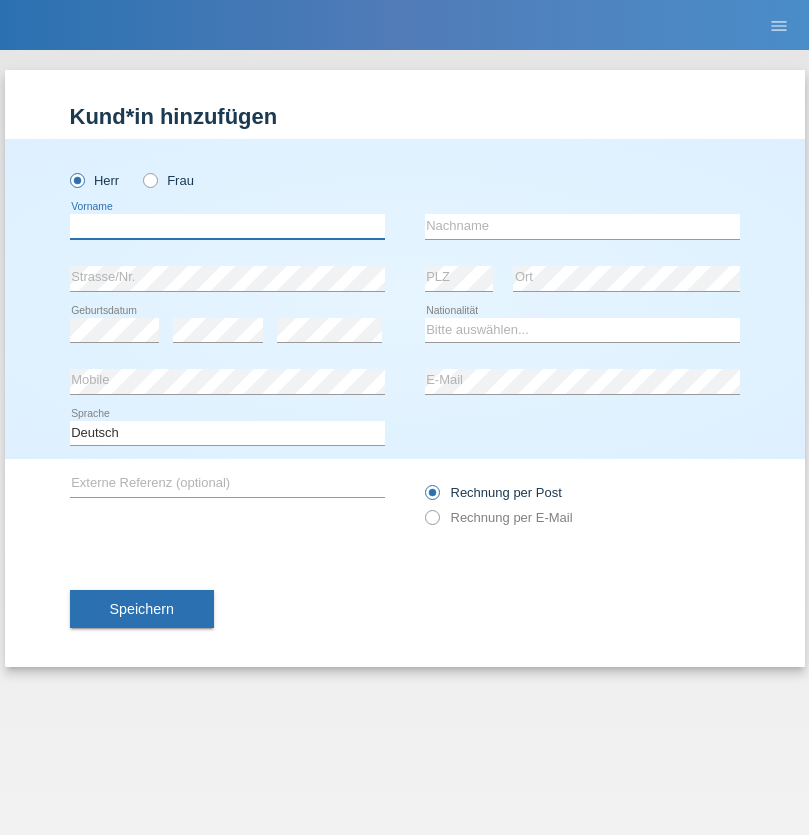click at bounding box center (227, 226) 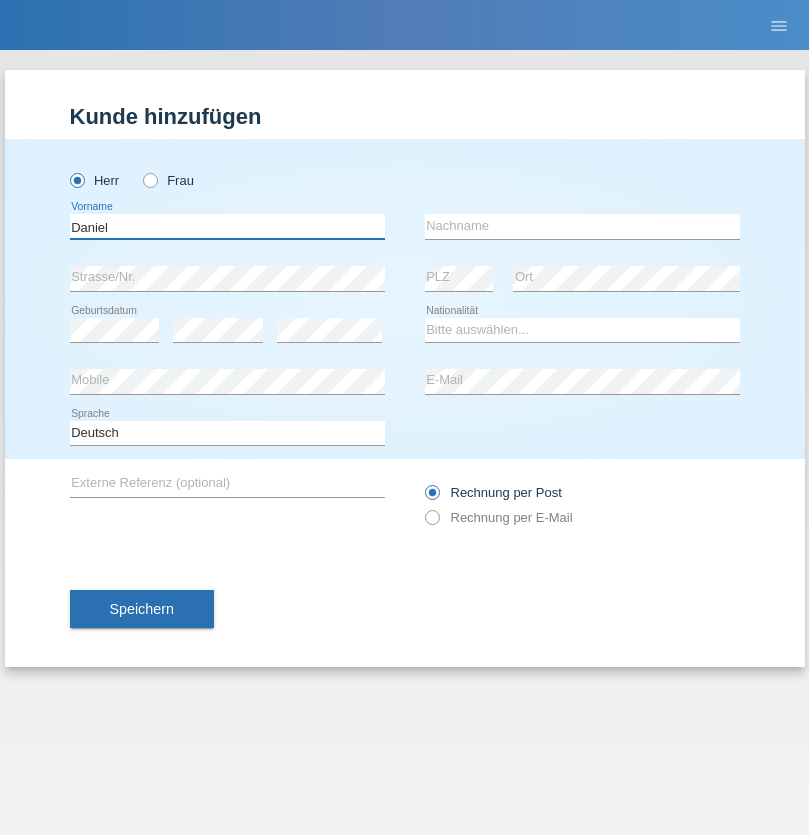 type on "Daniel" 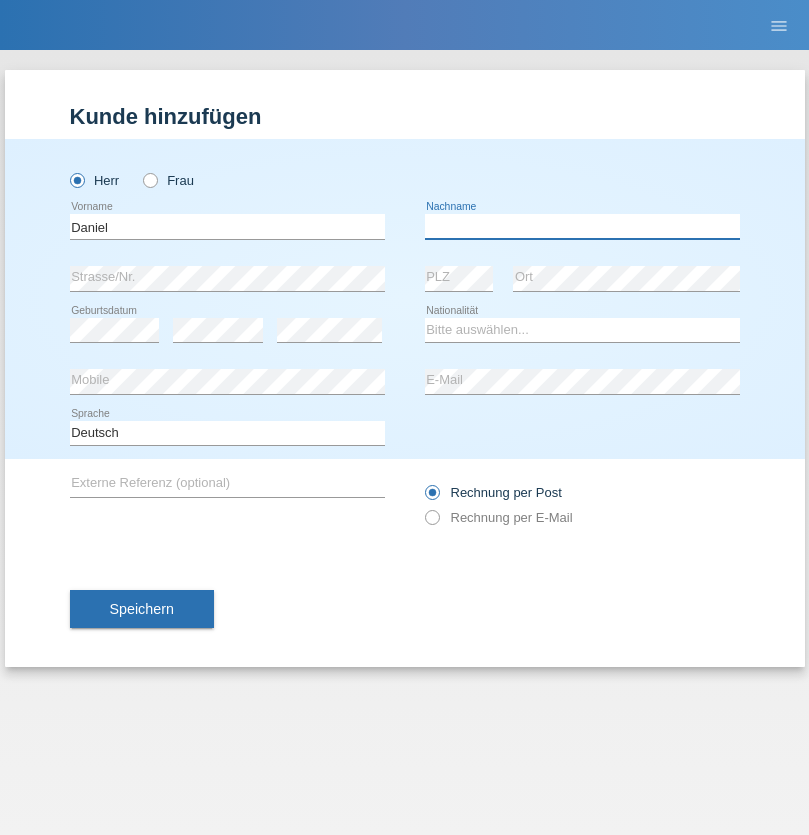 click at bounding box center [582, 226] 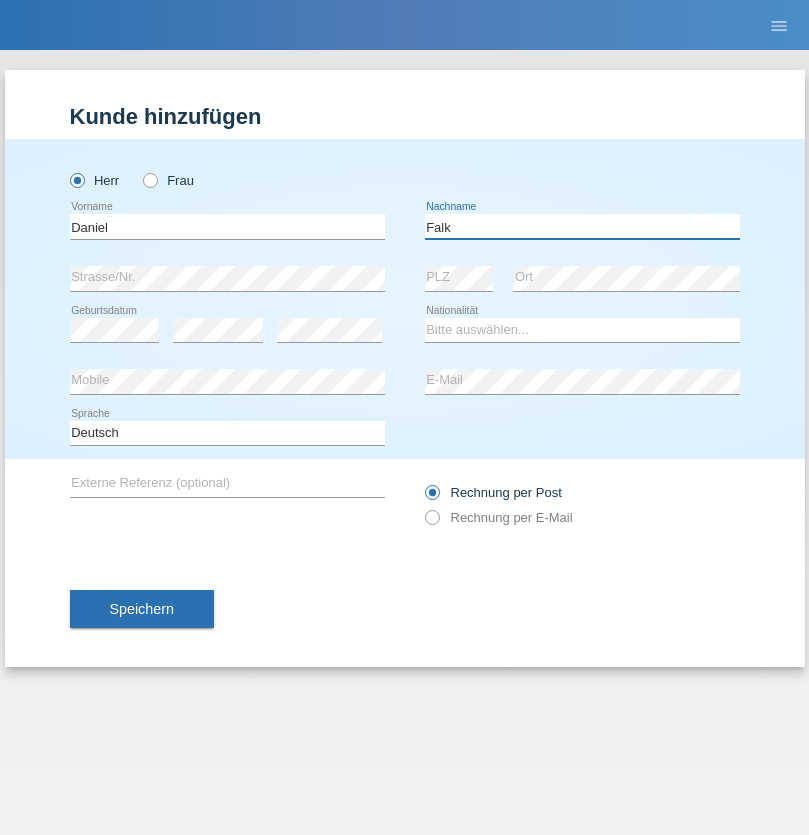 type on "Falk" 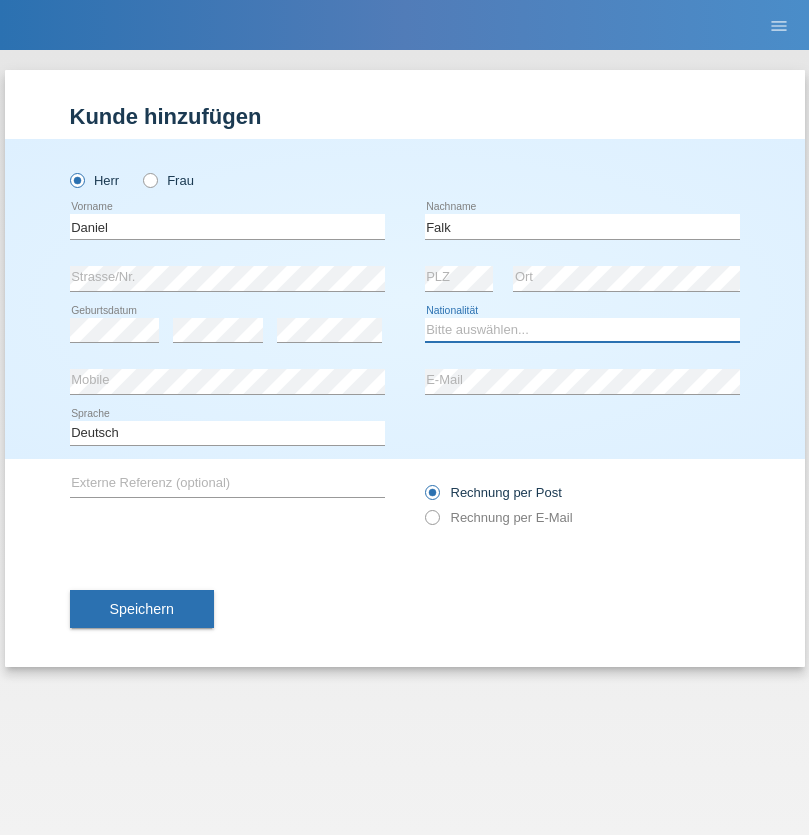 select on "CH" 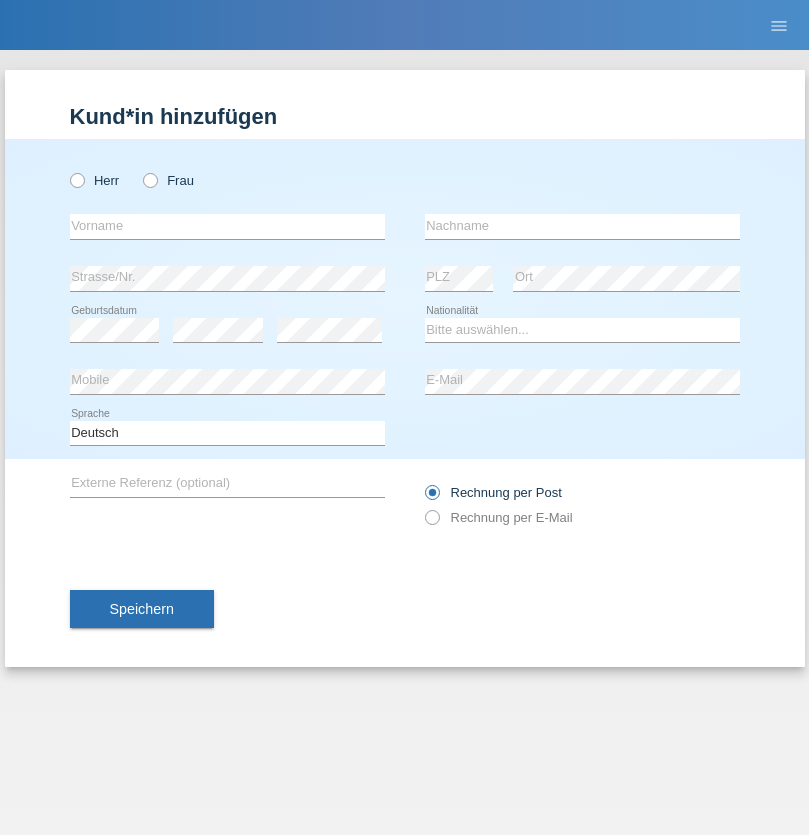 scroll, scrollTop: 0, scrollLeft: 0, axis: both 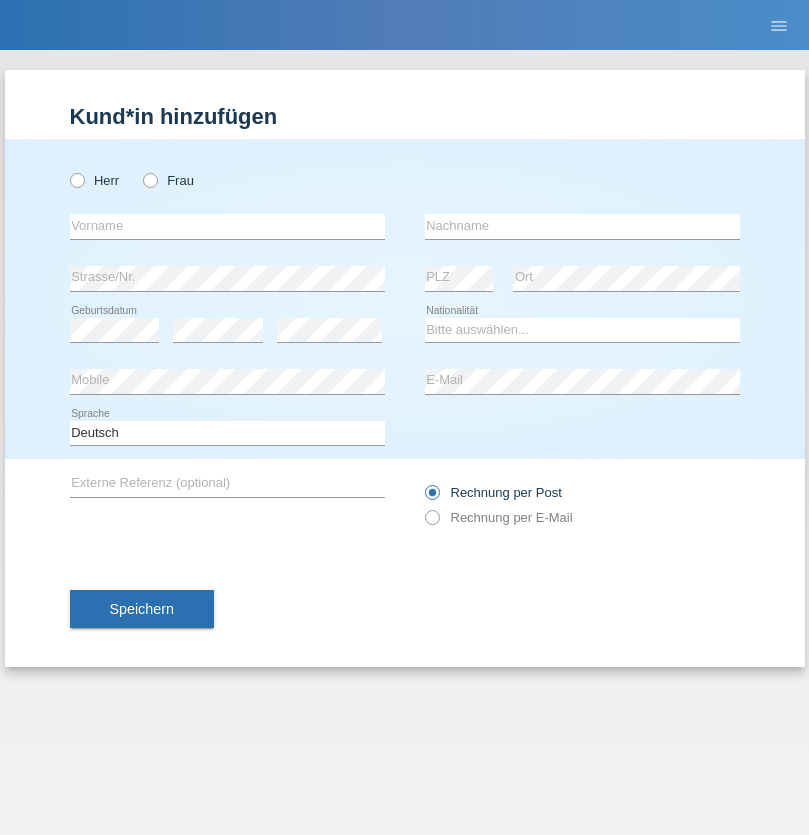 radio on "true" 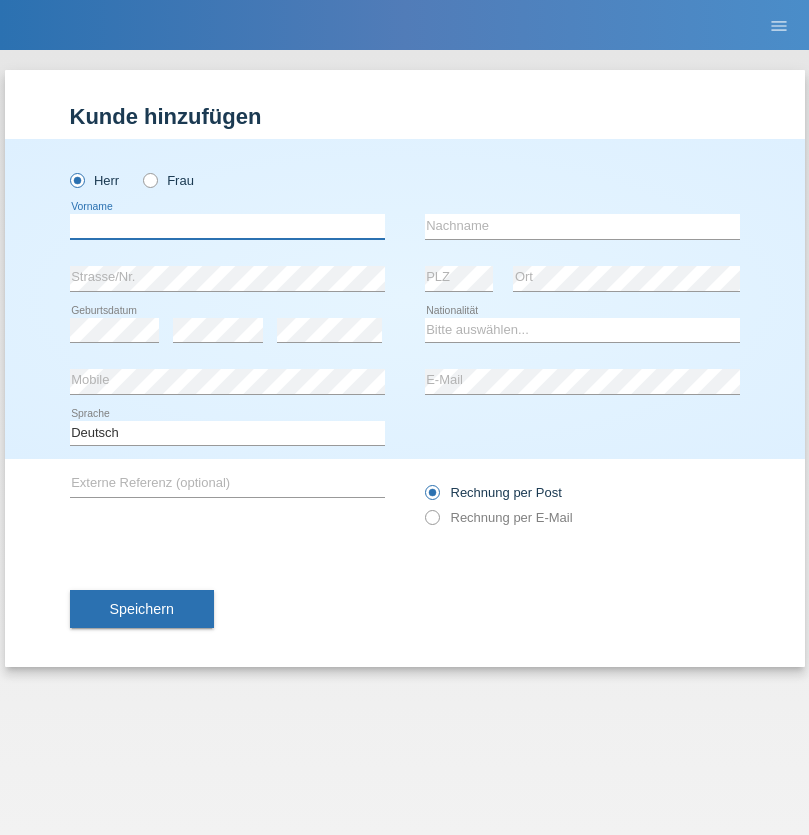 click at bounding box center (227, 226) 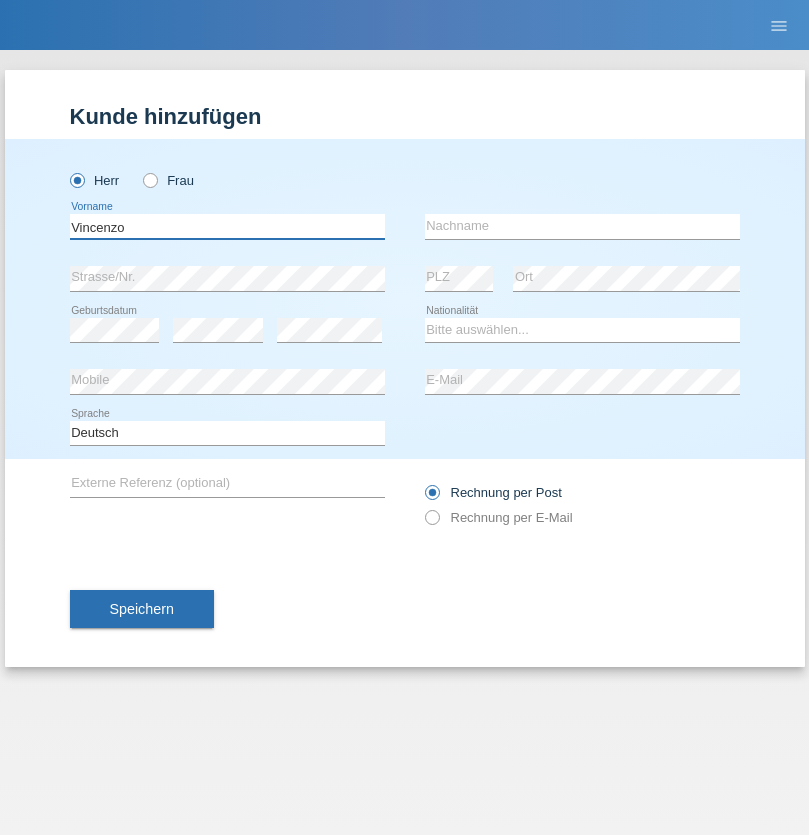 type on "Vincenzo" 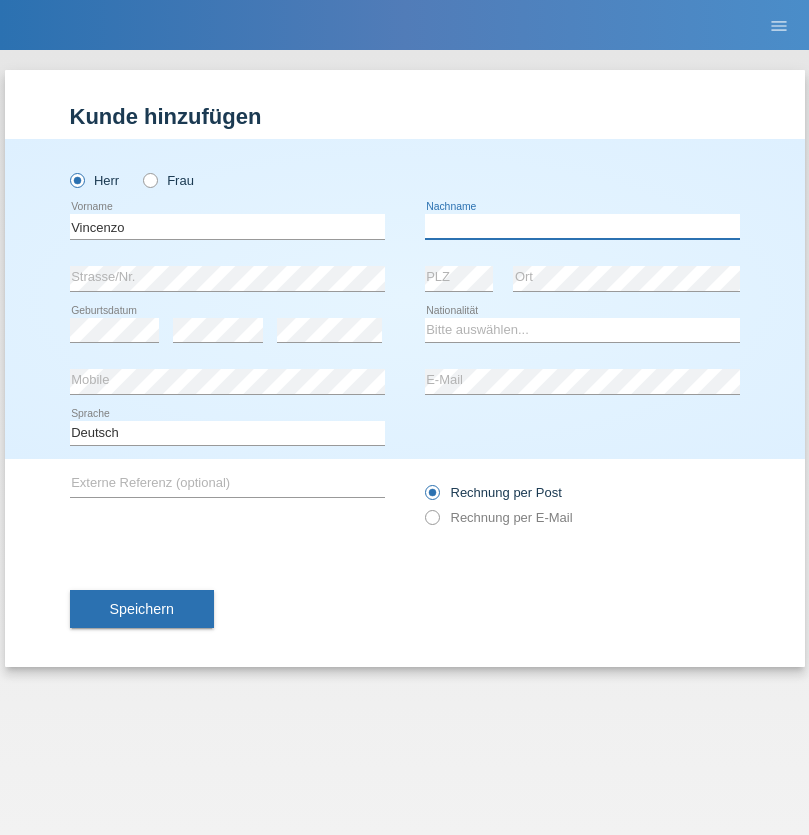 click at bounding box center [582, 226] 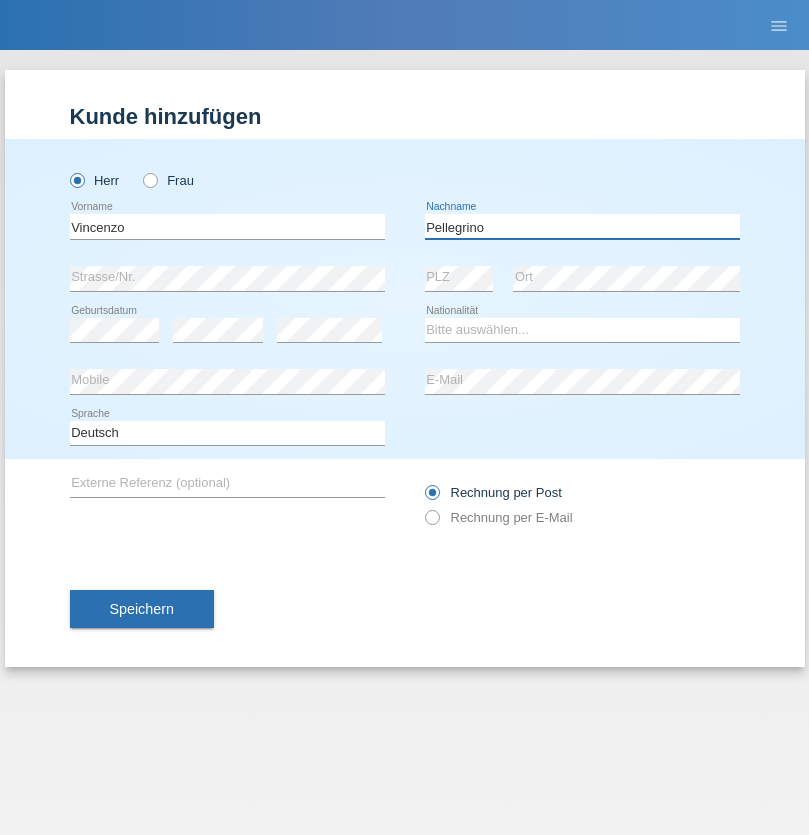 type on "Pellegrino" 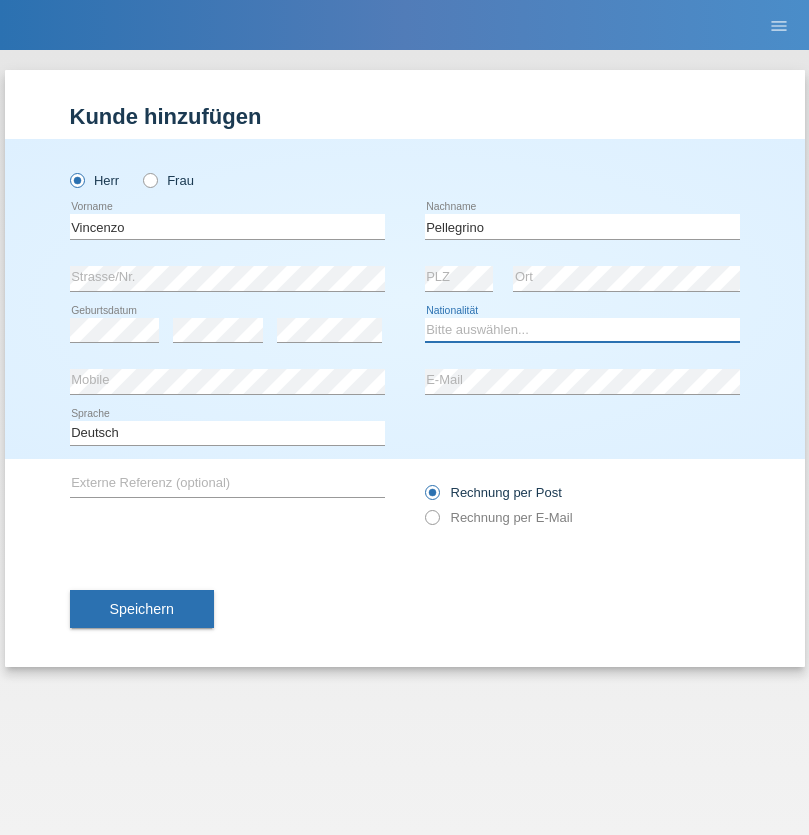 select on "IT" 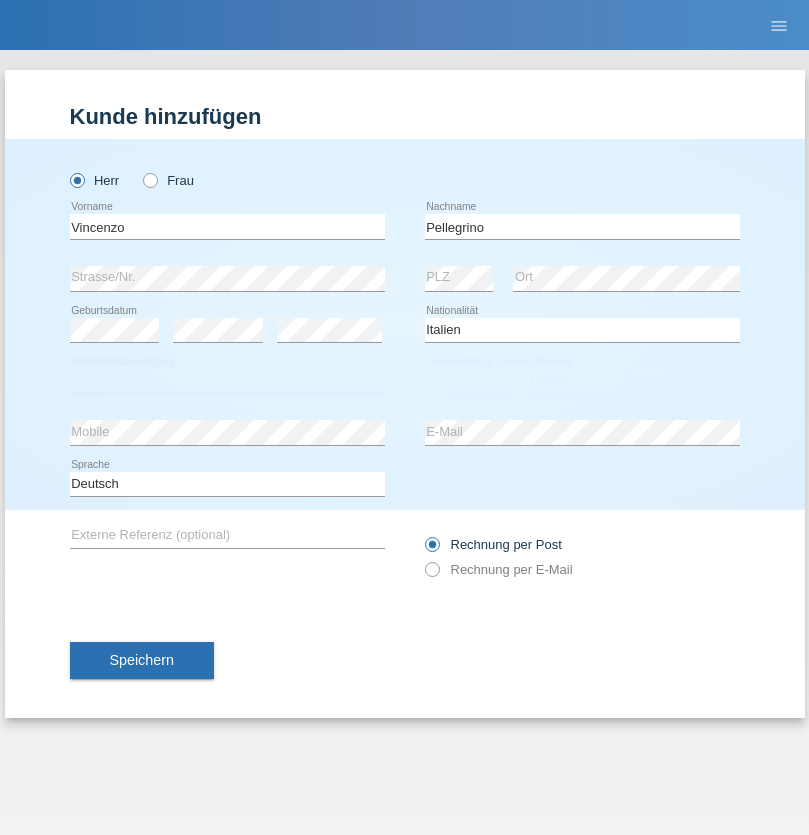select on "C" 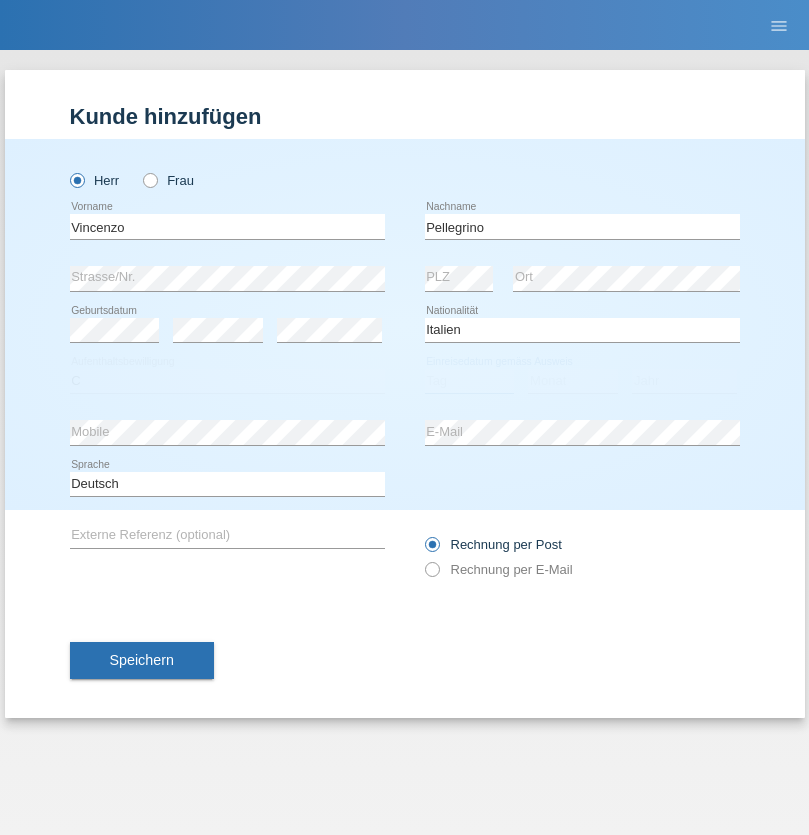 select on "07" 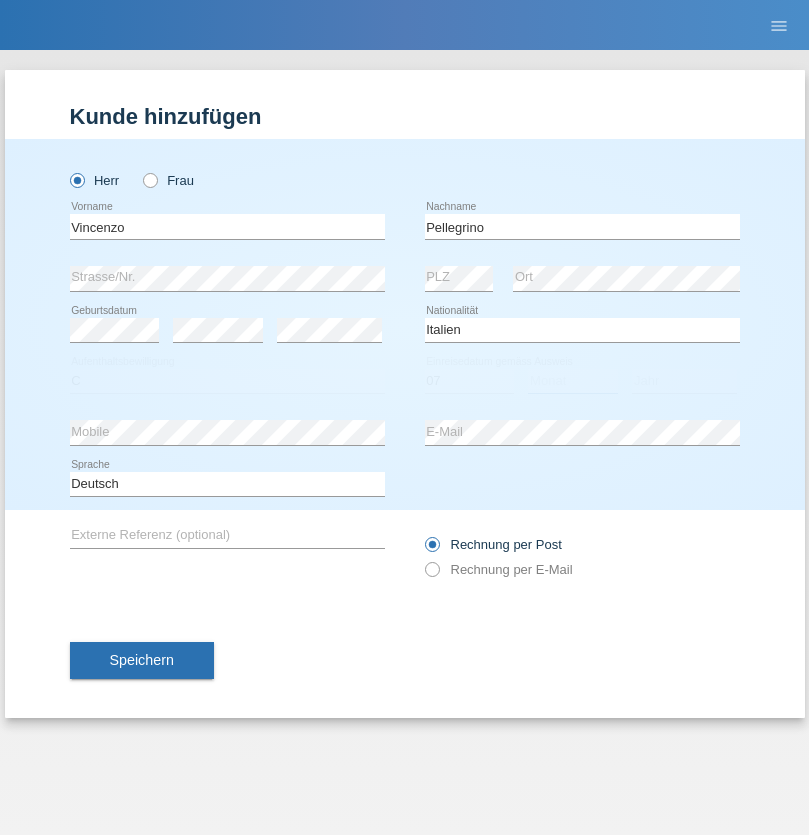 select on "07" 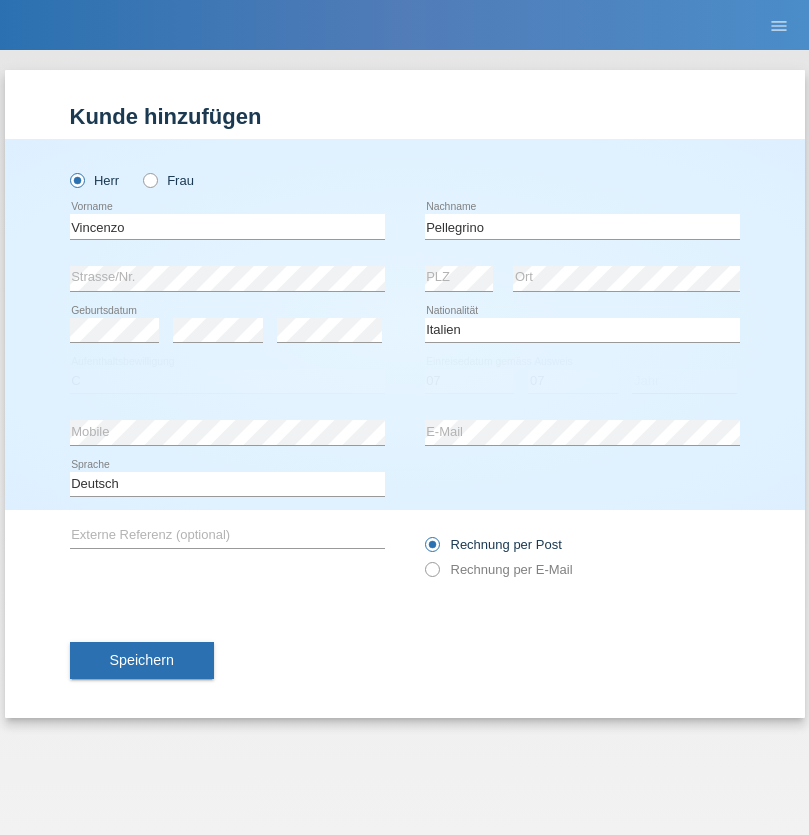 select on "2021" 